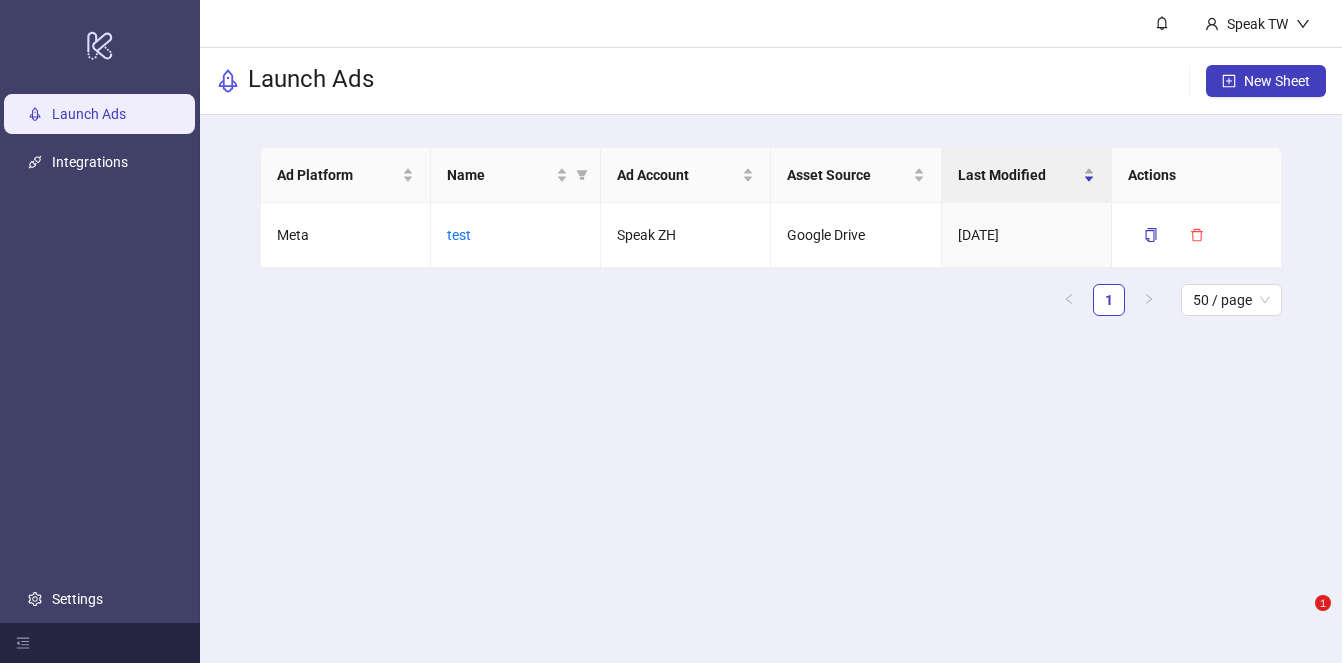 scroll, scrollTop: 0, scrollLeft: 0, axis: both 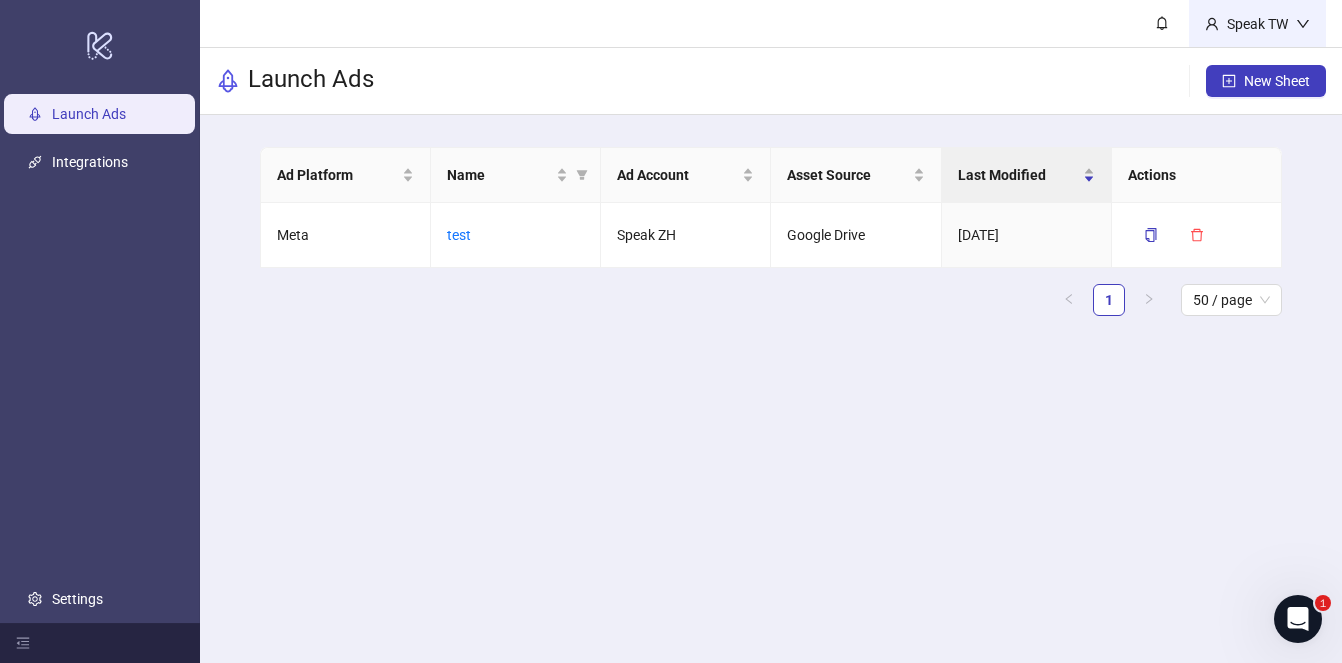 click on "Speak TW" at bounding box center (1257, 24) 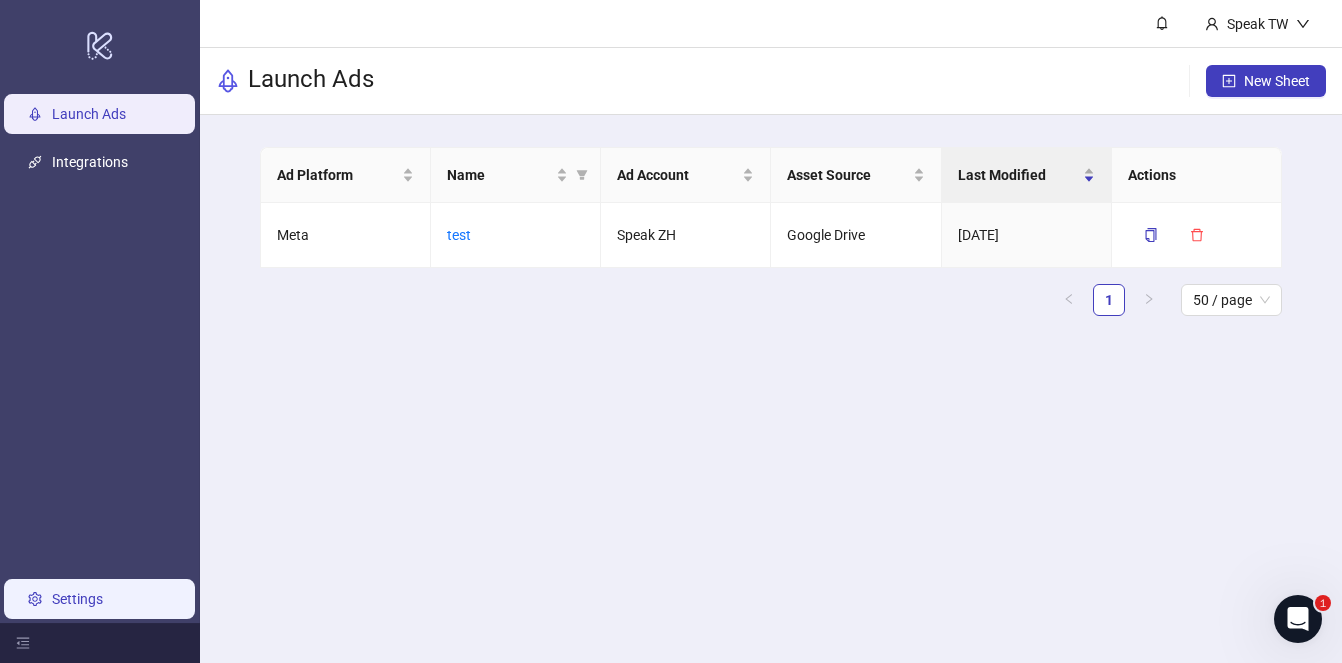click on "Settings" at bounding box center [77, 599] 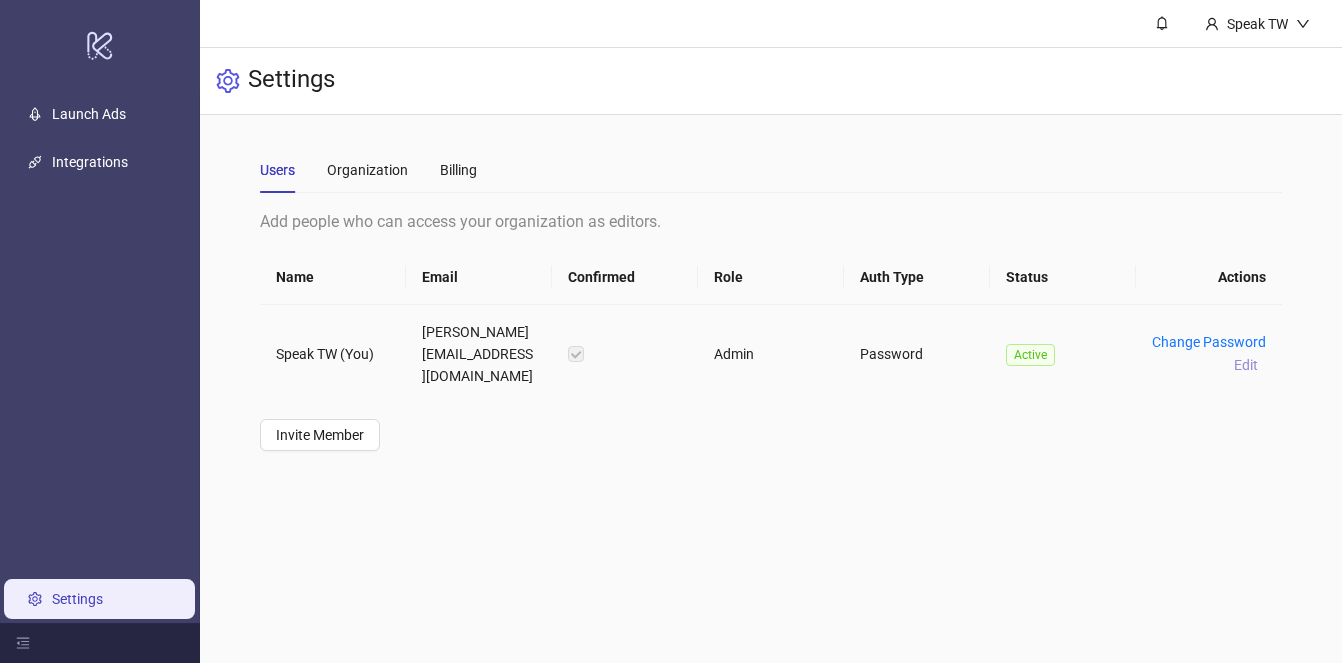 click on "Edit" at bounding box center [1246, 365] 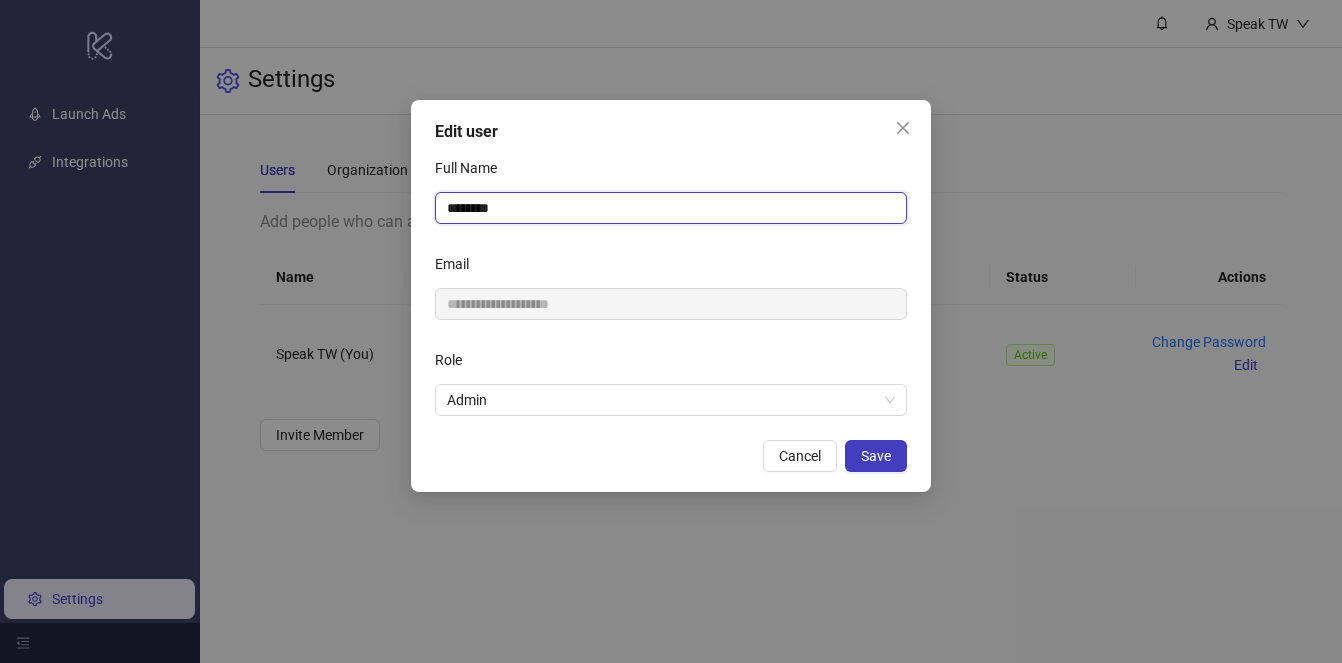 click on "********" at bounding box center (671, 208) 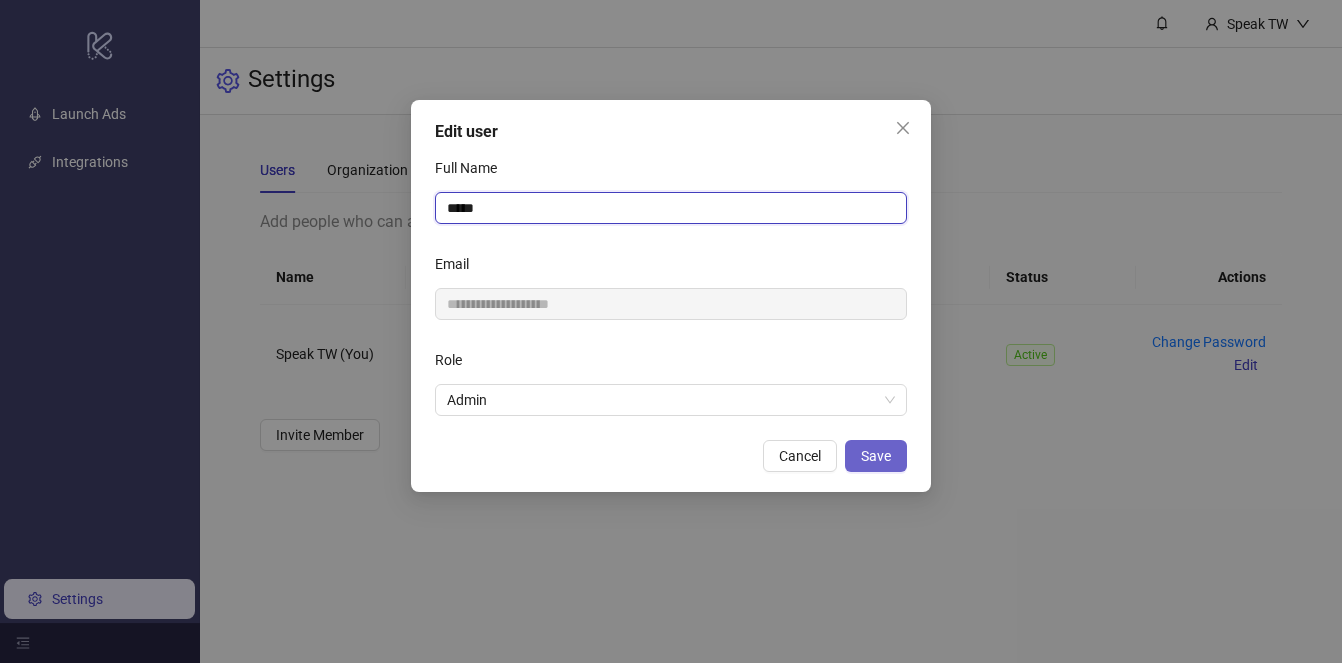 type on "*****" 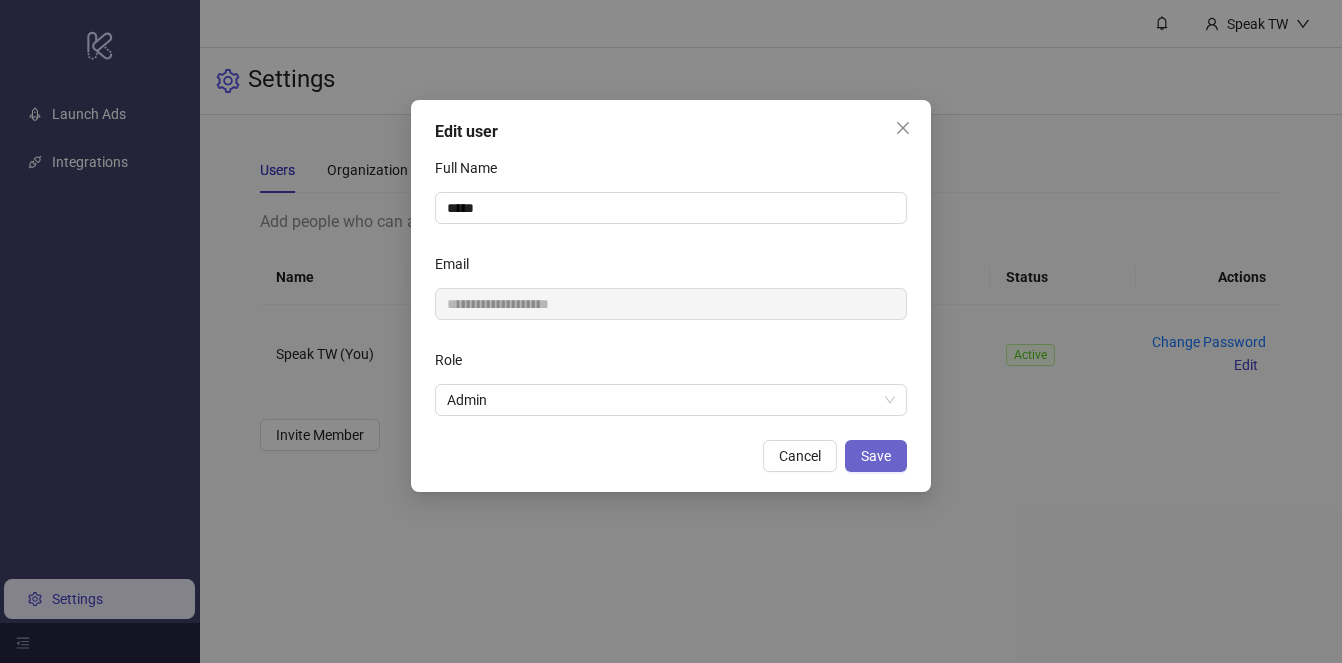 click on "Save" at bounding box center [876, 456] 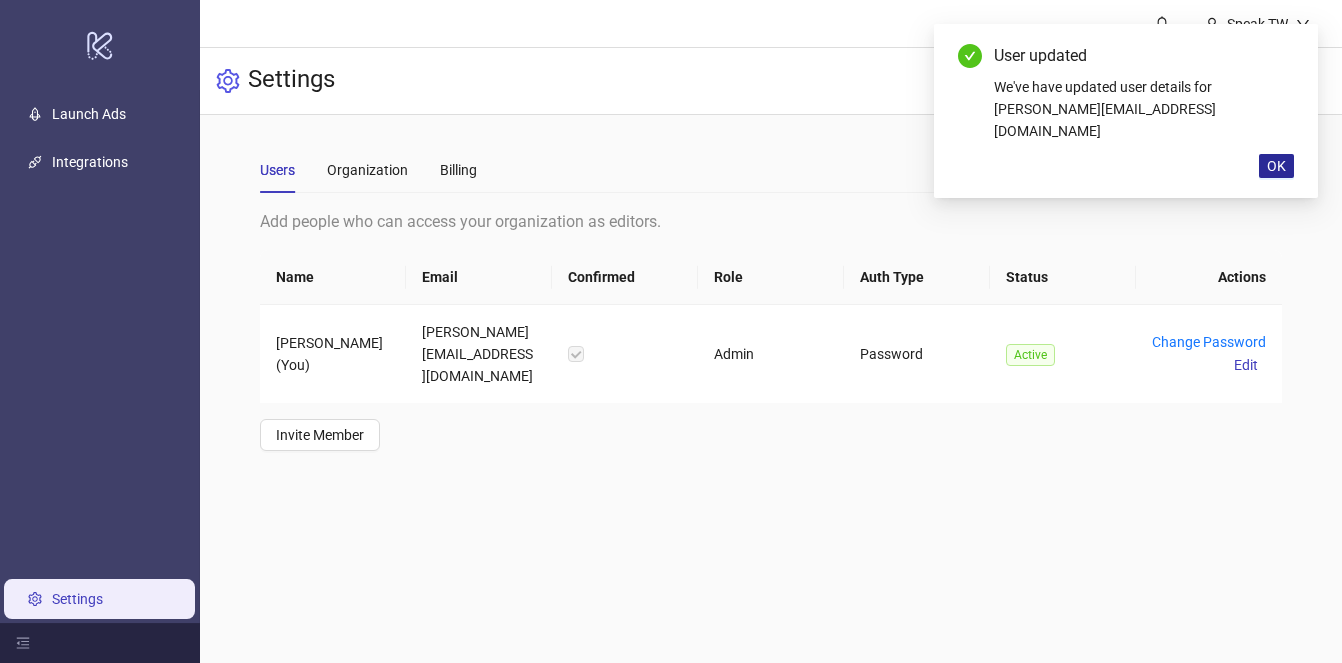 click on "OK" at bounding box center (1276, 166) 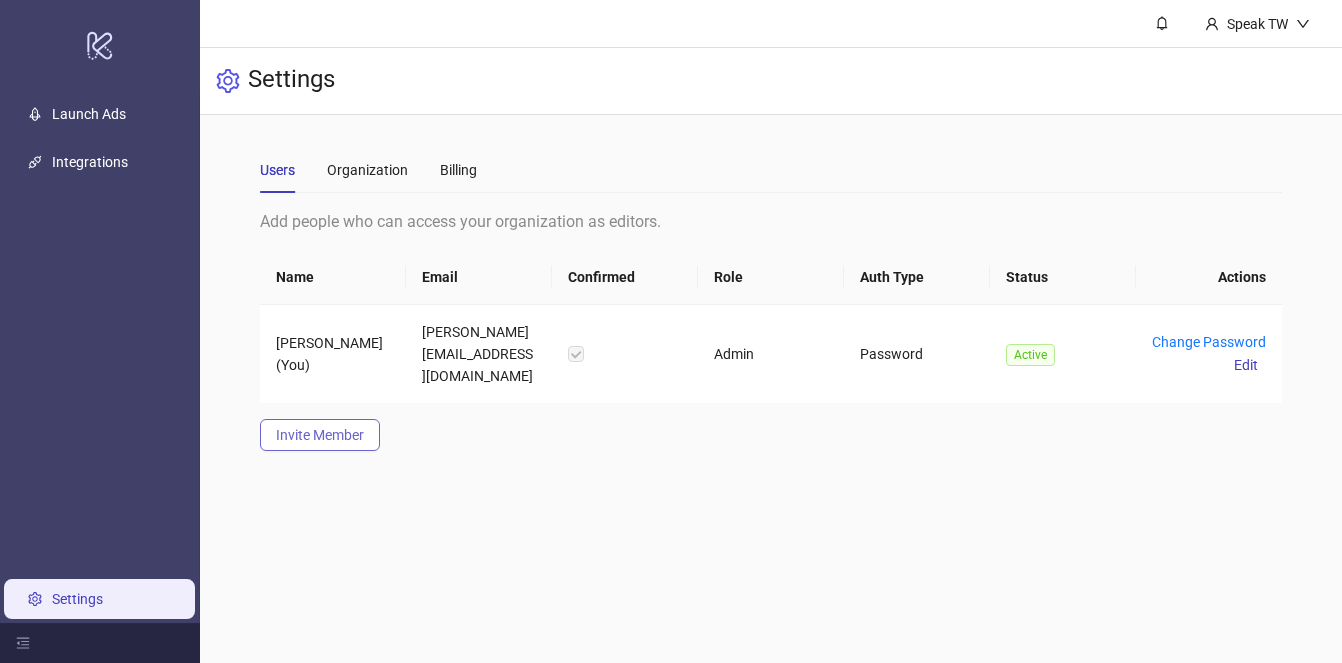 click on "Invite Member" at bounding box center [320, 435] 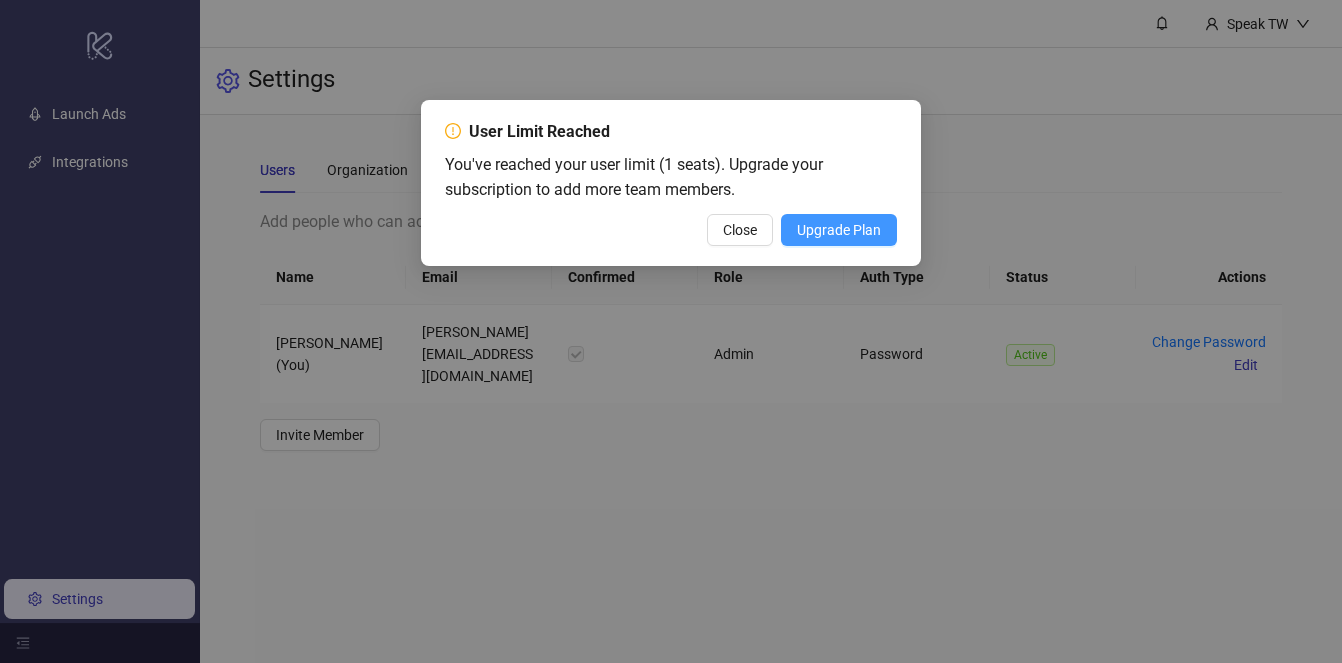 click on "Upgrade Plan" at bounding box center (839, 230) 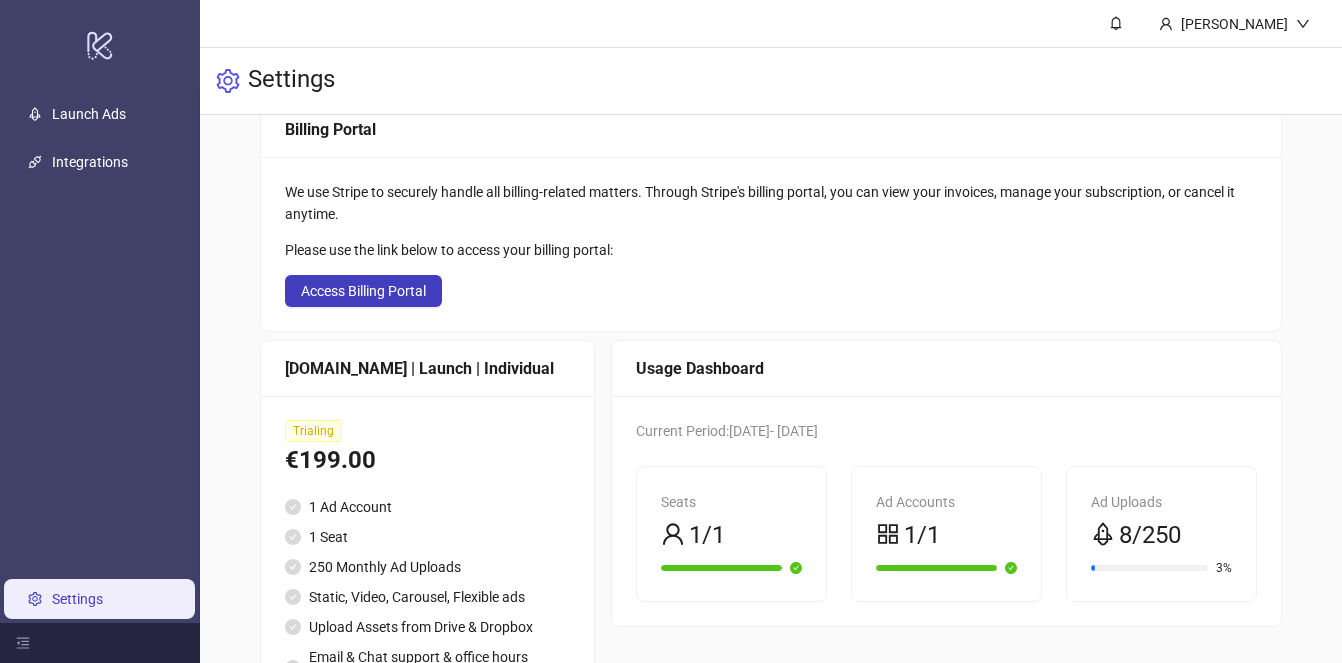 scroll, scrollTop: 0, scrollLeft: 0, axis: both 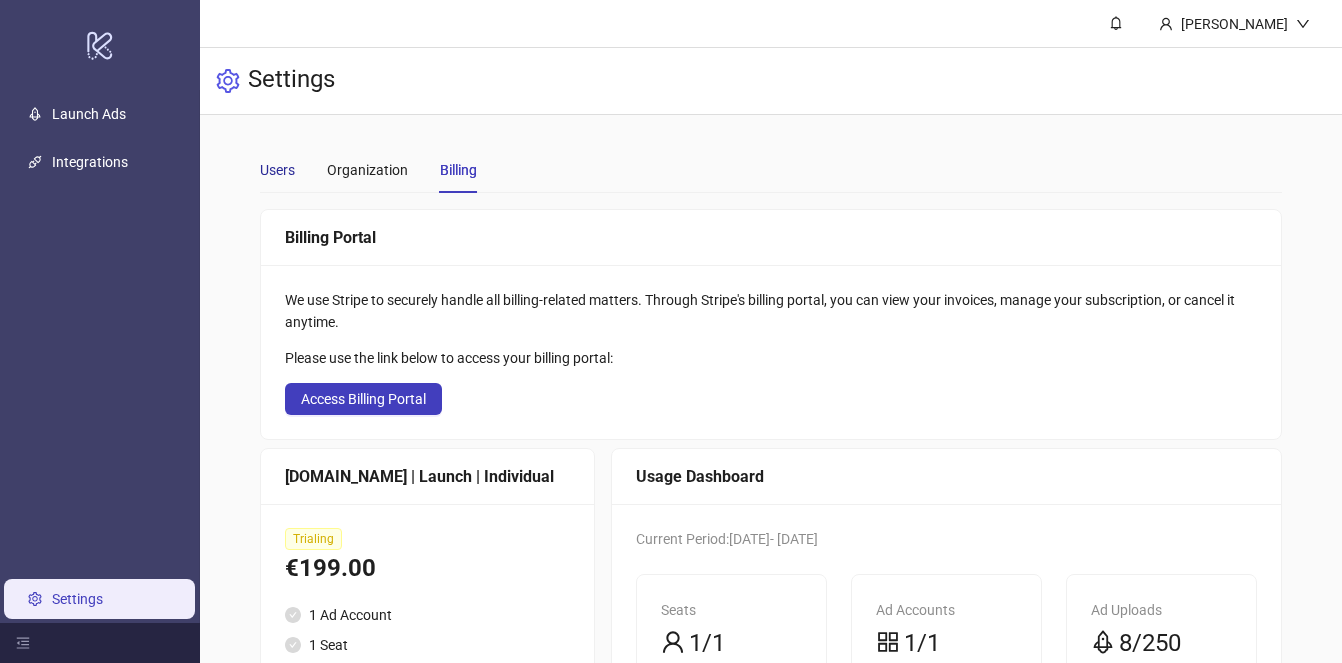 click on "Users" at bounding box center [277, 170] 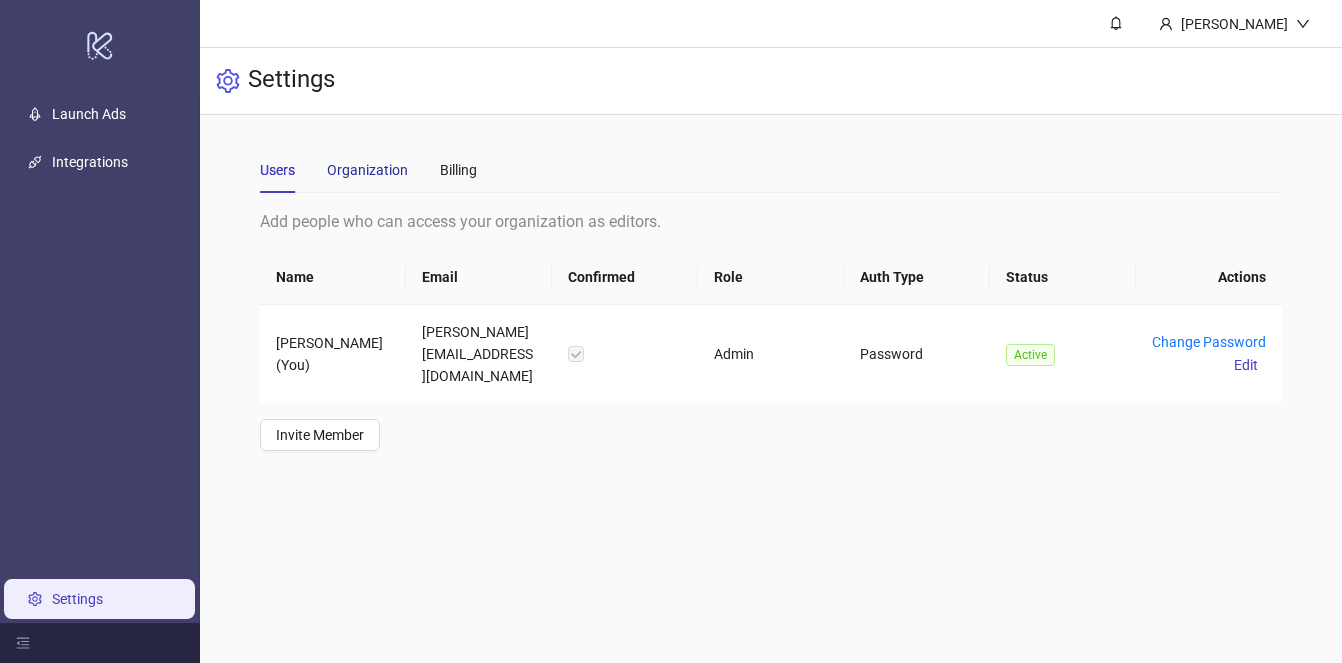 click on "Organization" at bounding box center [367, 170] 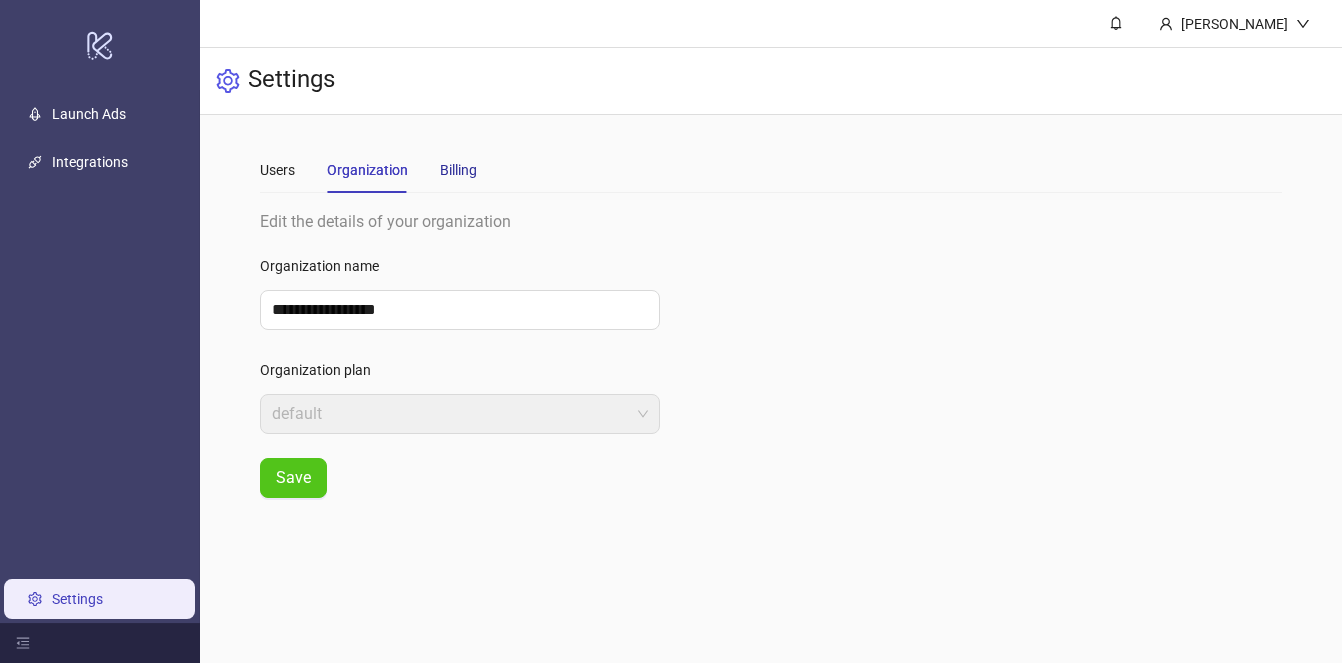 click on "Billing" at bounding box center (458, 170) 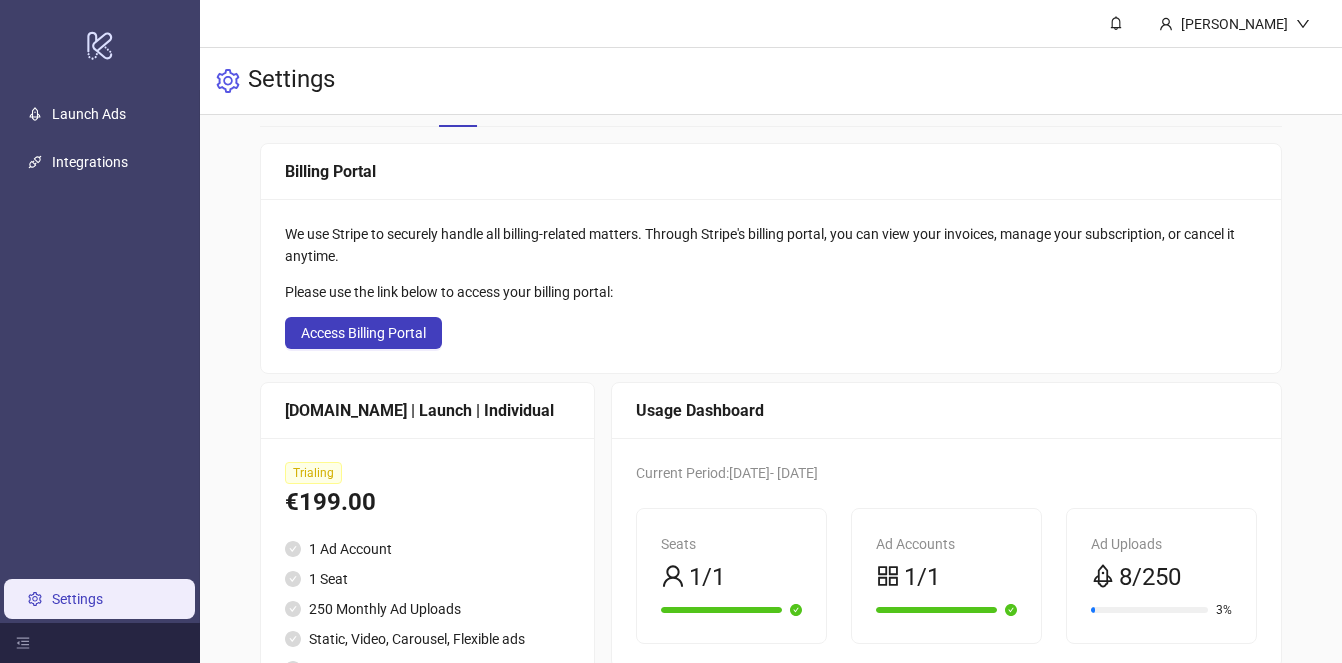 scroll, scrollTop: 0, scrollLeft: 0, axis: both 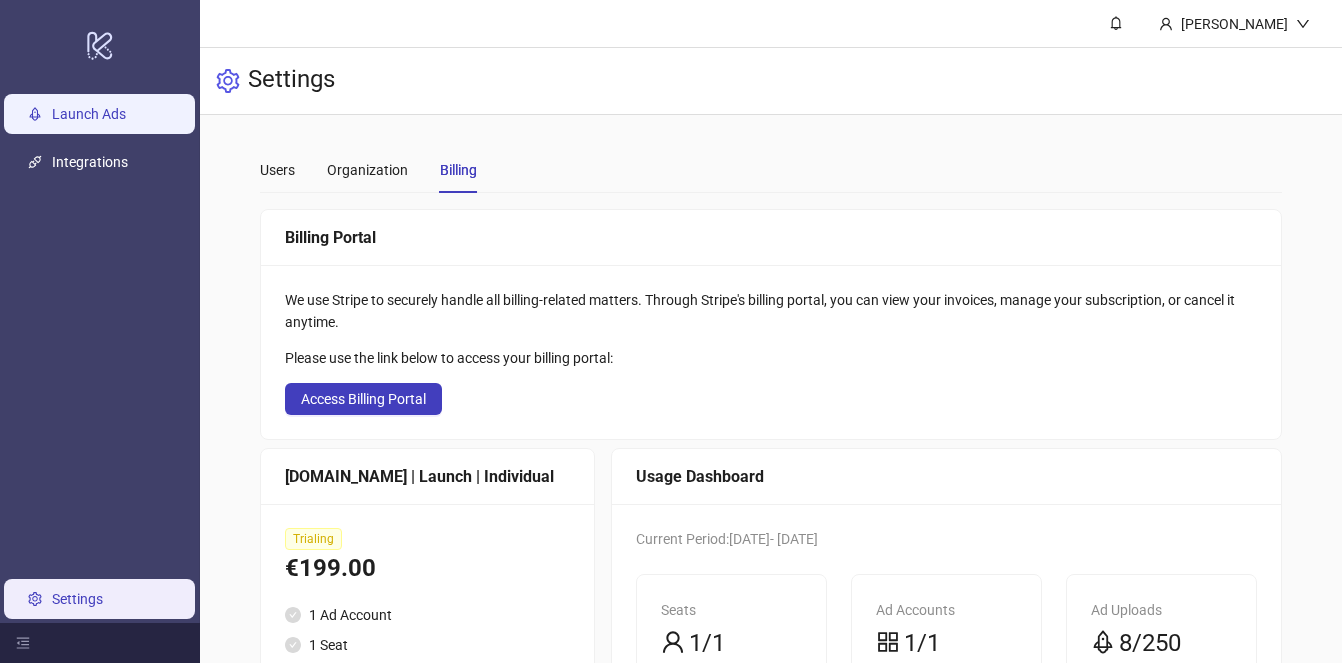 click on "Launch Ads" at bounding box center [89, 114] 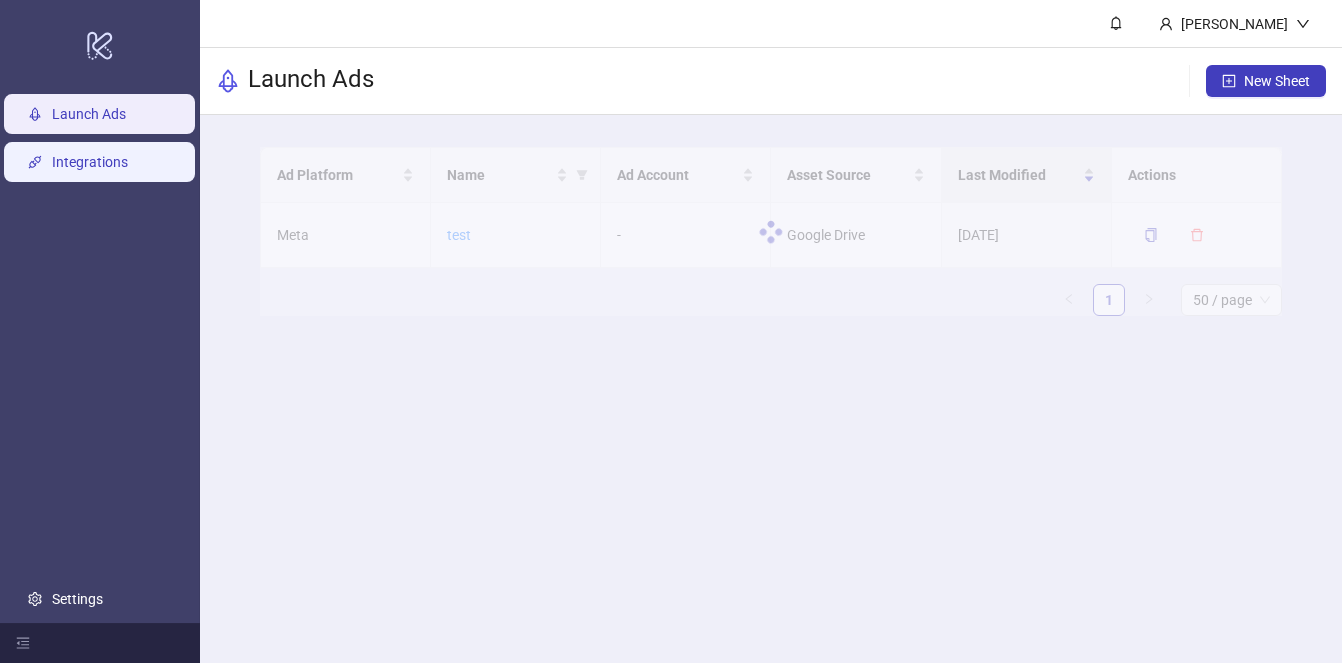 click on "Integrations" at bounding box center (90, 162) 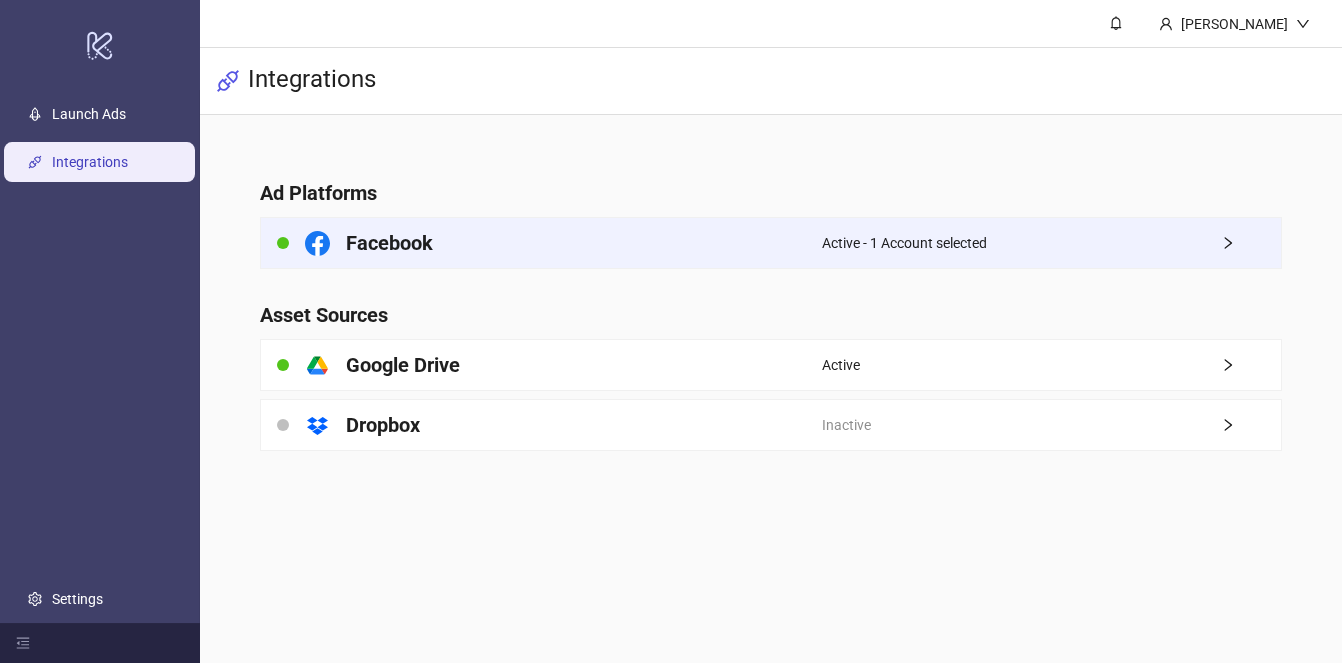 click on "Facebook" at bounding box center [541, 243] 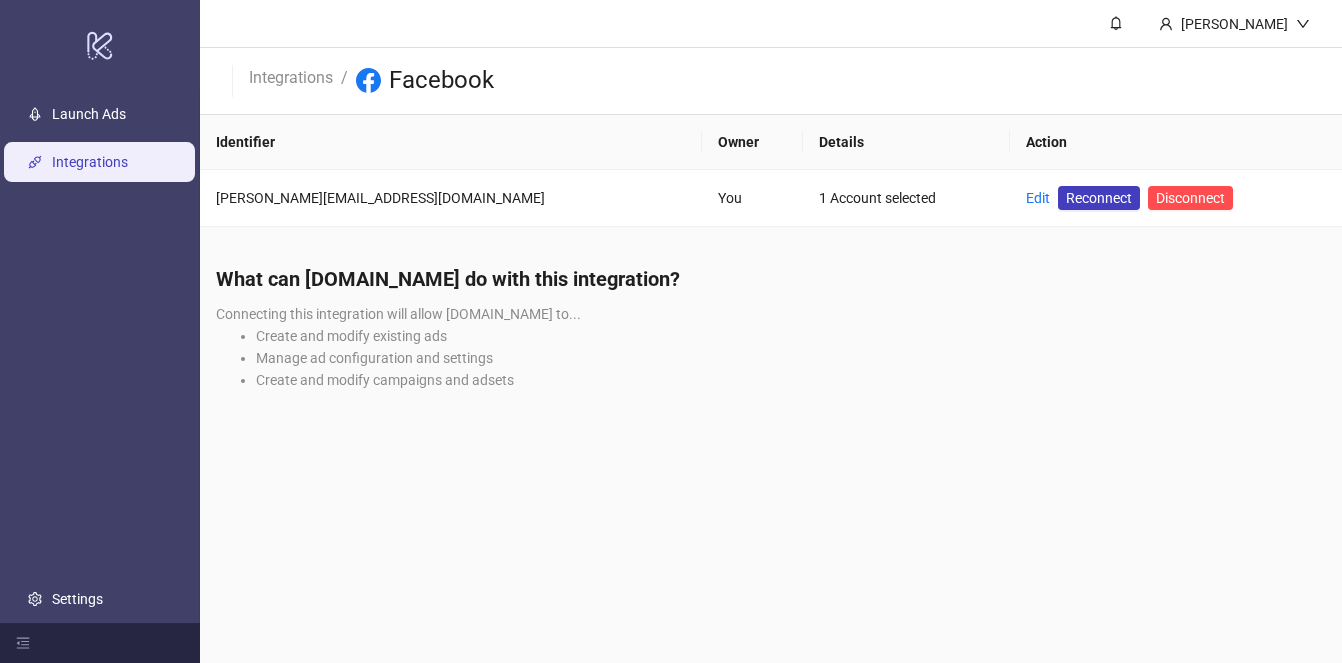 click on "Launch Ads Integrations Settings" at bounding box center [100, 356] 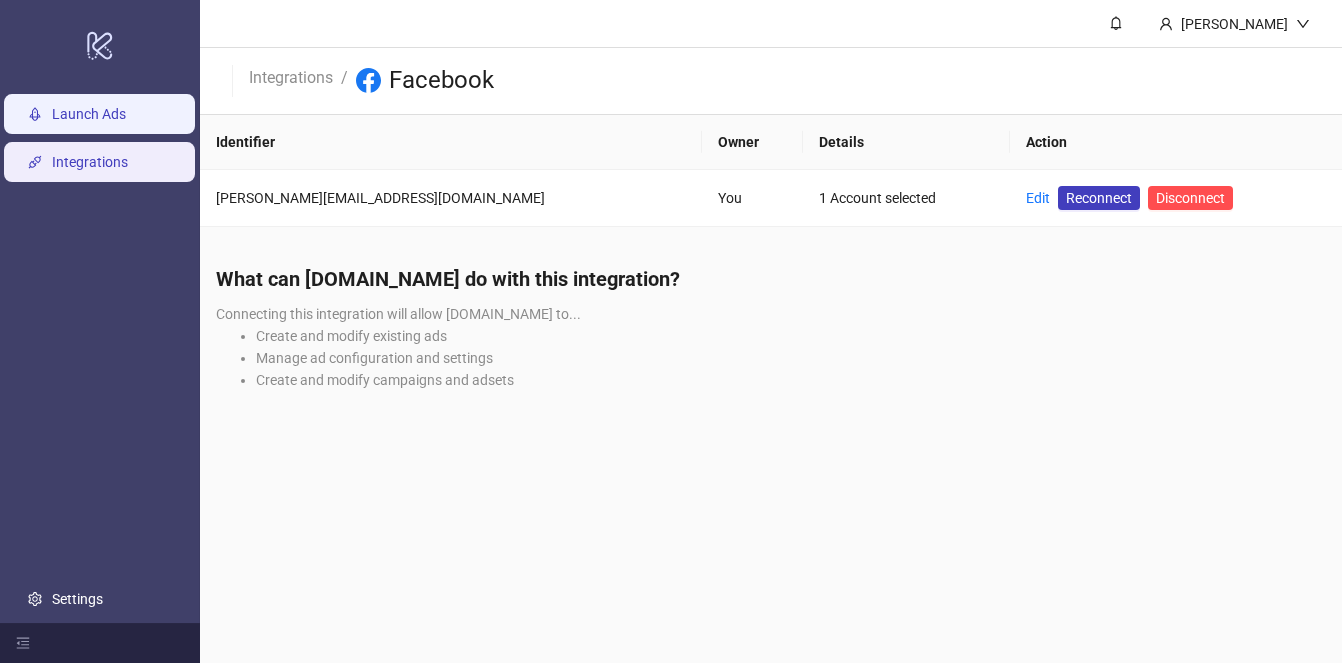 click on "Launch Ads" at bounding box center [89, 114] 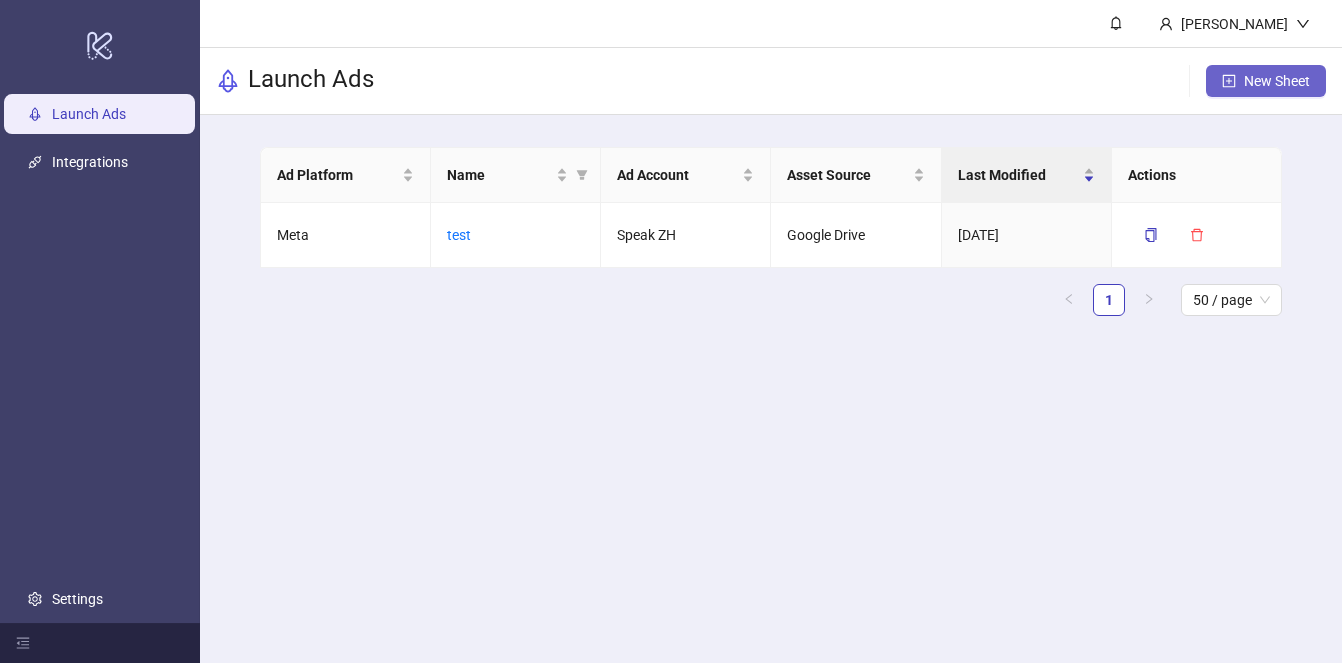 click on "New Sheet" at bounding box center [1277, 81] 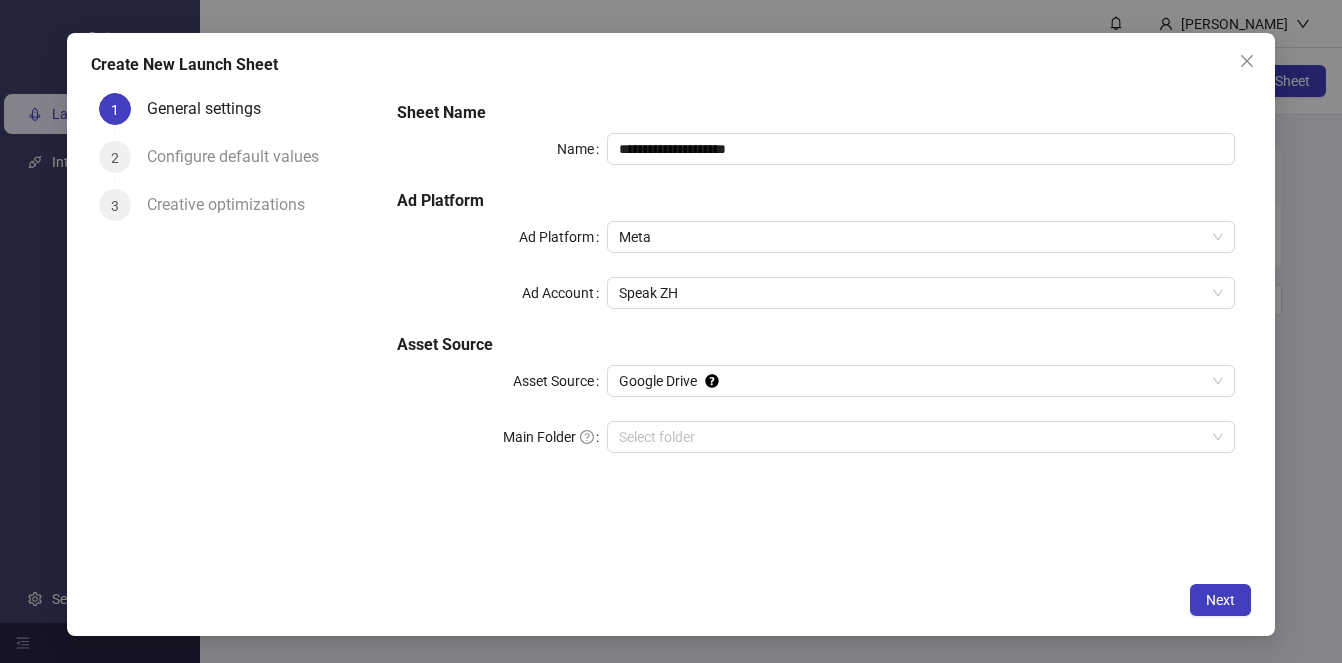click on "**********" at bounding box center (816, 289) 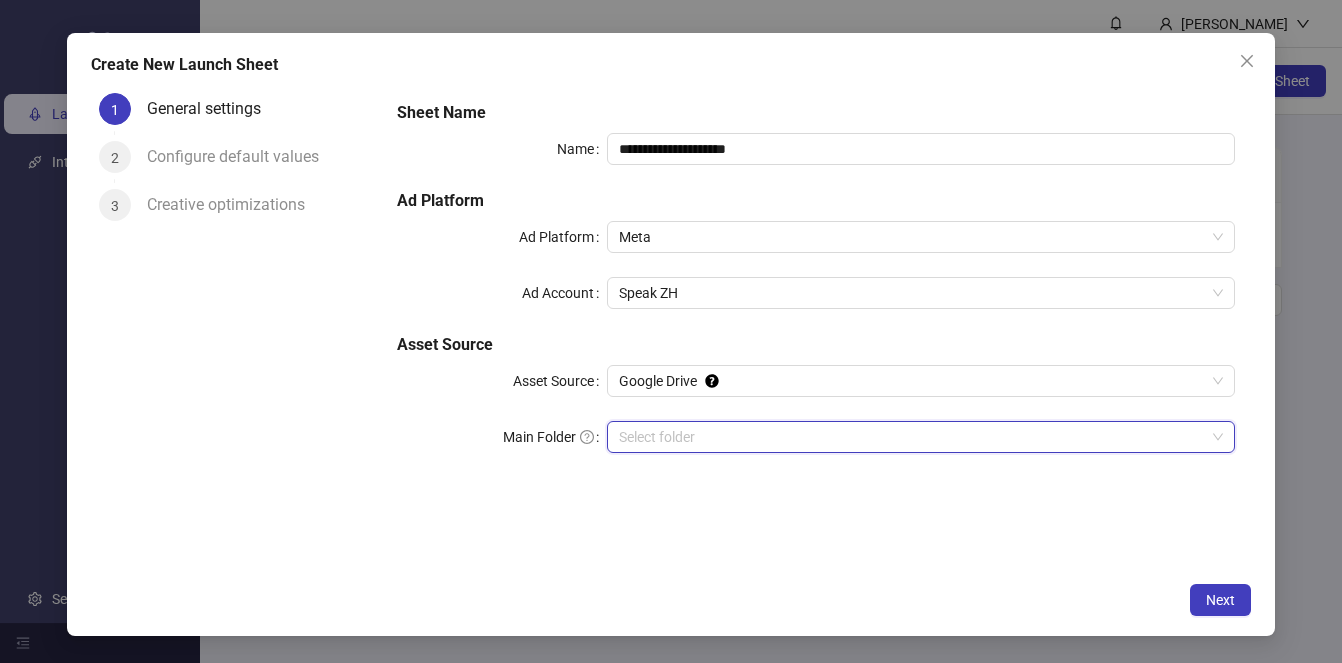 click on "Main Folder" at bounding box center (912, 437) 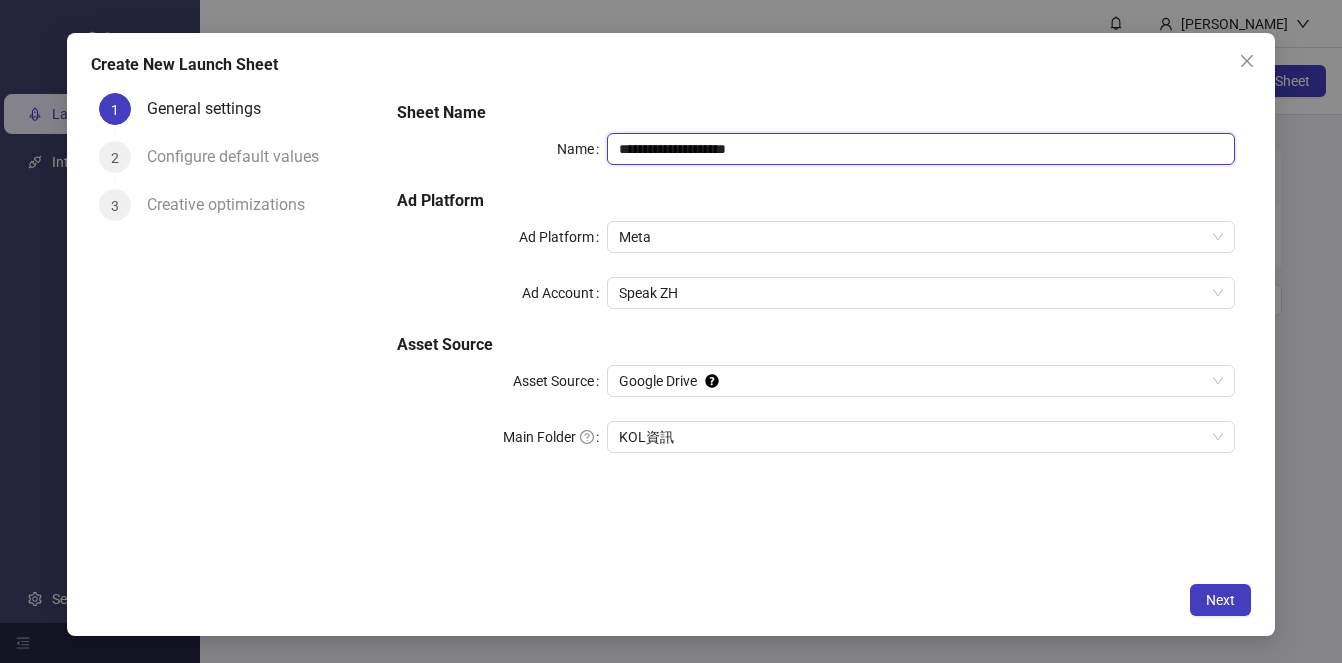 drag, startPoint x: 764, startPoint y: 162, endPoint x: 773, endPoint y: 156, distance: 10.816654 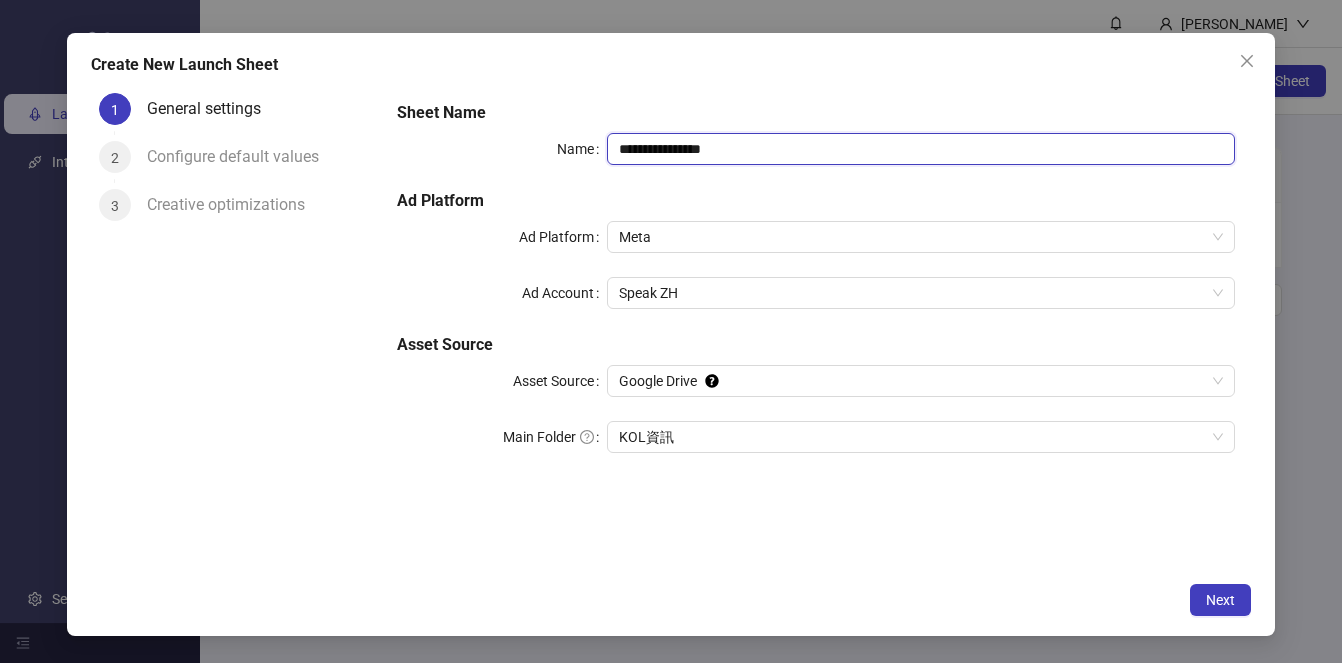 type on "**********" 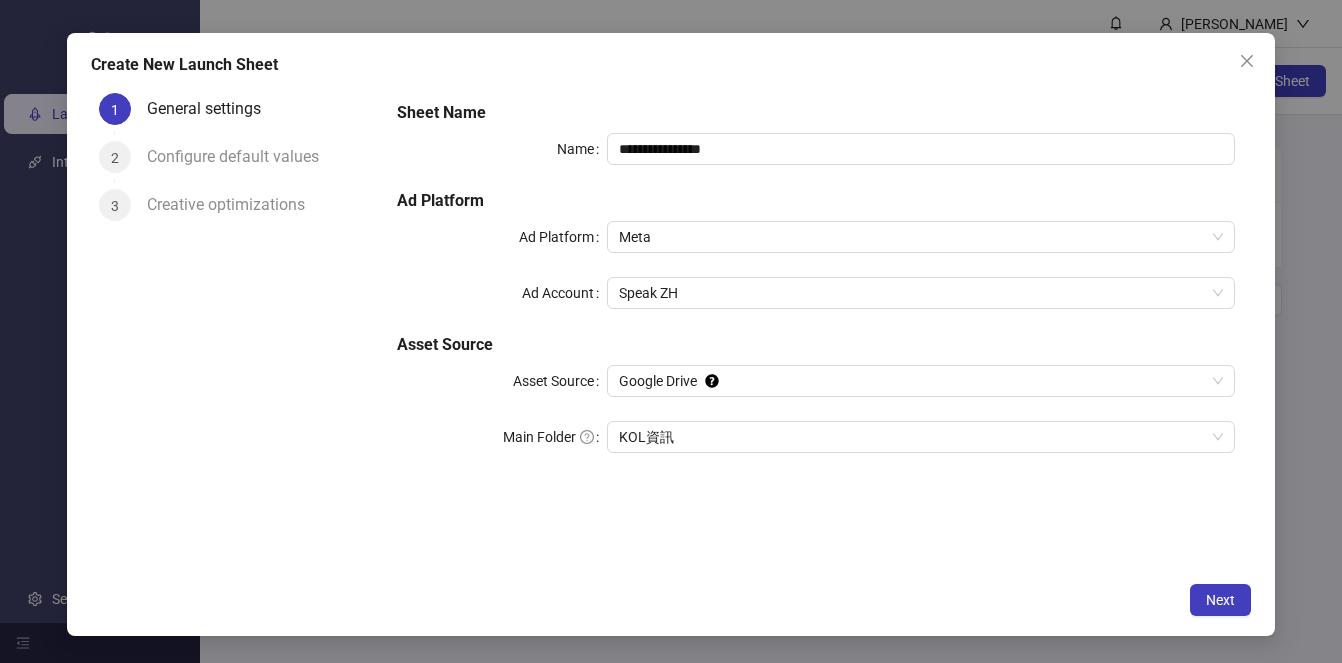 click on "**********" at bounding box center (816, 328) 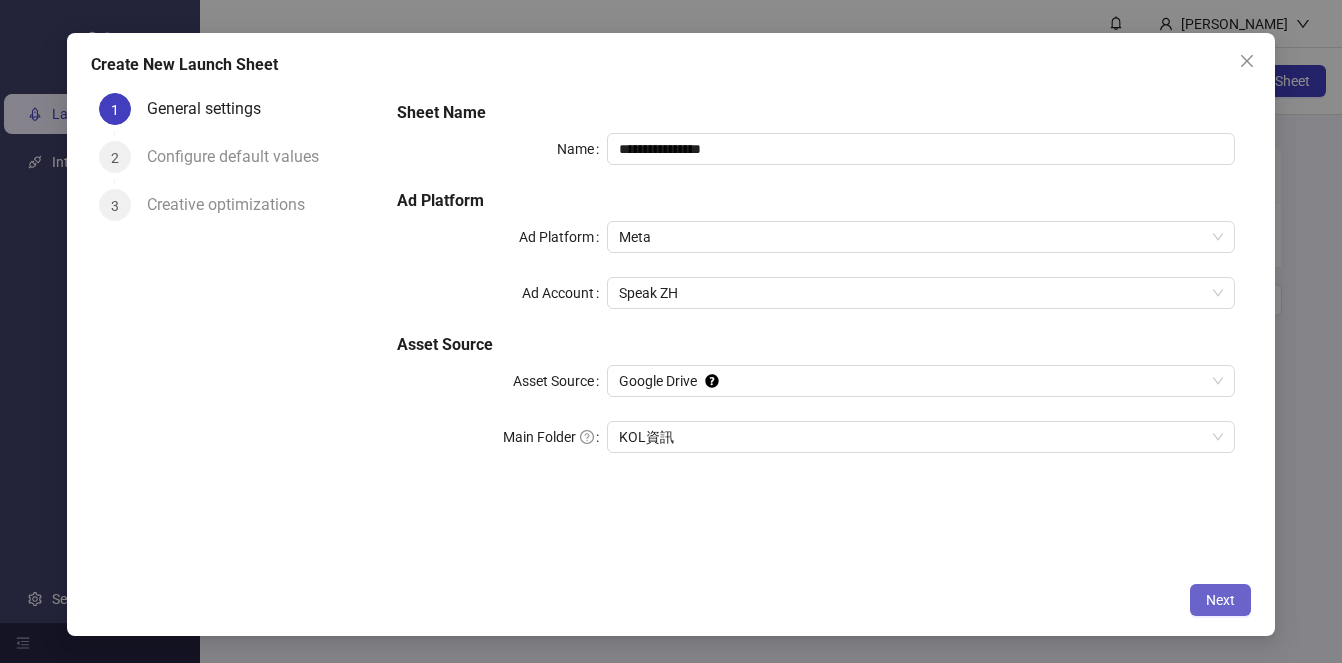 click on "Next" at bounding box center (1220, 600) 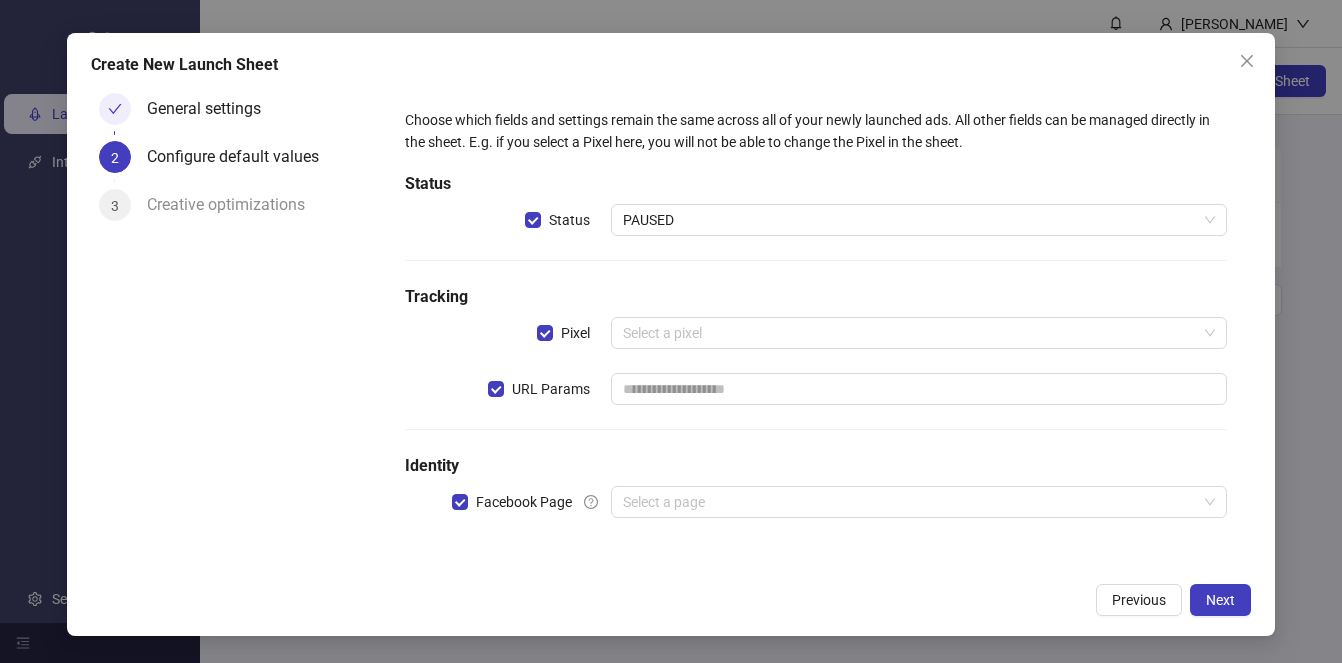 type 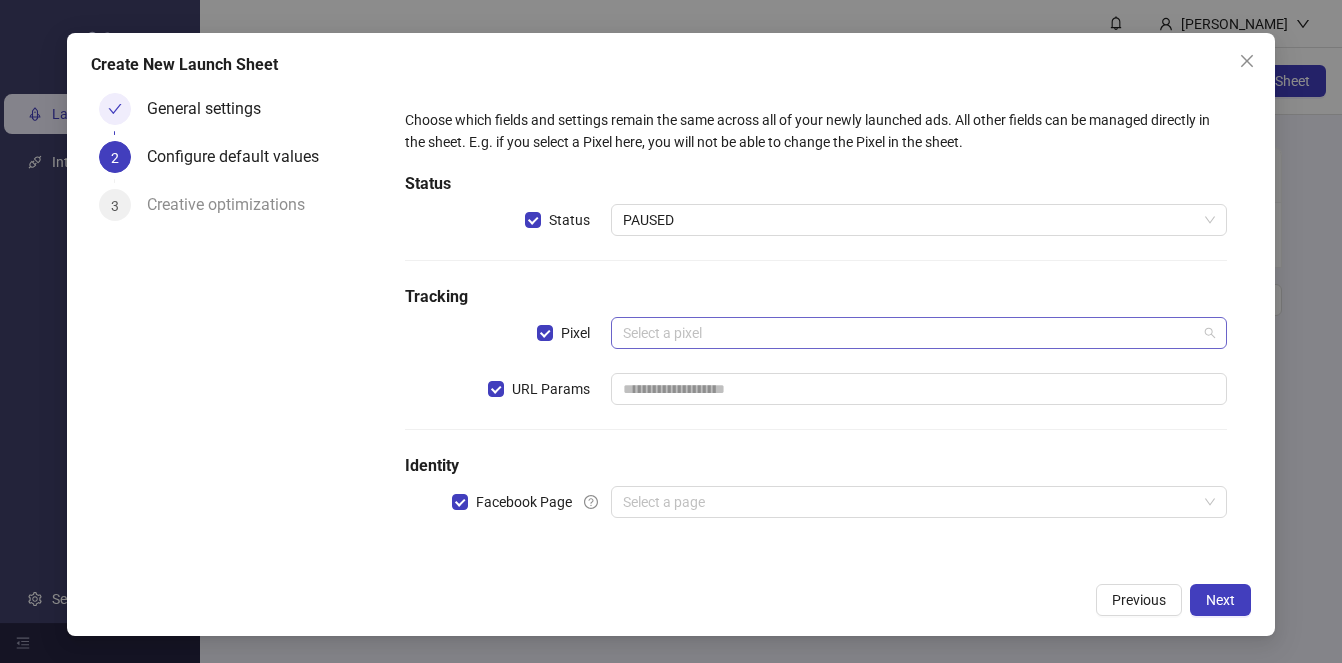 click at bounding box center (910, 333) 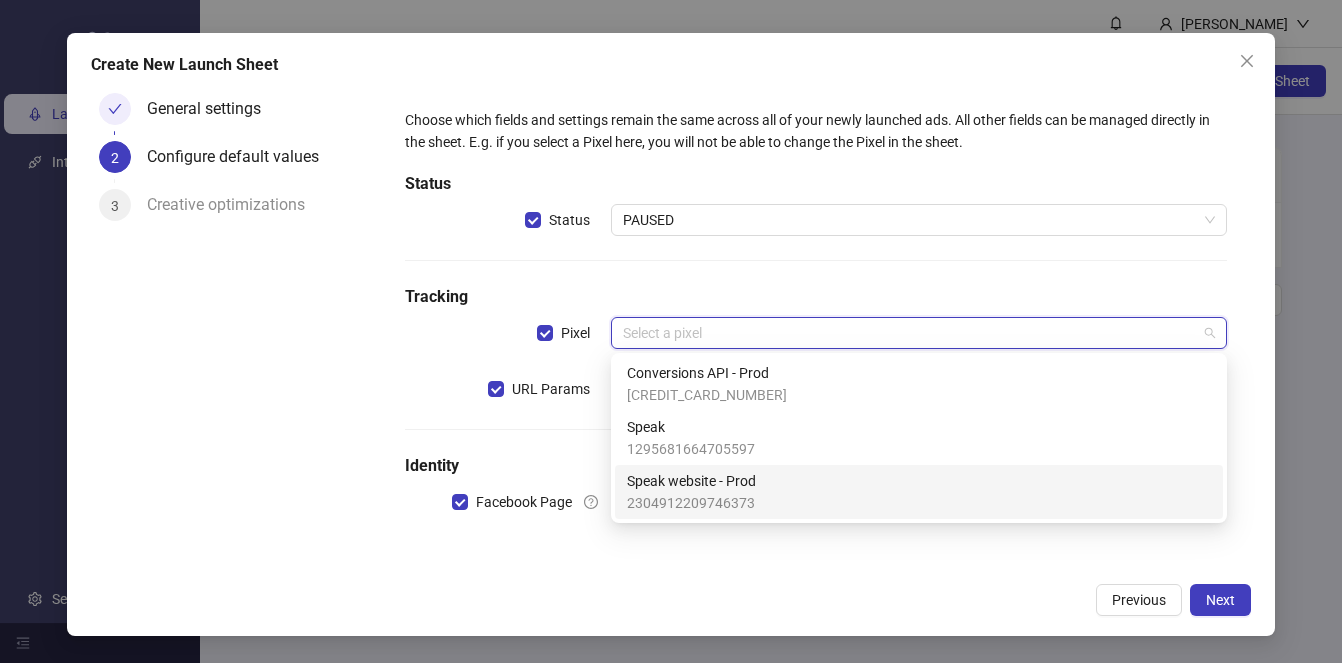 click on "Speak website - Prod 2304912209746373" at bounding box center [919, 492] 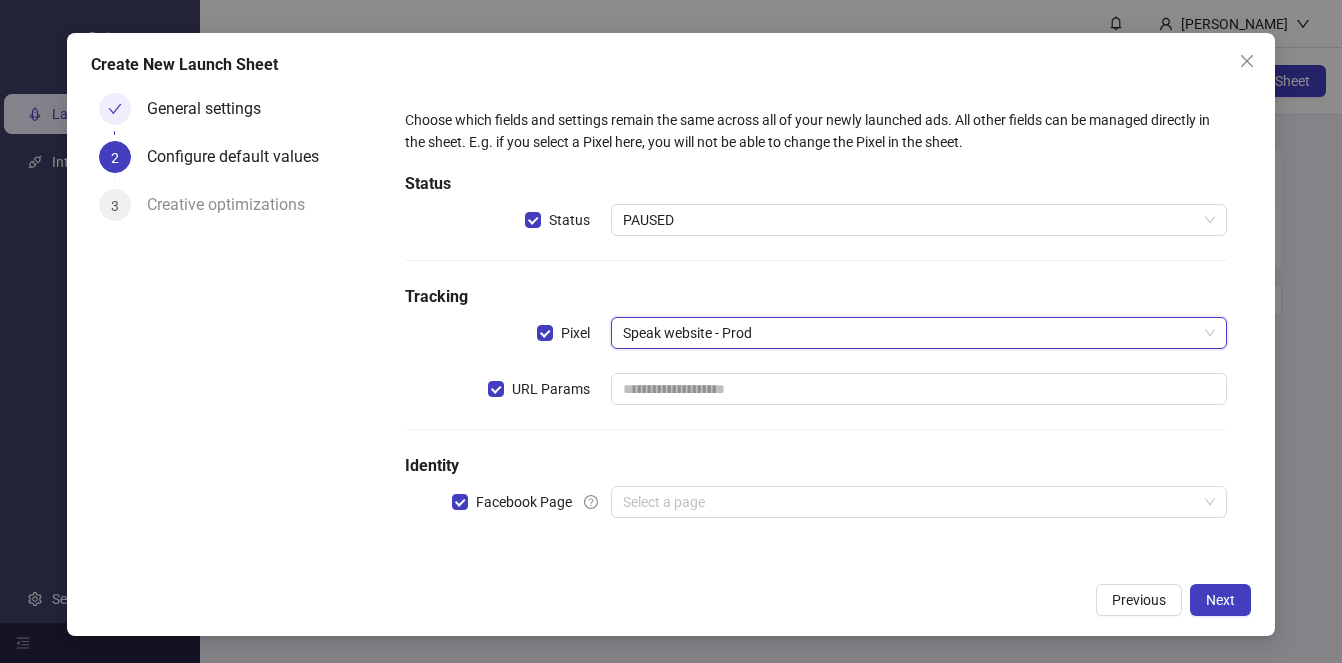 click on "Choose which fields and settings remain the same across all of your newly launched ads. All other fields can be managed directly in the sheet. E.g. if you select a Pixel here, you will not be able to change the Pixel in the sheet. Status Status PAUSED Tracking Pixel Speak website - Prod Speak website - Prod URL Params Identity Facebook Page Select a page" at bounding box center [816, 325] 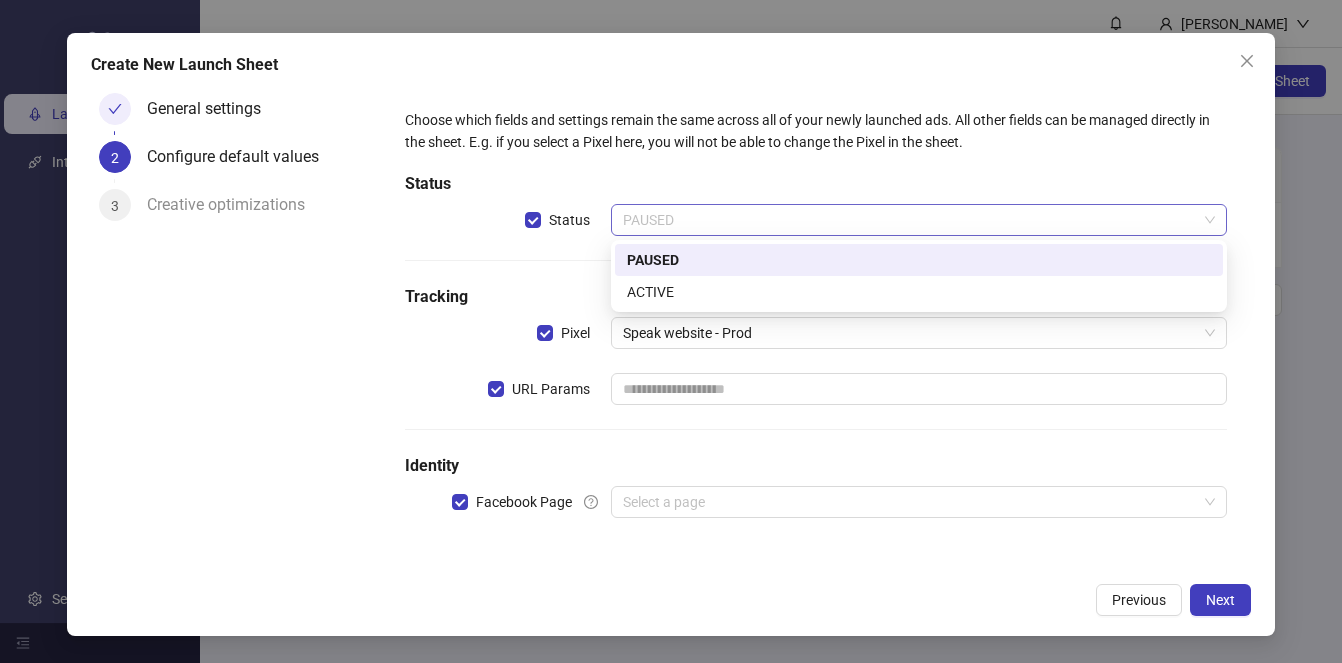 click on "PAUSED" at bounding box center [919, 220] 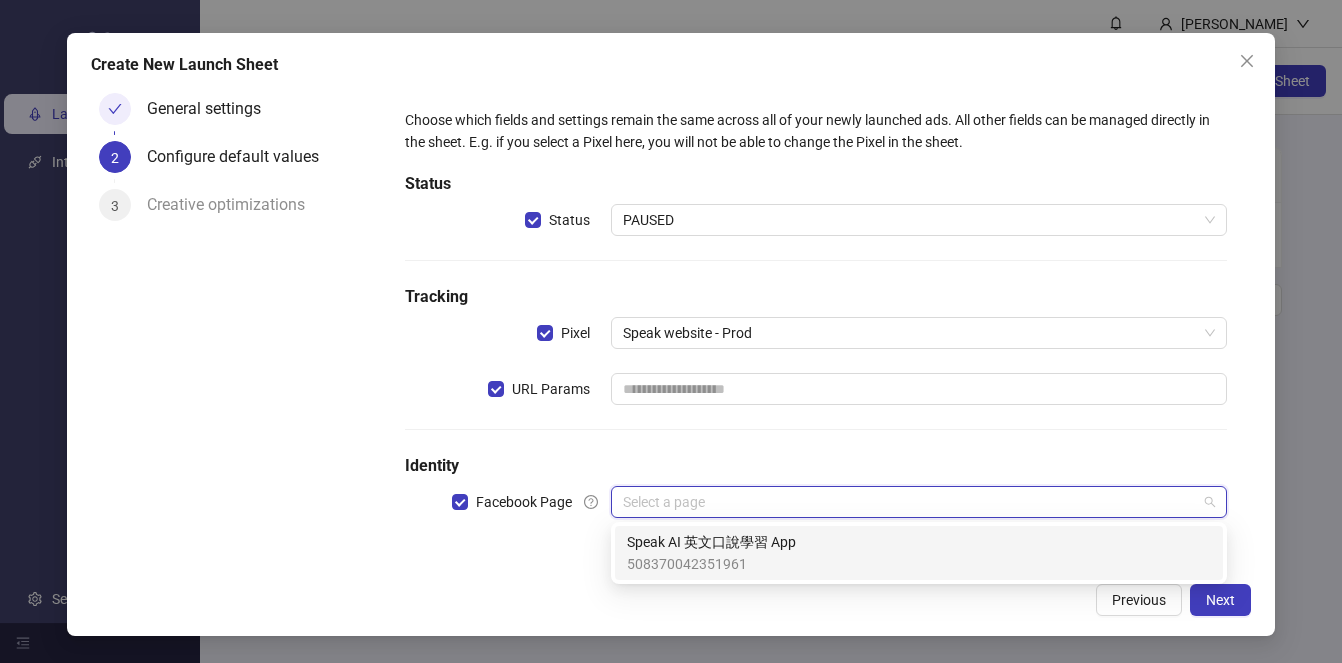 click at bounding box center (910, 502) 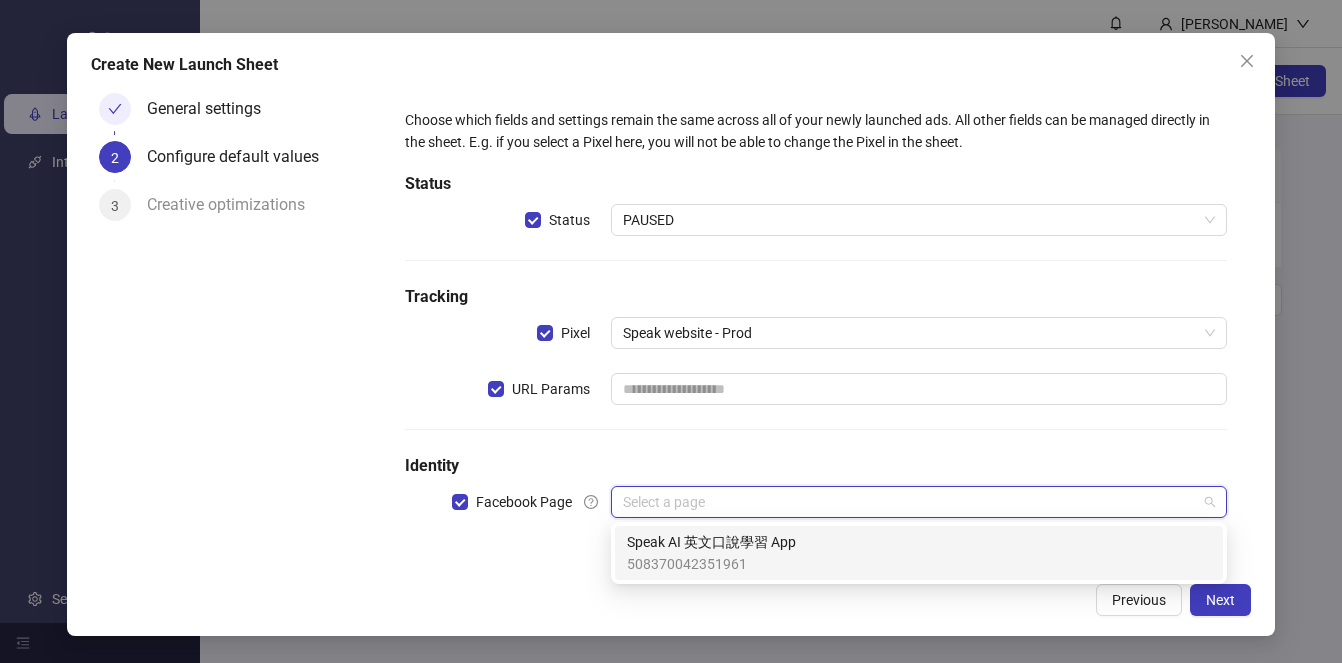 click on "508370042351961" at bounding box center (711, 564) 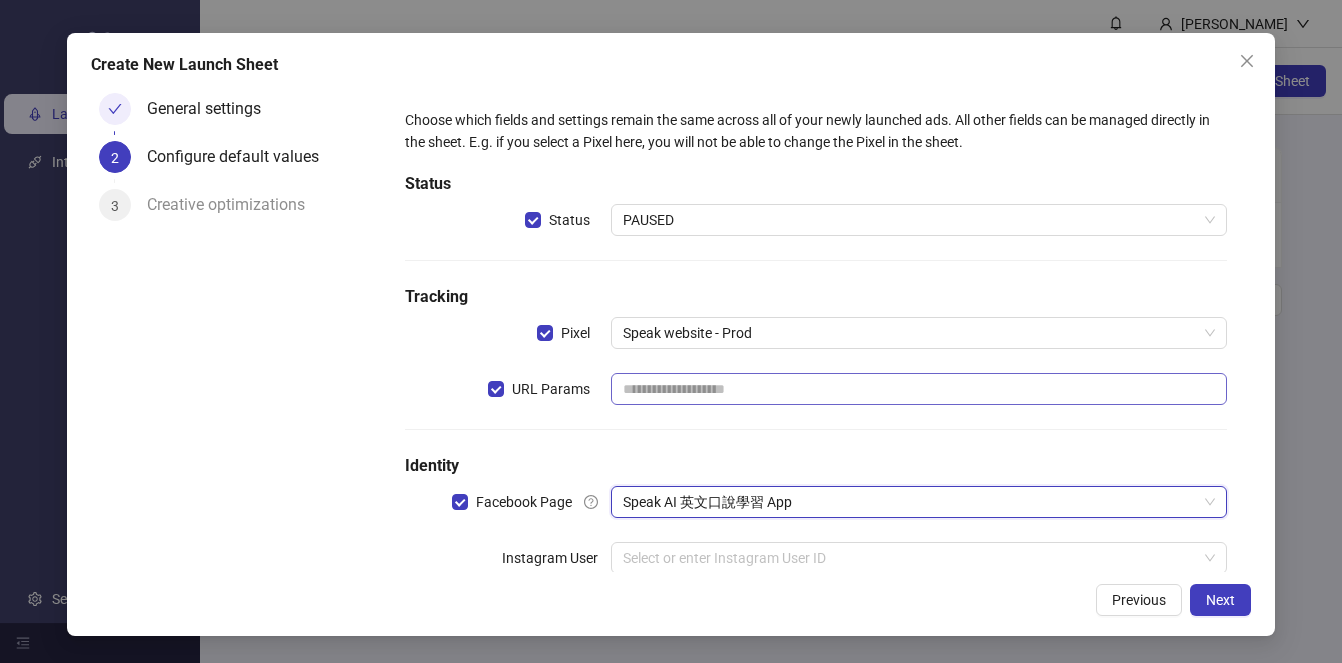 scroll, scrollTop: 50, scrollLeft: 0, axis: vertical 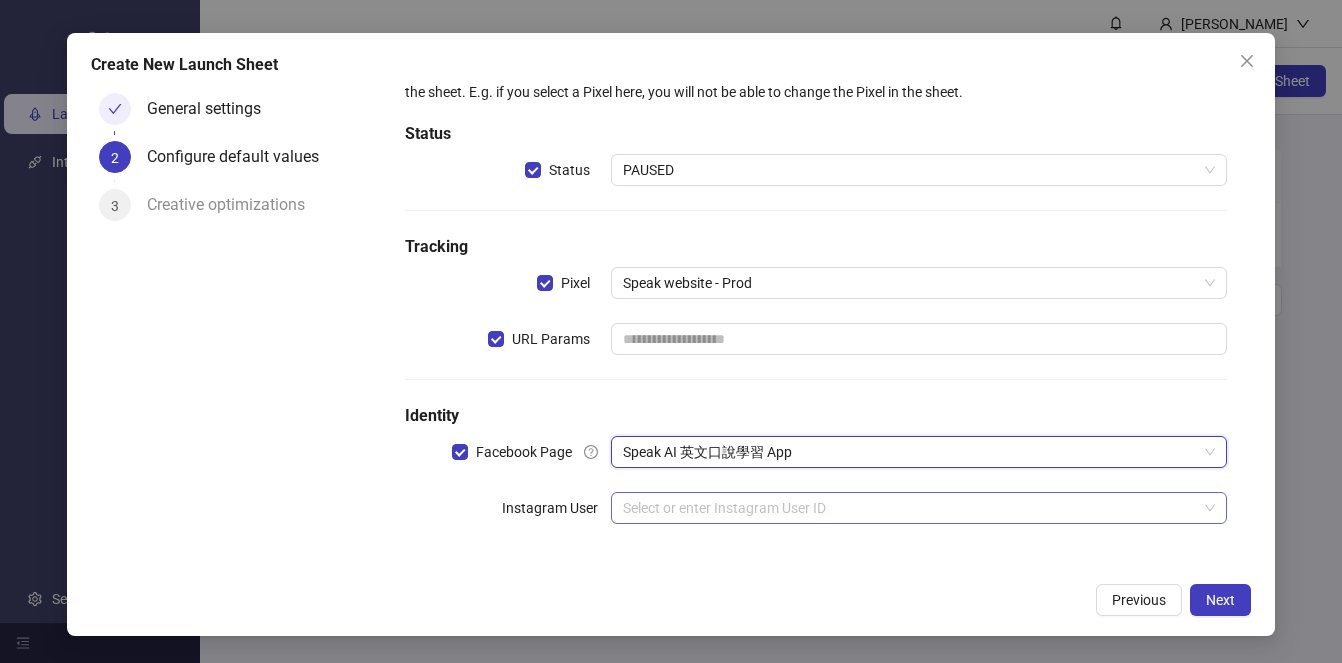 click at bounding box center [910, 508] 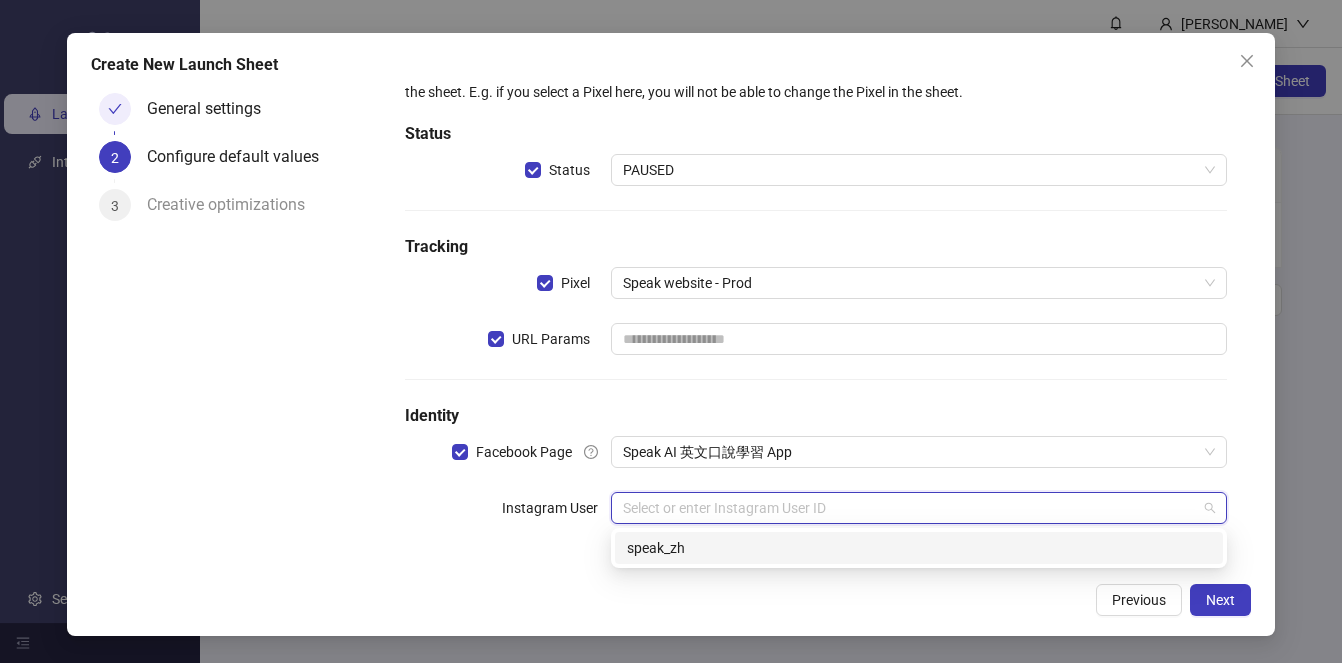 click on "speak_zh" at bounding box center [919, 548] 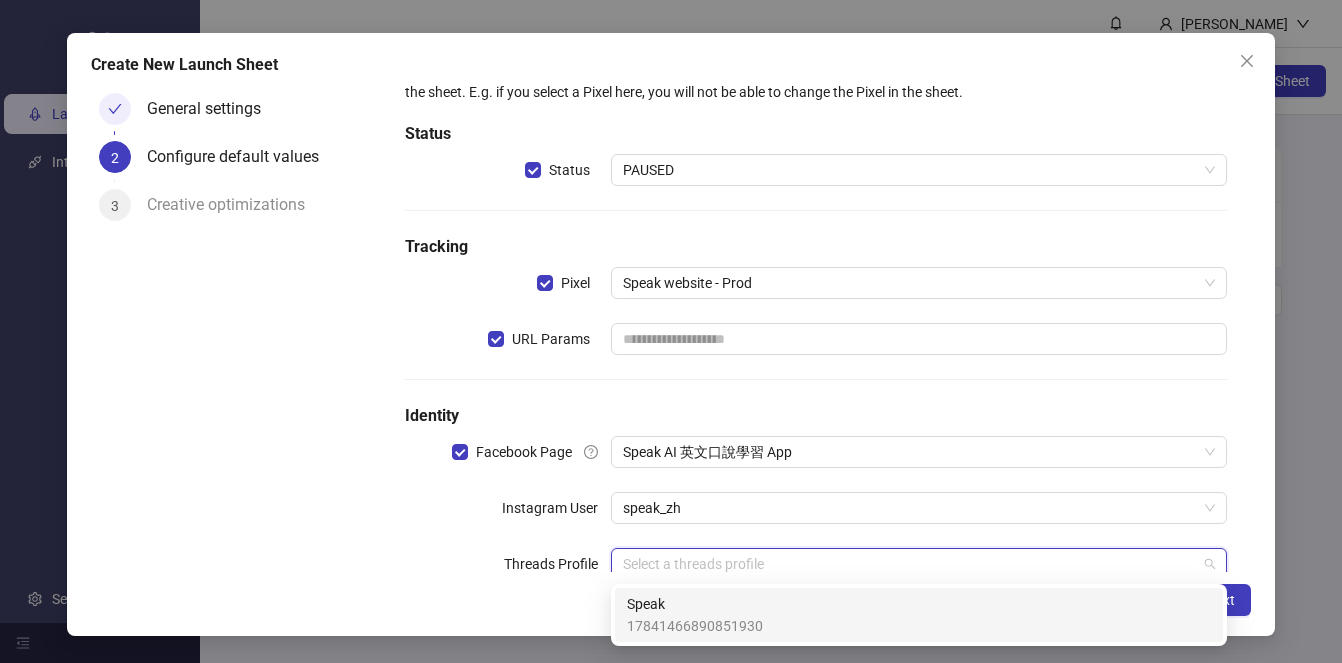 click at bounding box center [910, 564] 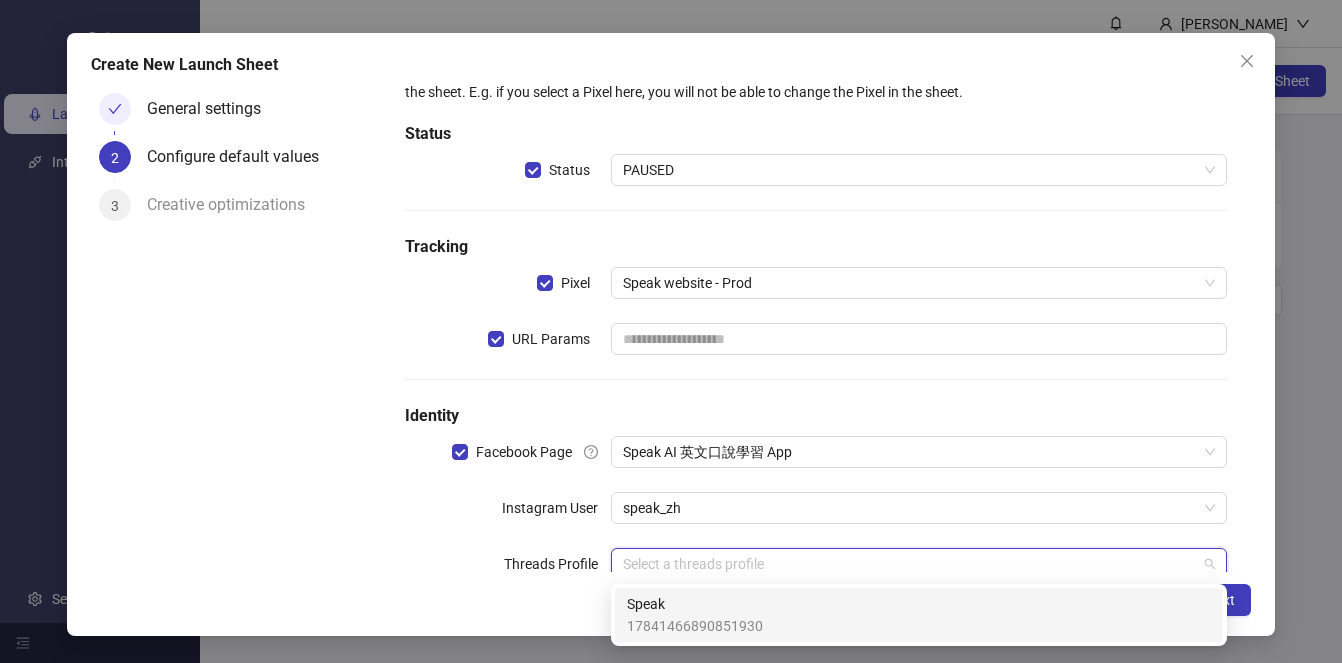 click on "Speak" at bounding box center [695, 604] 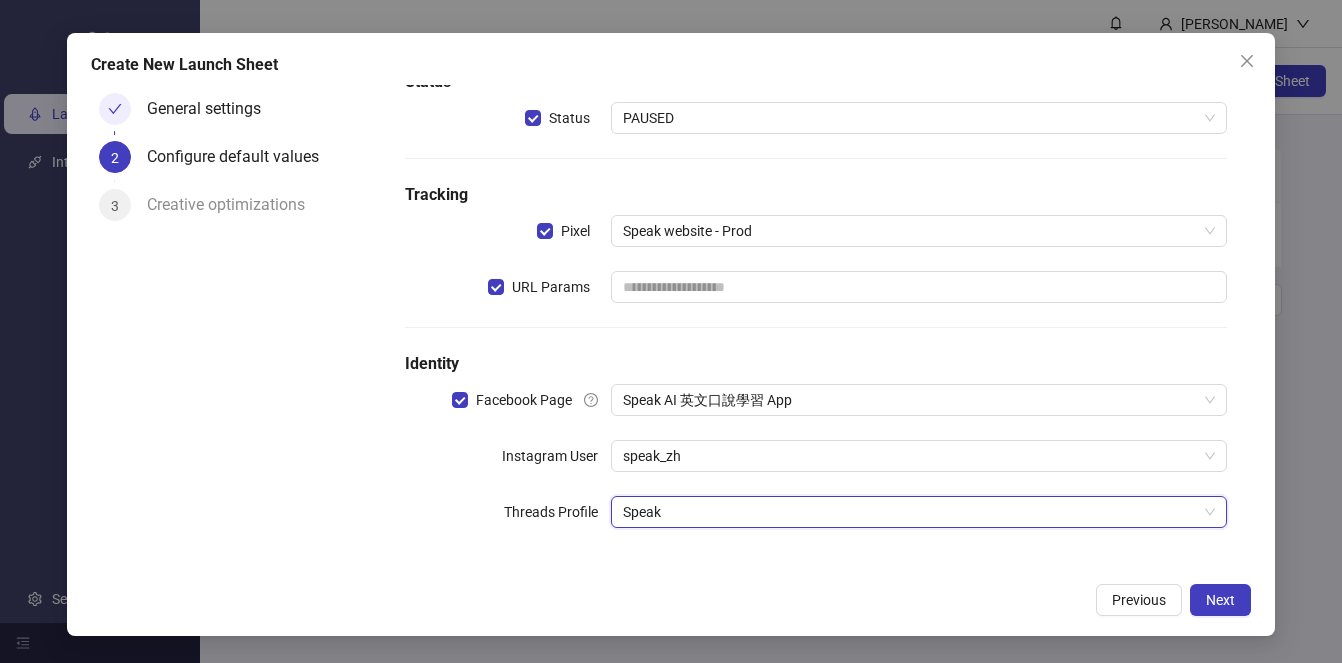 scroll, scrollTop: 106, scrollLeft: 0, axis: vertical 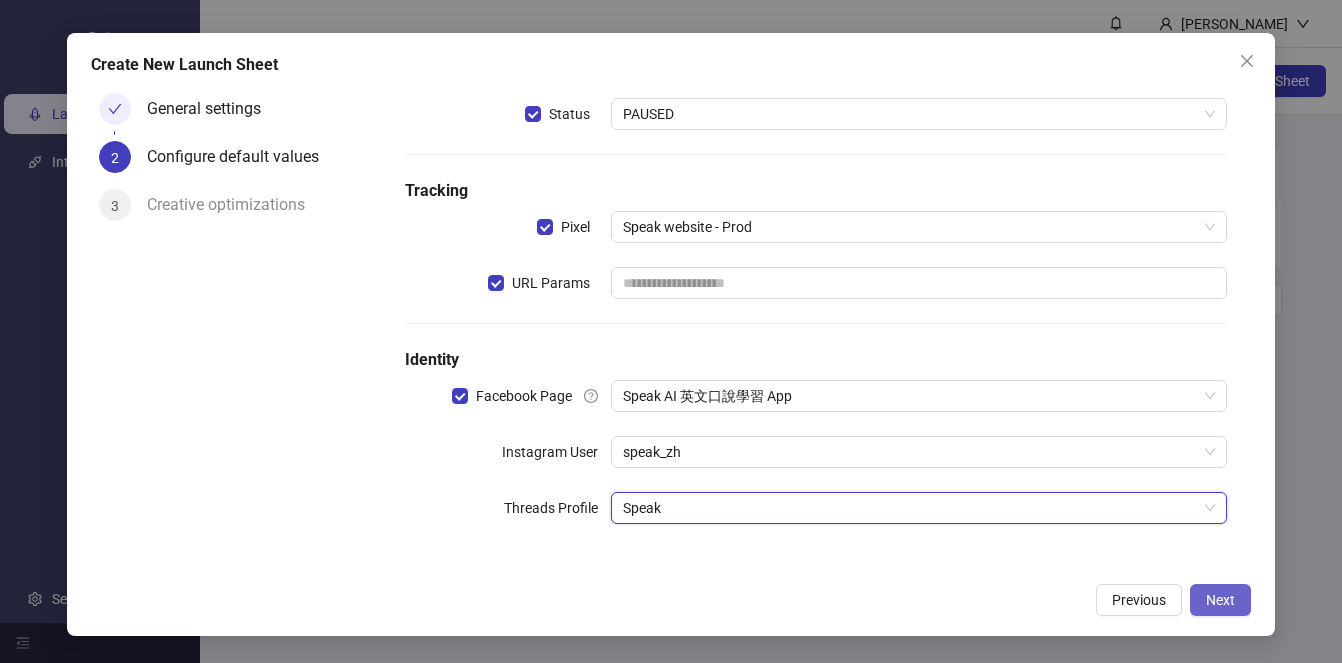 click on "Next" at bounding box center [1220, 600] 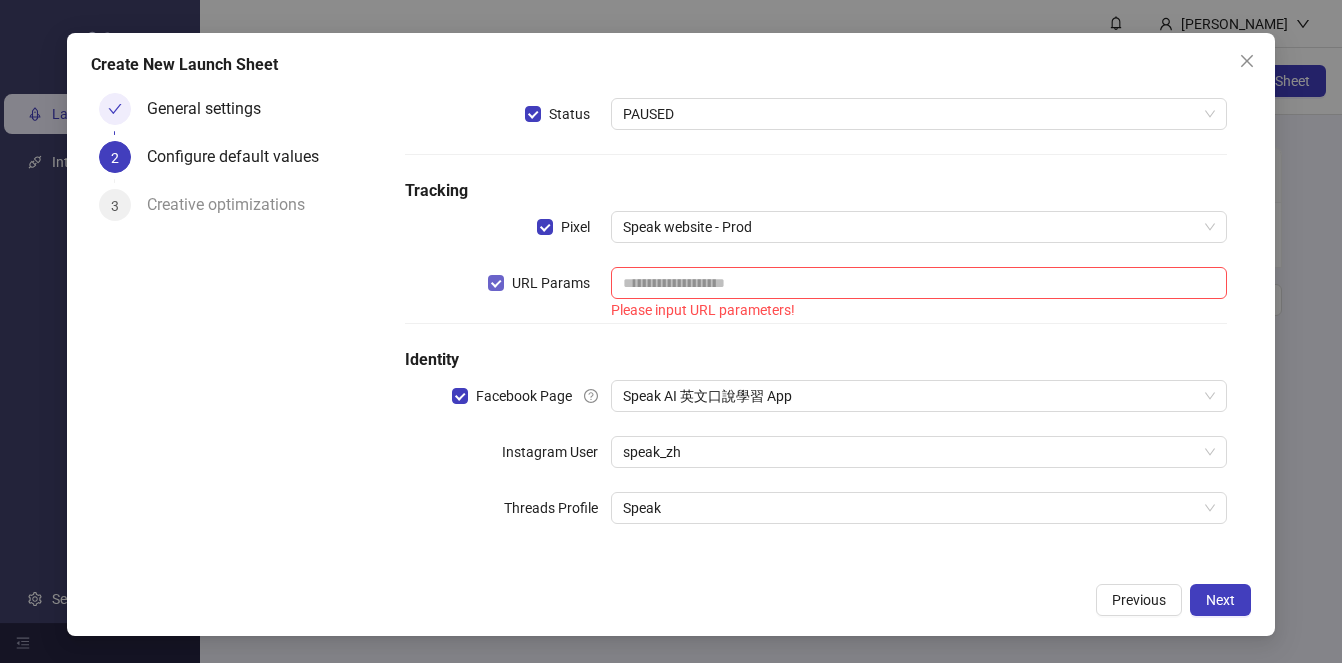click on "URL Params" at bounding box center (543, 283) 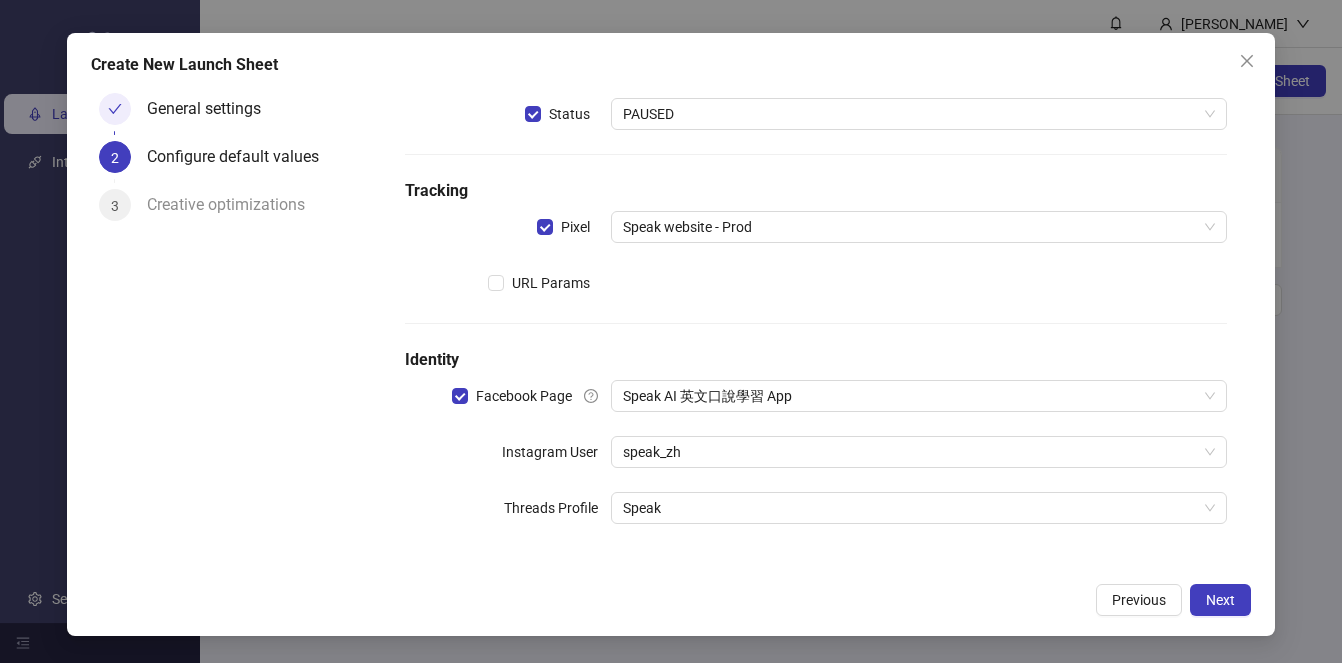 click on "Create New Launch Sheet General settings 2 Configure default values 3 Creative optimizations Choose which fields and settings remain the same across all of your newly launched ads. All other fields can be managed directly in the sheet. E.g. if you select a Pixel here, you will not be able to change the Pixel in the sheet. Status Status PAUSED Tracking Pixel Speak website - Prod URL Params Identity Facebook Page Speak AI 英文口說學習 App Instagram User speak_zh Threads Profile Speak Previous Next" at bounding box center (671, 334) 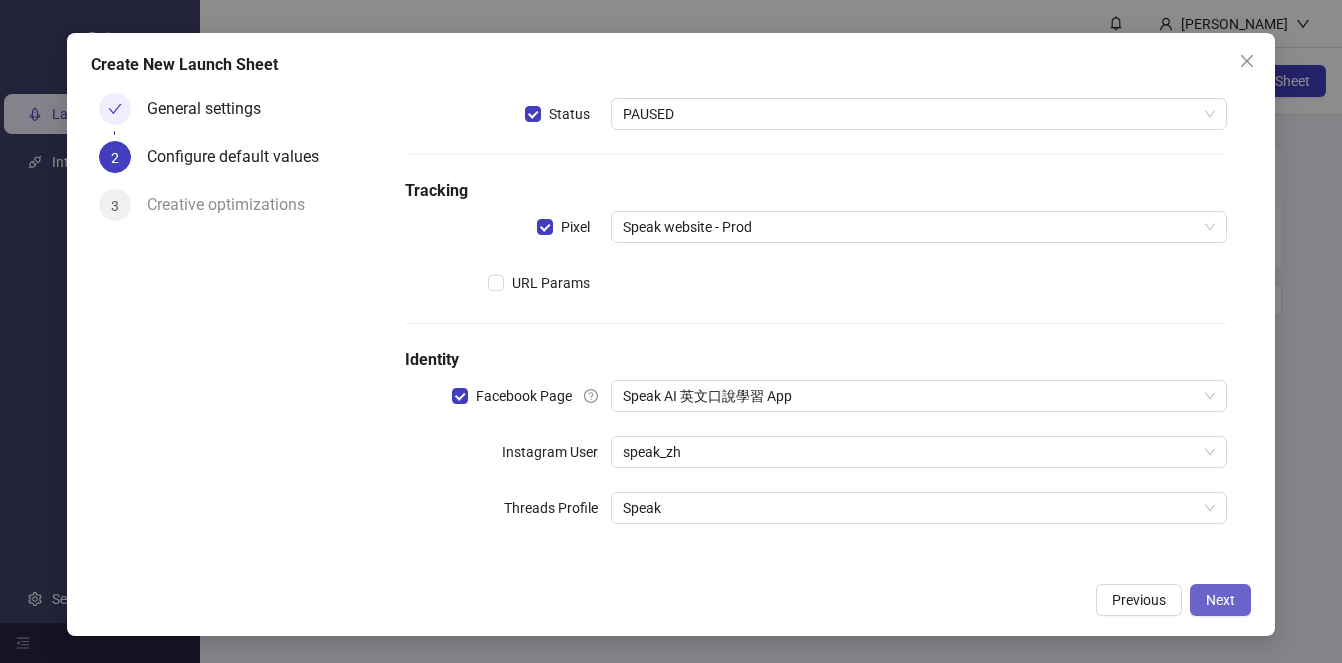 click on "Next" at bounding box center [1220, 600] 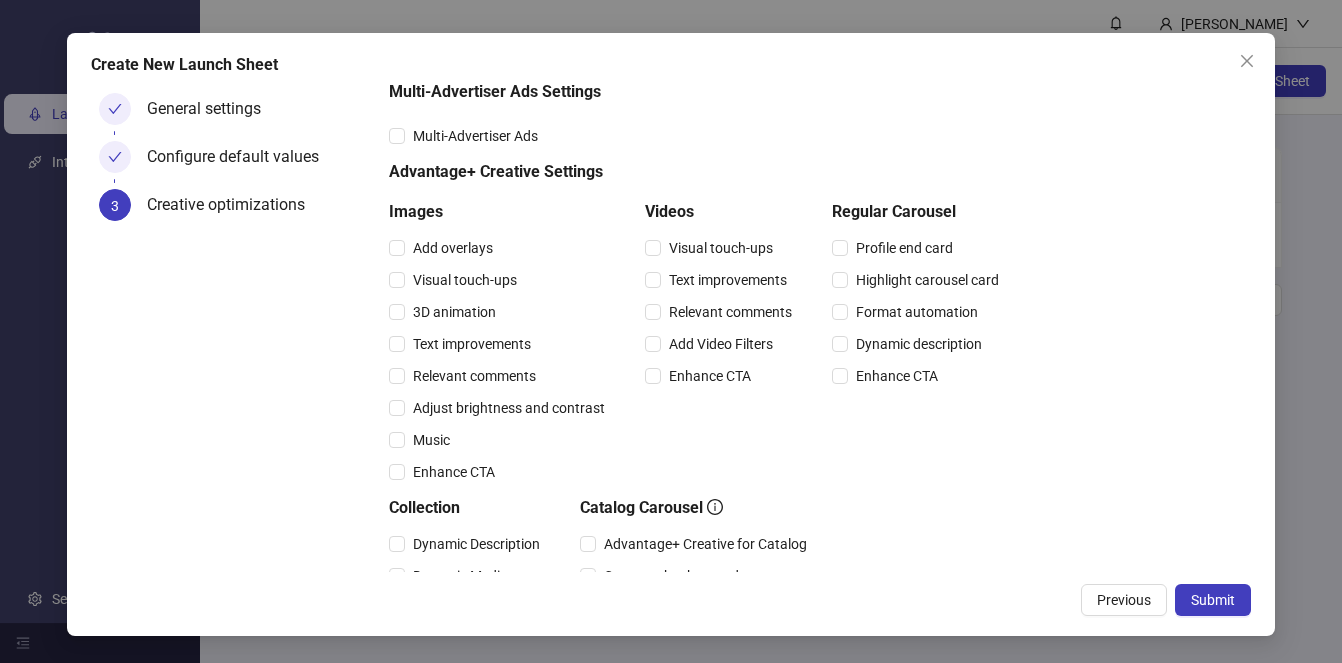 scroll, scrollTop: 61, scrollLeft: 0, axis: vertical 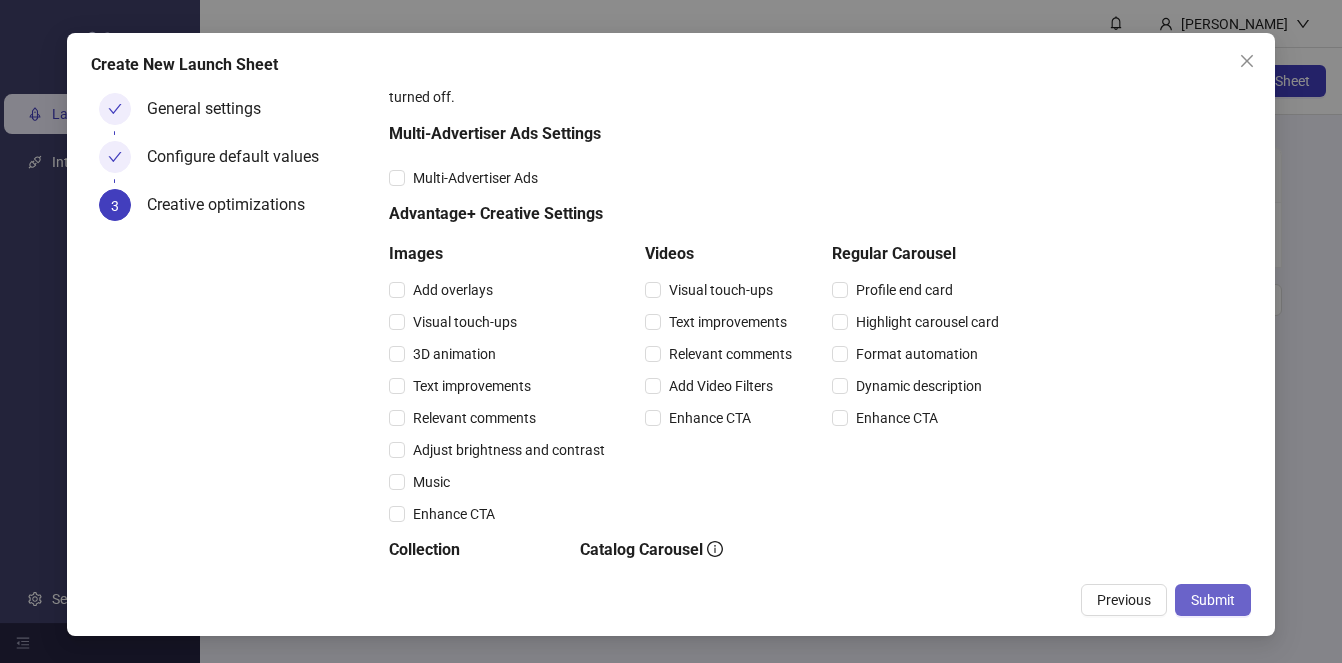 click on "Submit" at bounding box center (1213, 600) 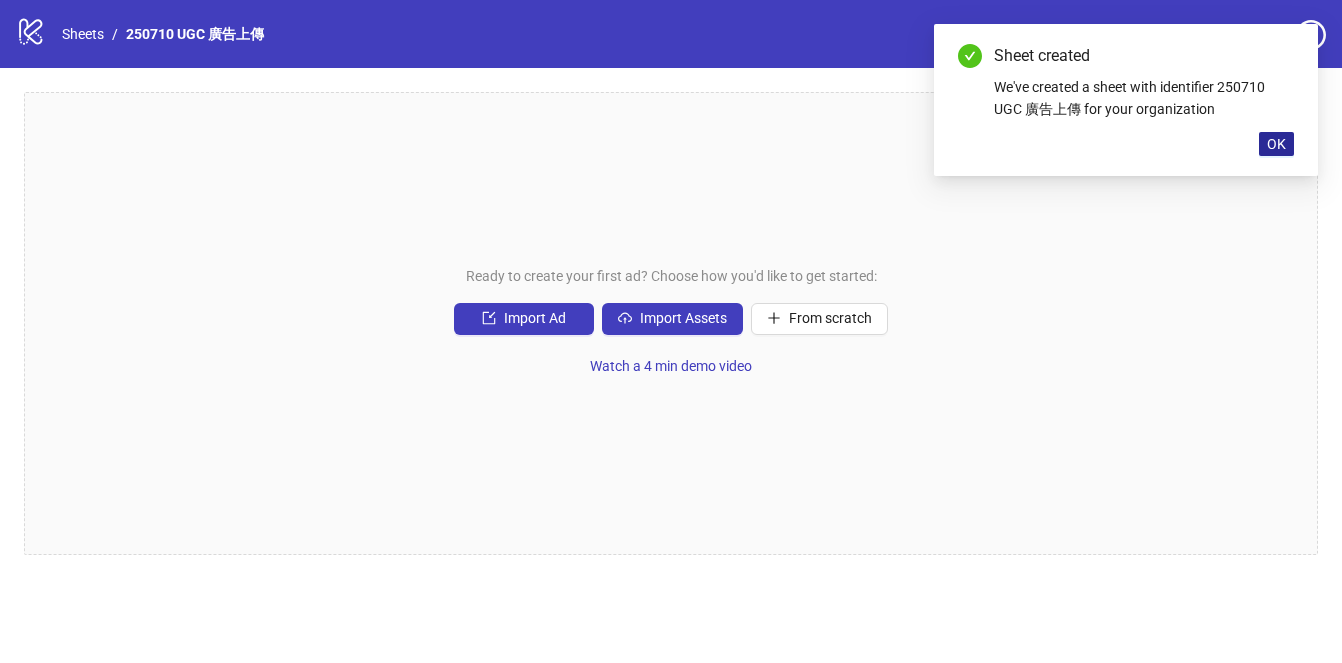 click on "OK" at bounding box center [1276, 144] 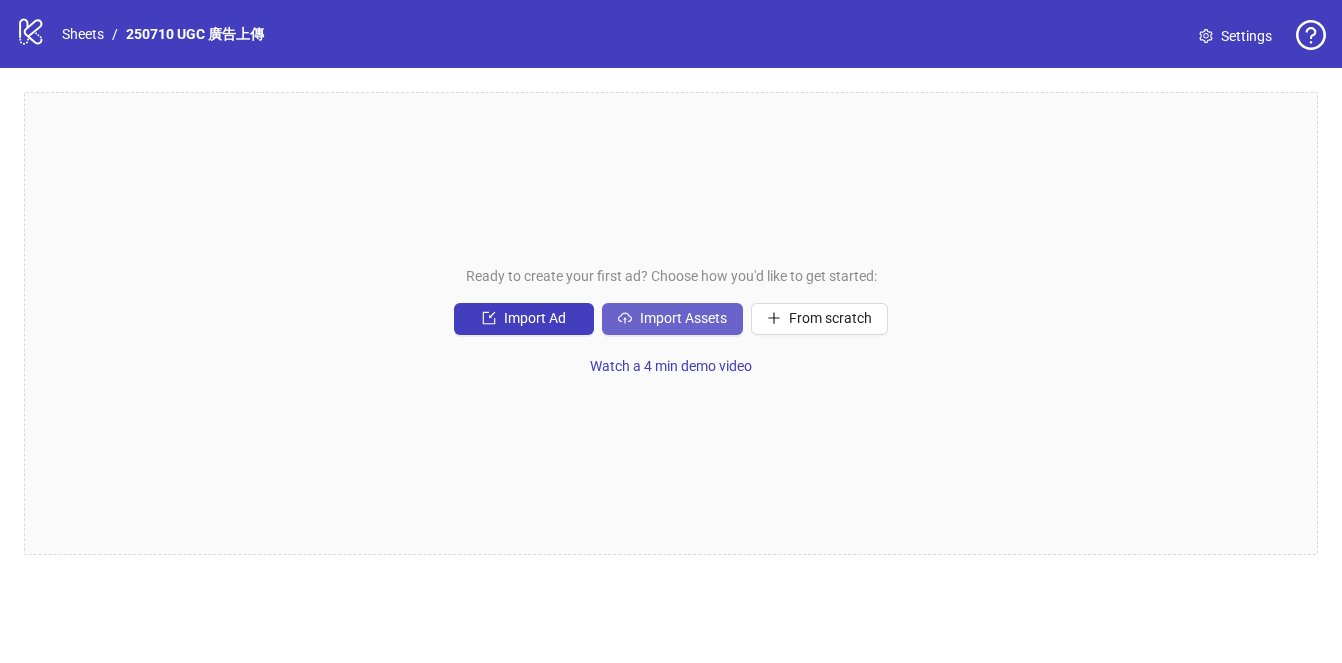 click on "Import Assets" at bounding box center (672, 319) 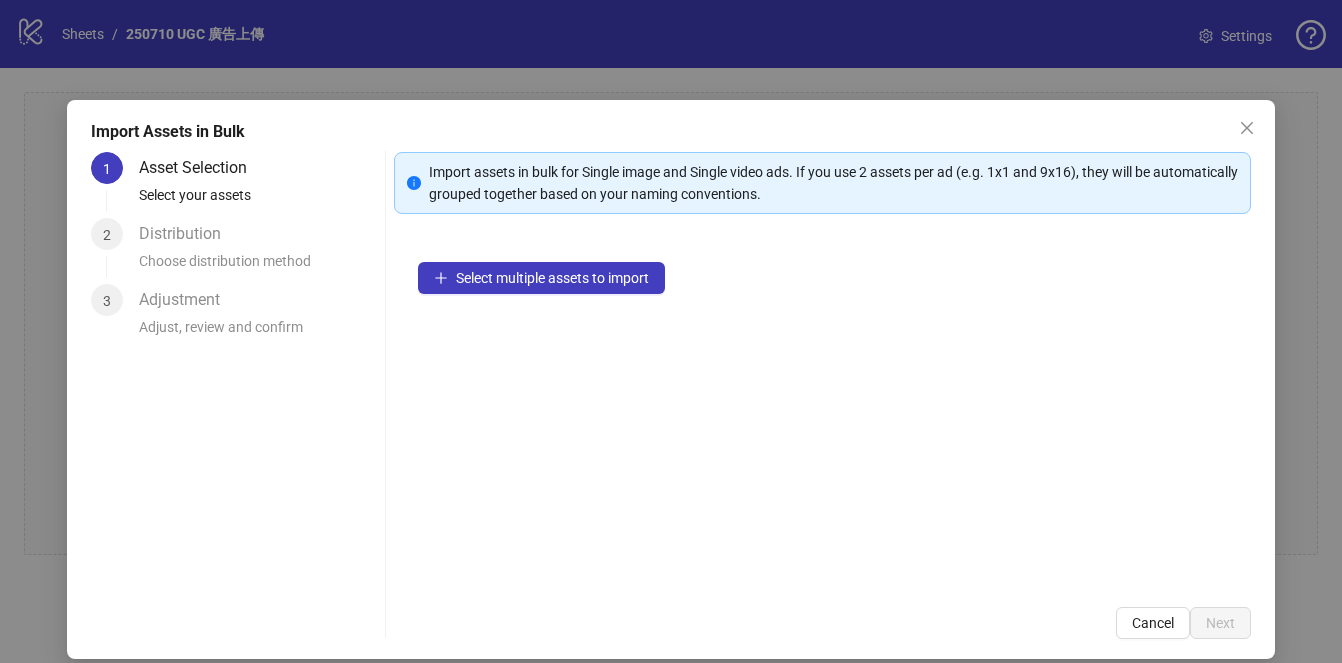 scroll, scrollTop: 19, scrollLeft: 0, axis: vertical 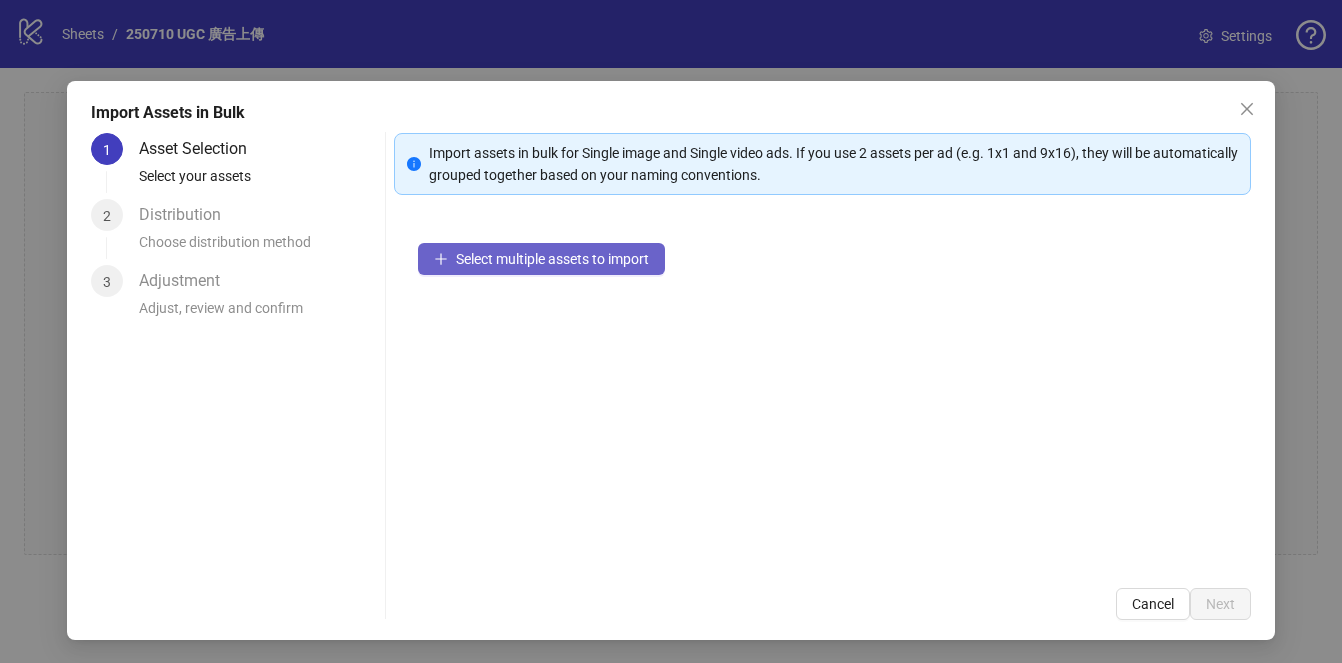 click on "Select multiple assets to import" at bounding box center (552, 259) 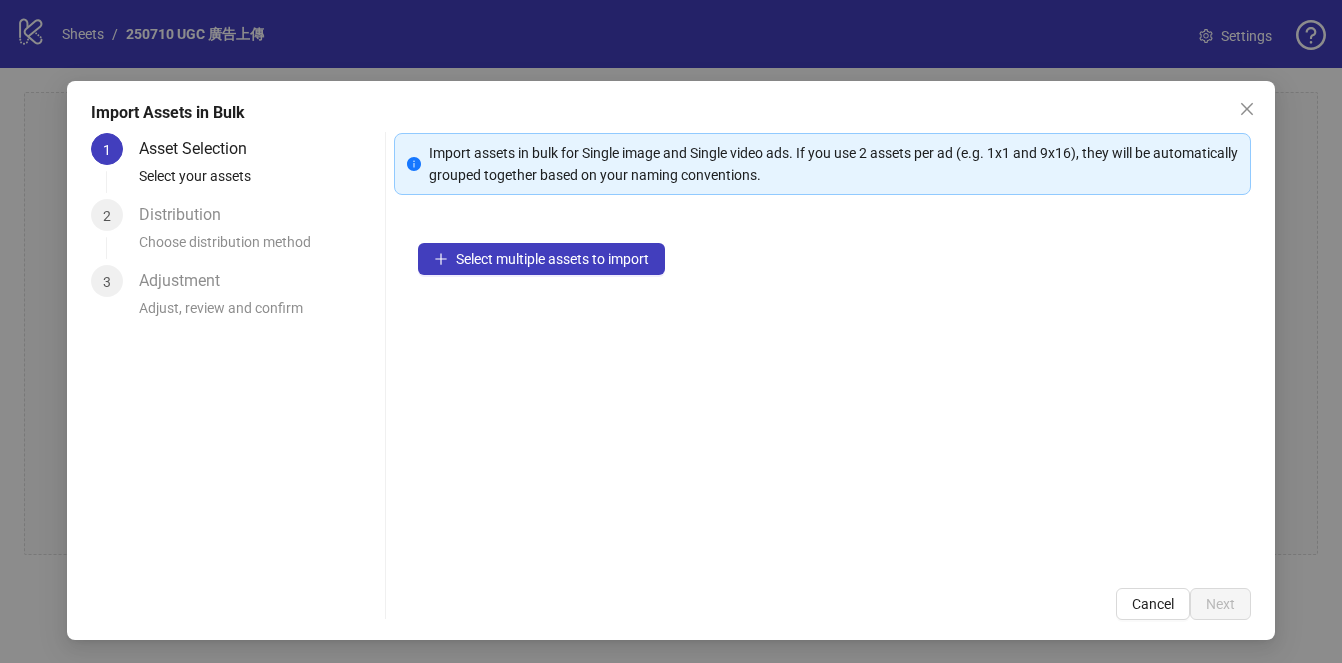 type 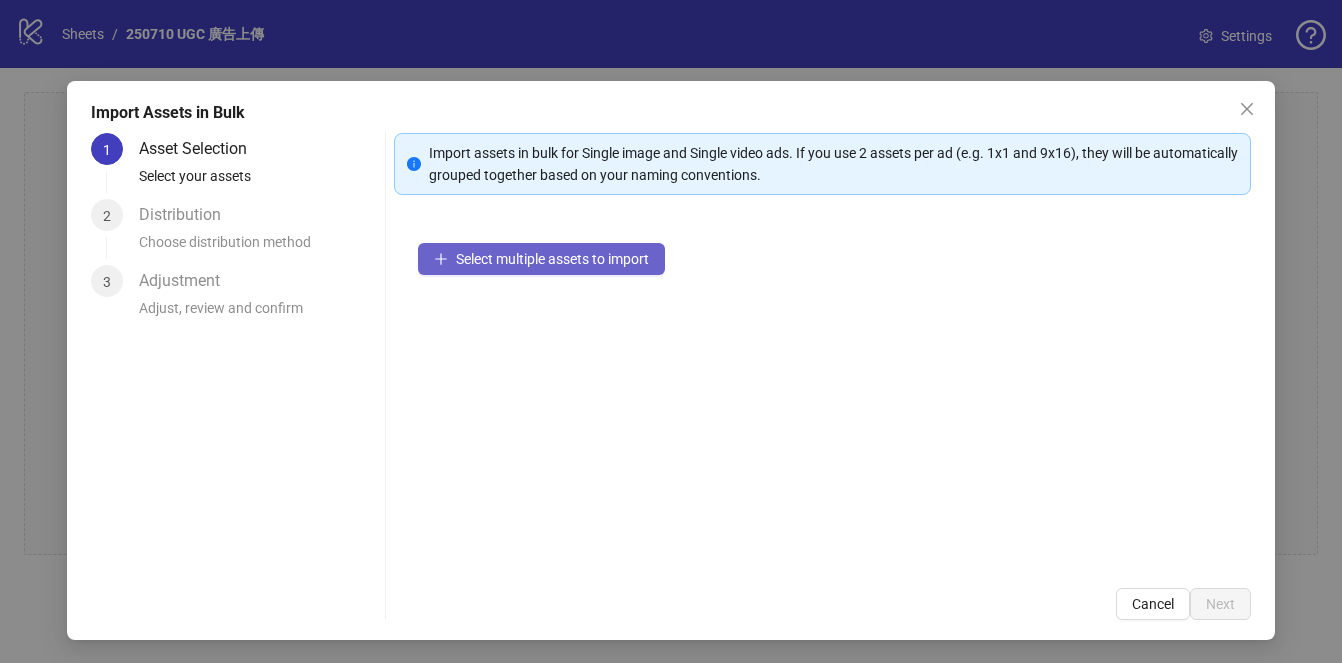 click on "Select multiple assets to import" at bounding box center (552, 259) 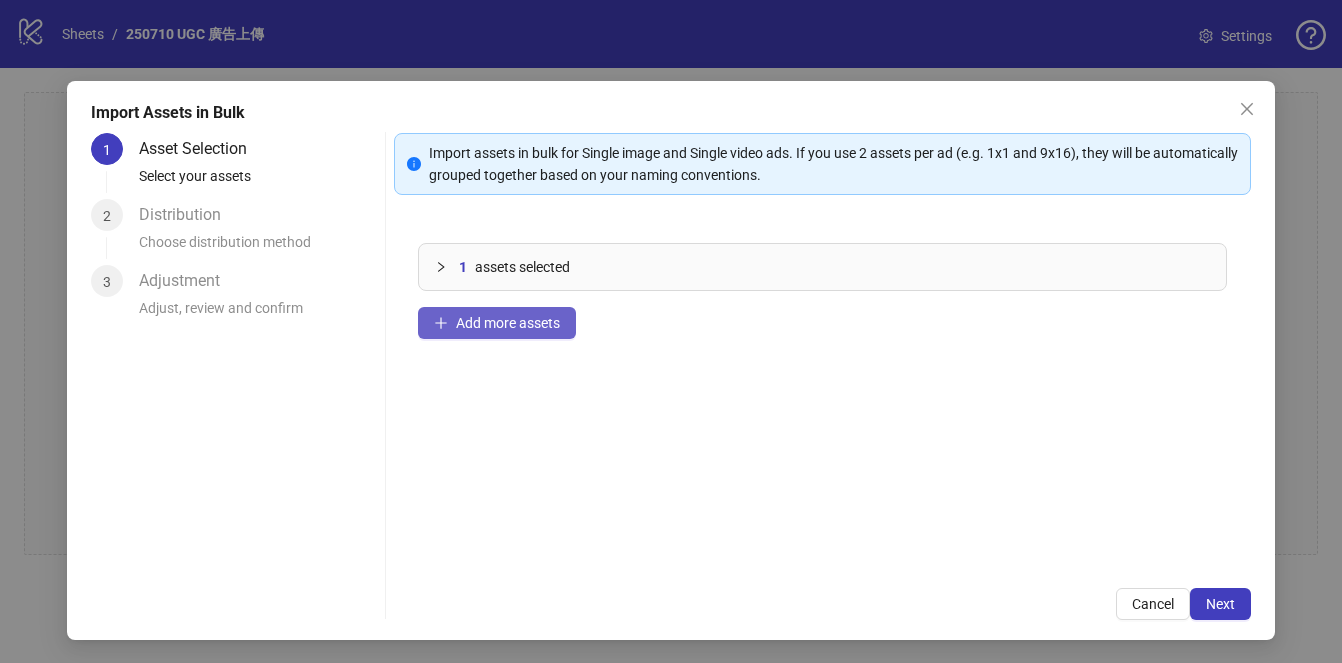 click on "Add more assets" at bounding box center (497, 323) 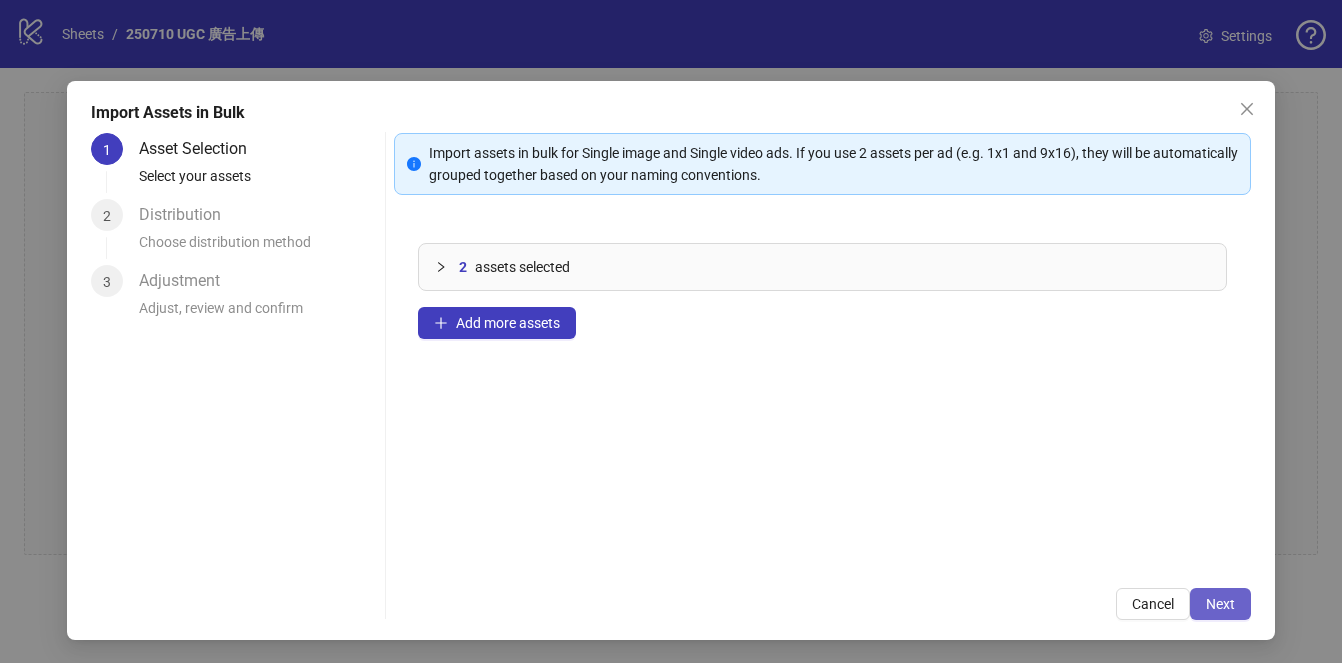 click on "Next" at bounding box center (1220, 604) 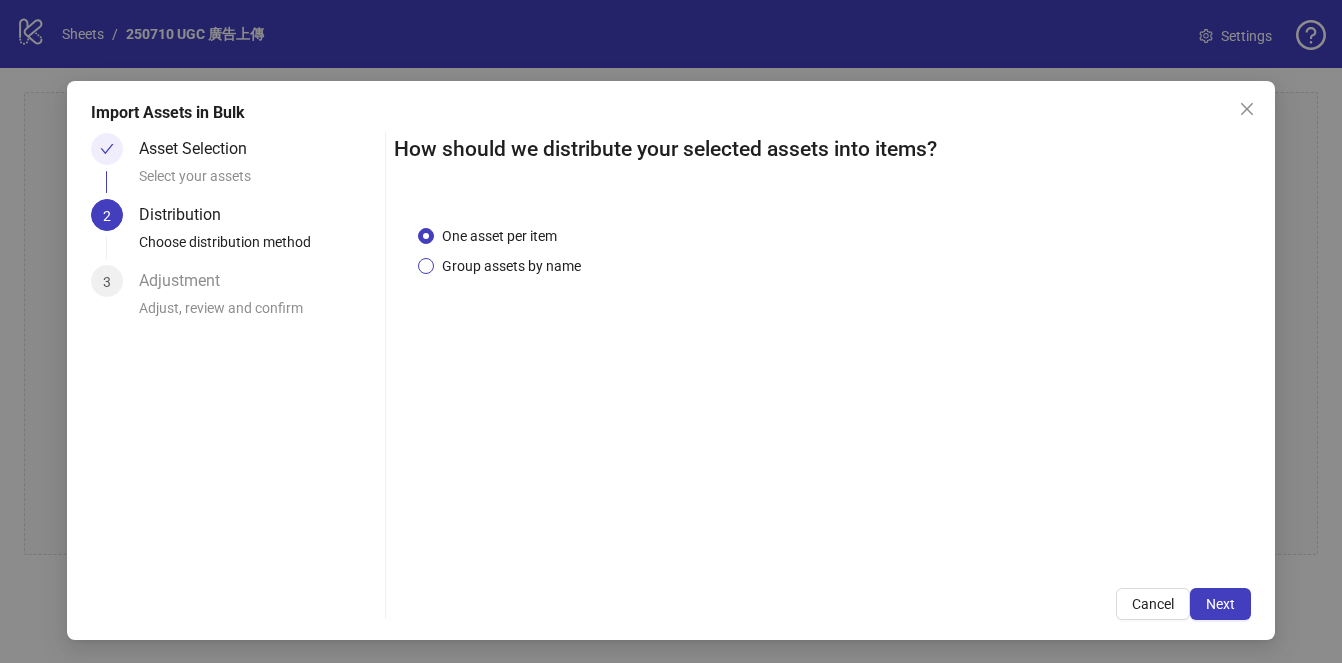 click on "Group assets by name" at bounding box center [511, 266] 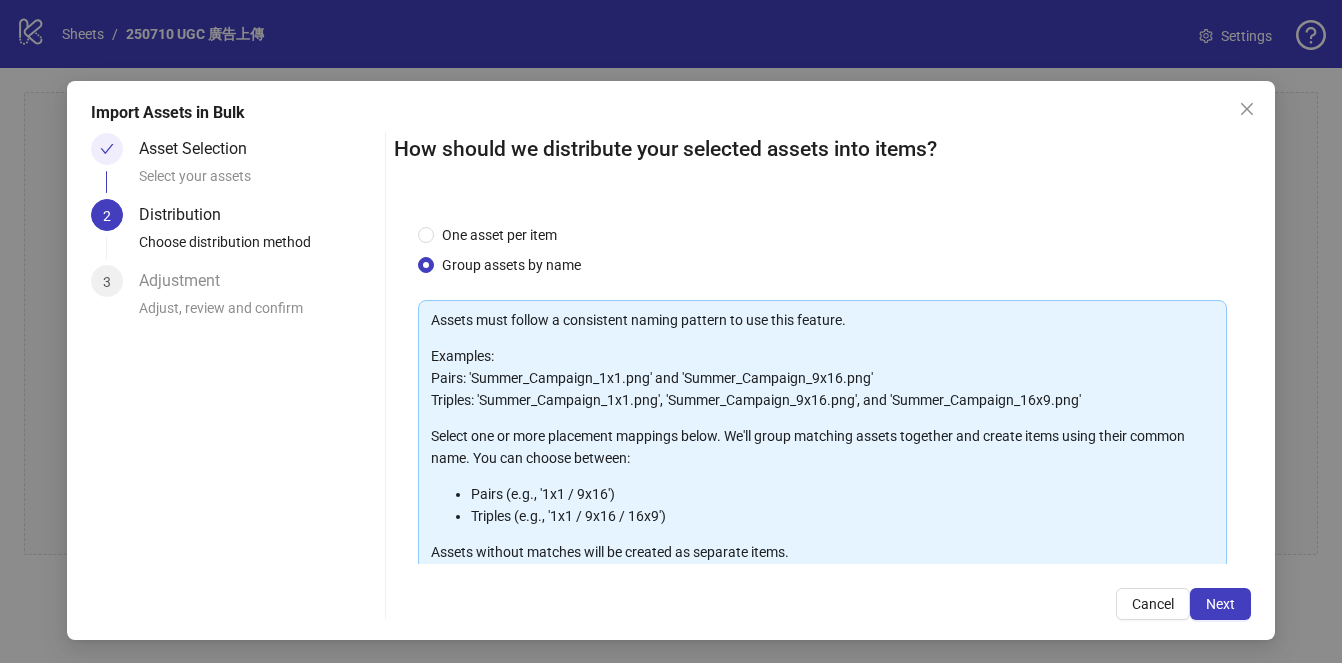 scroll, scrollTop: 0, scrollLeft: 0, axis: both 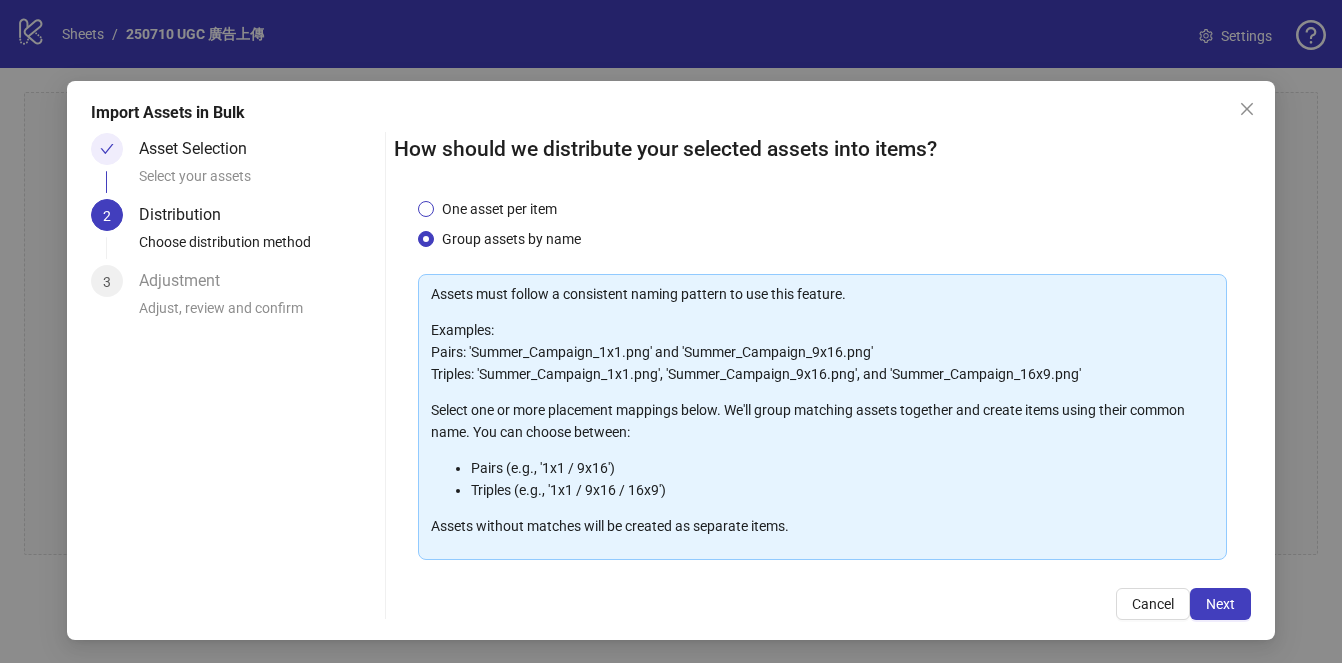click on "One asset per item" at bounding box center [499, 209] 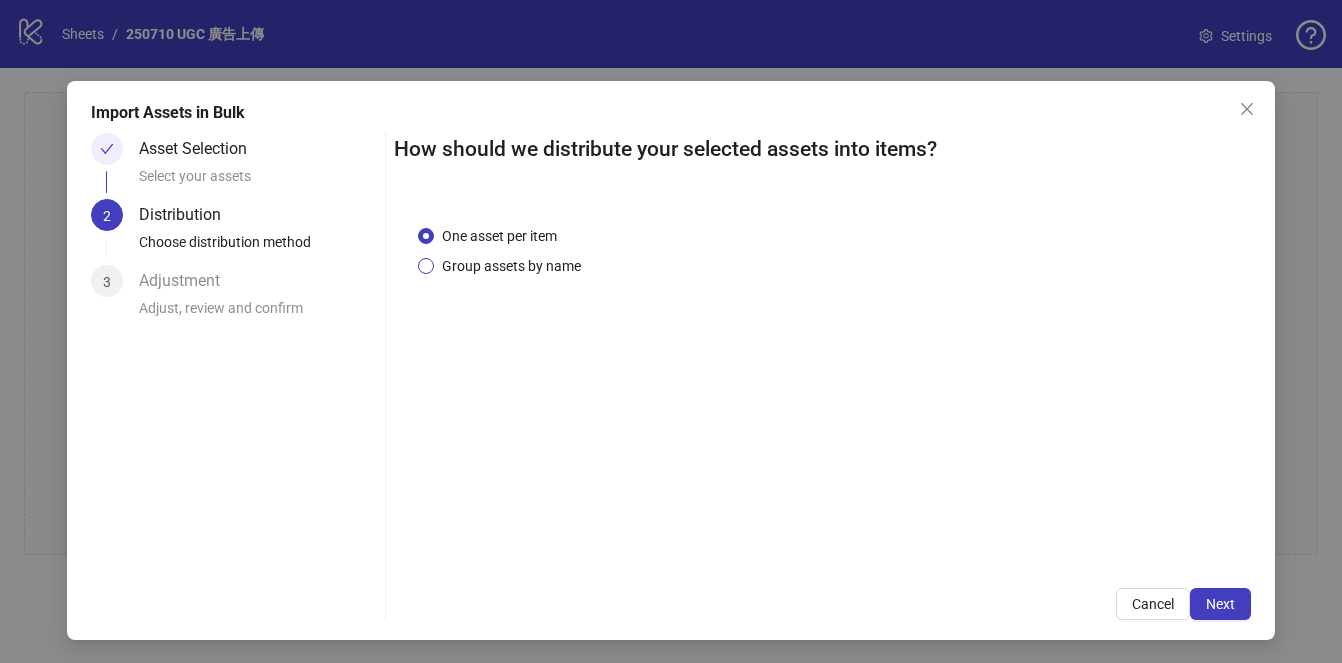 click on "Group assets by name" at bounding box center (511, 266) 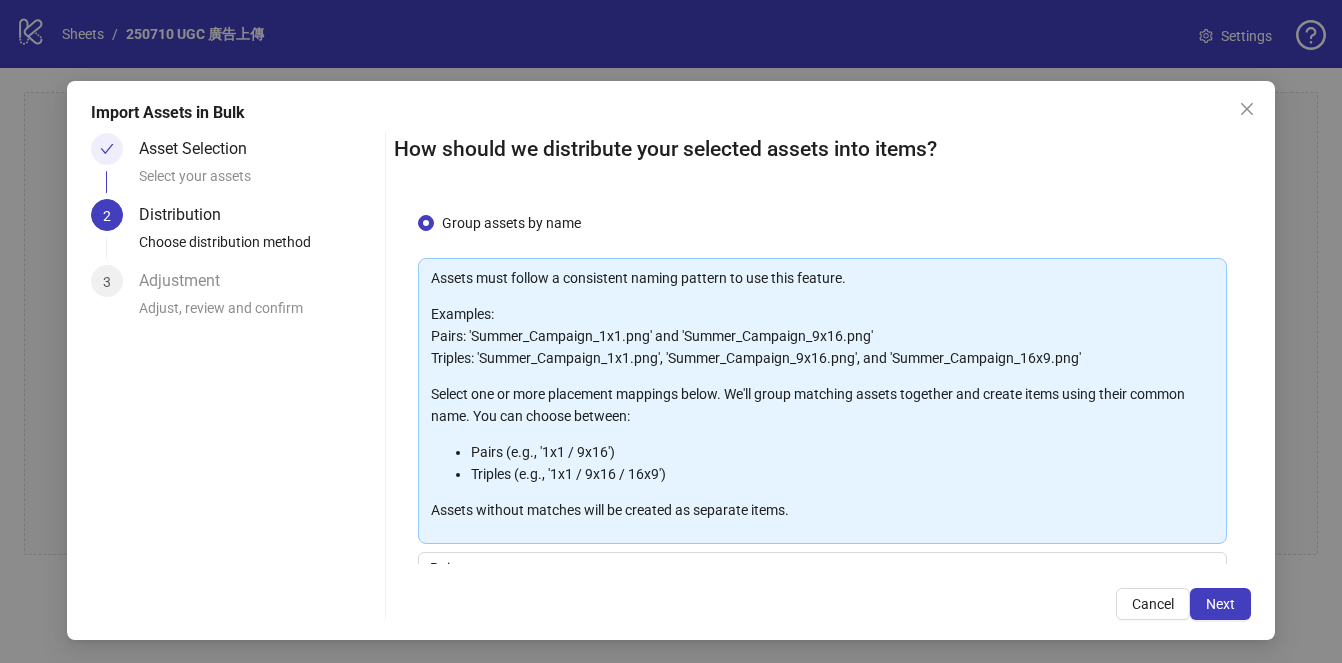 scroll, scrollTop: 0, scrollLeft: 0, axis: both 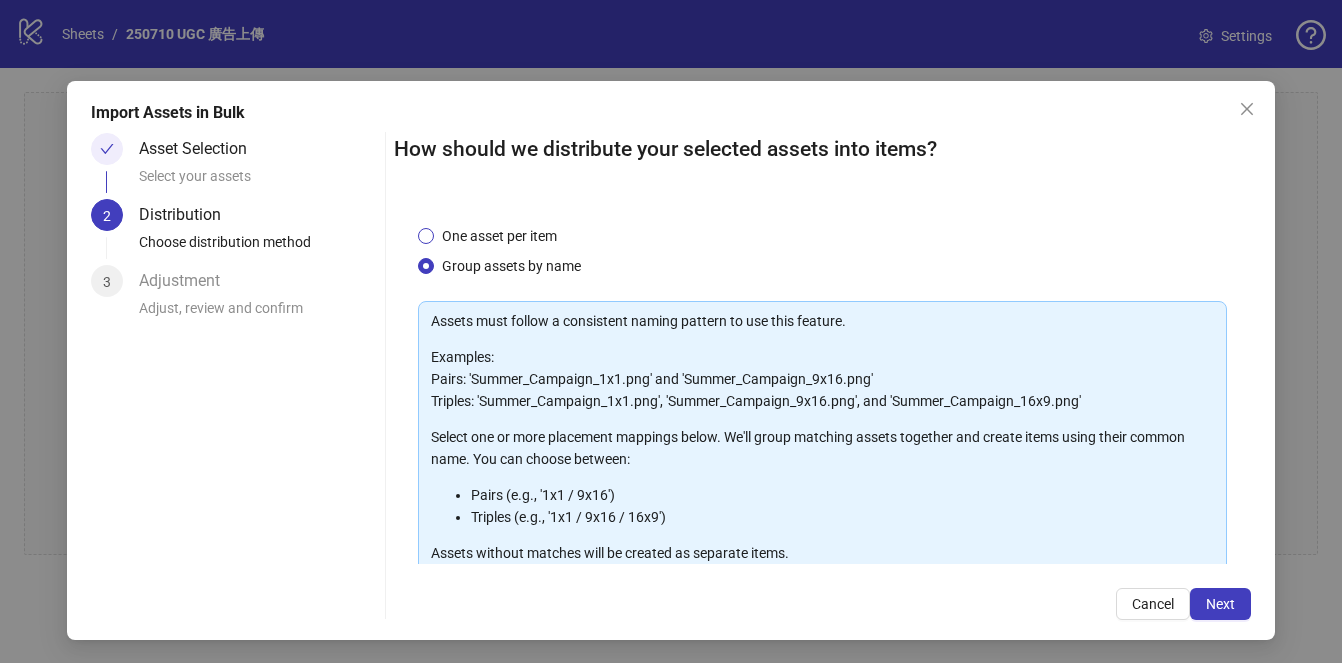 click on "One asset per item" at bounding box center [499, 236] 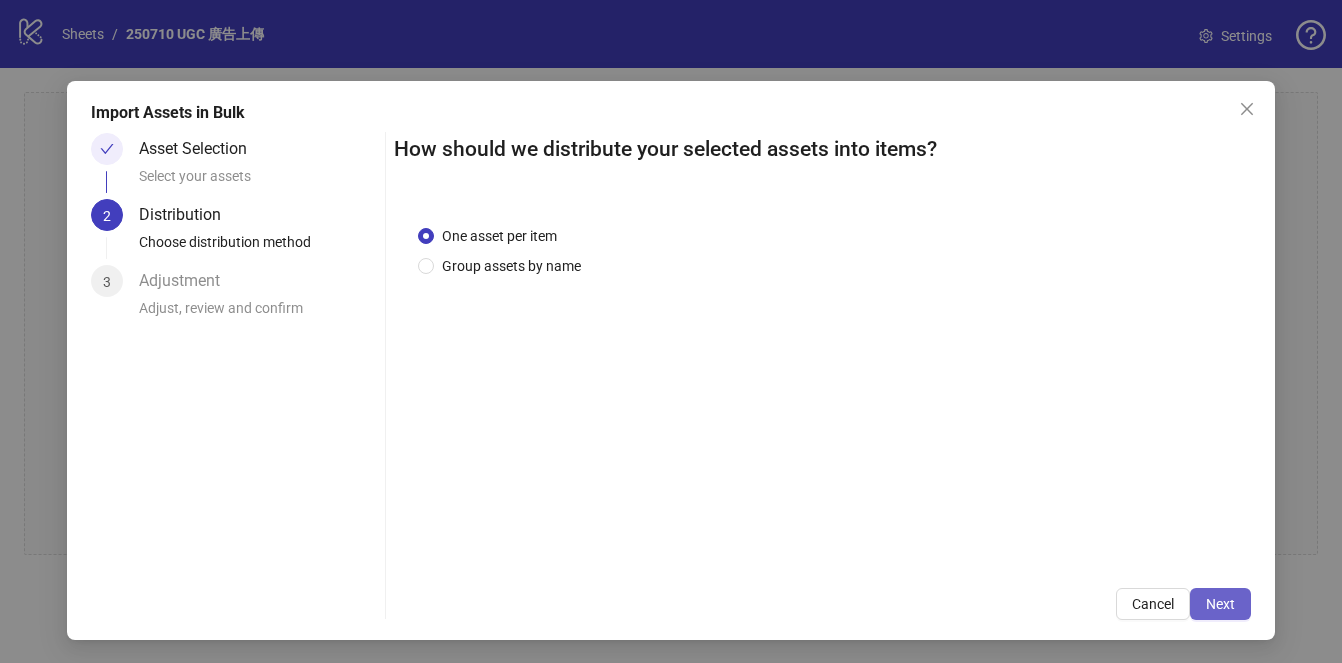 click on "Next" at bounding box center (1220, 604) 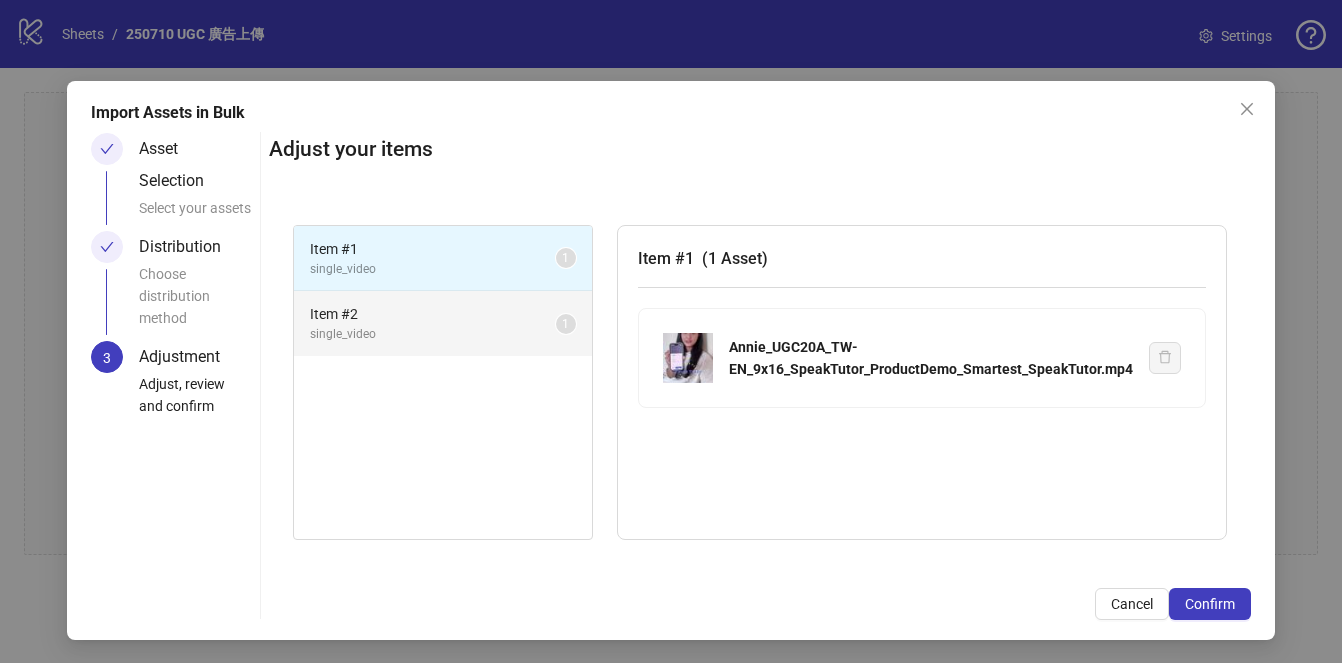 click on "single_video" at bounding box center [433, 334] 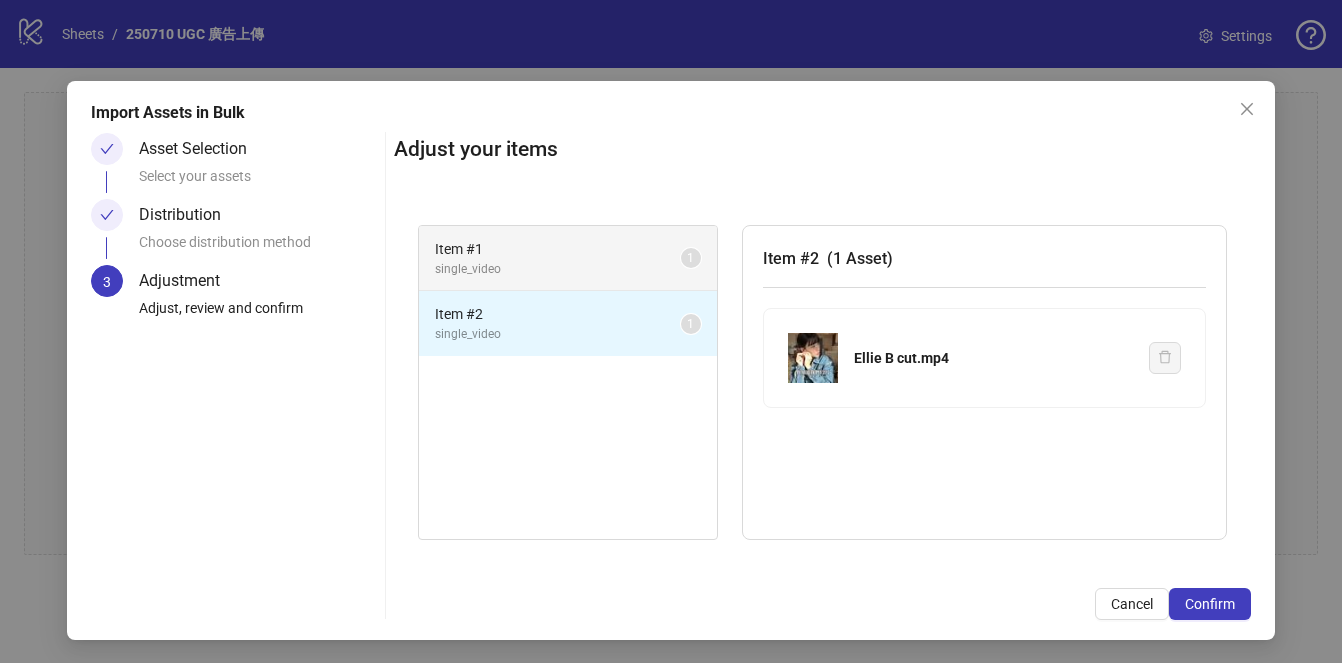click on "single_video" at bounding box center [558, 269] 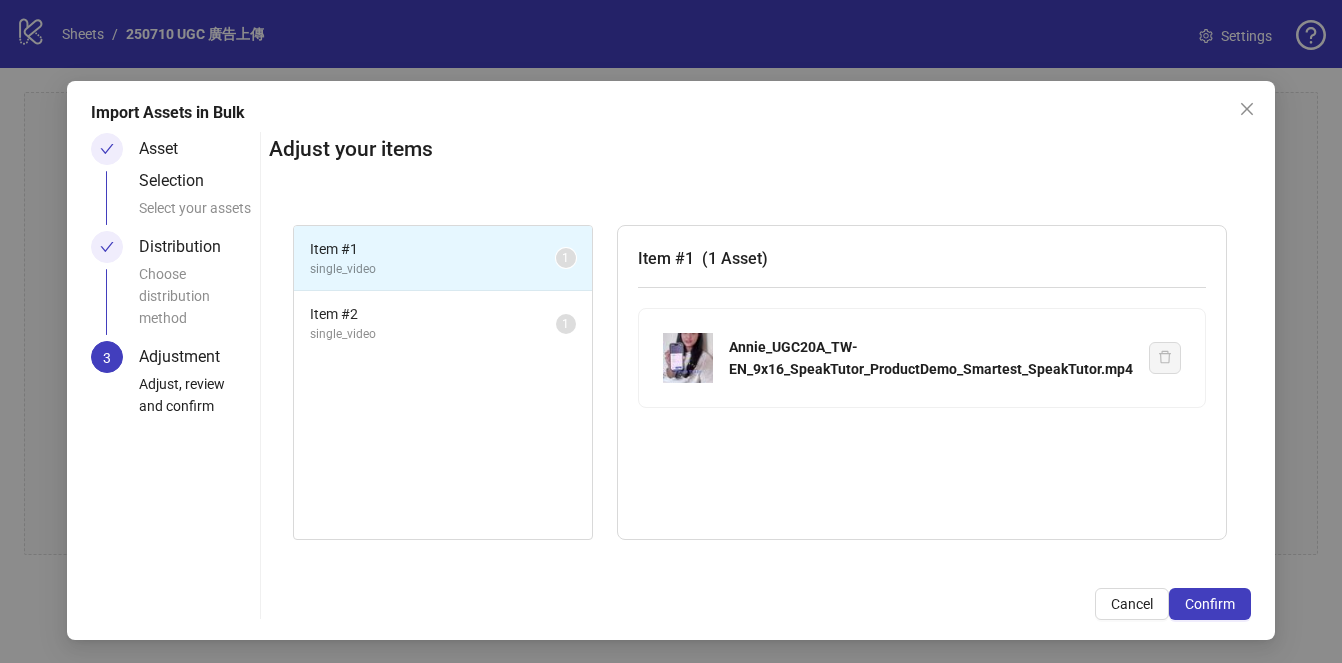 click 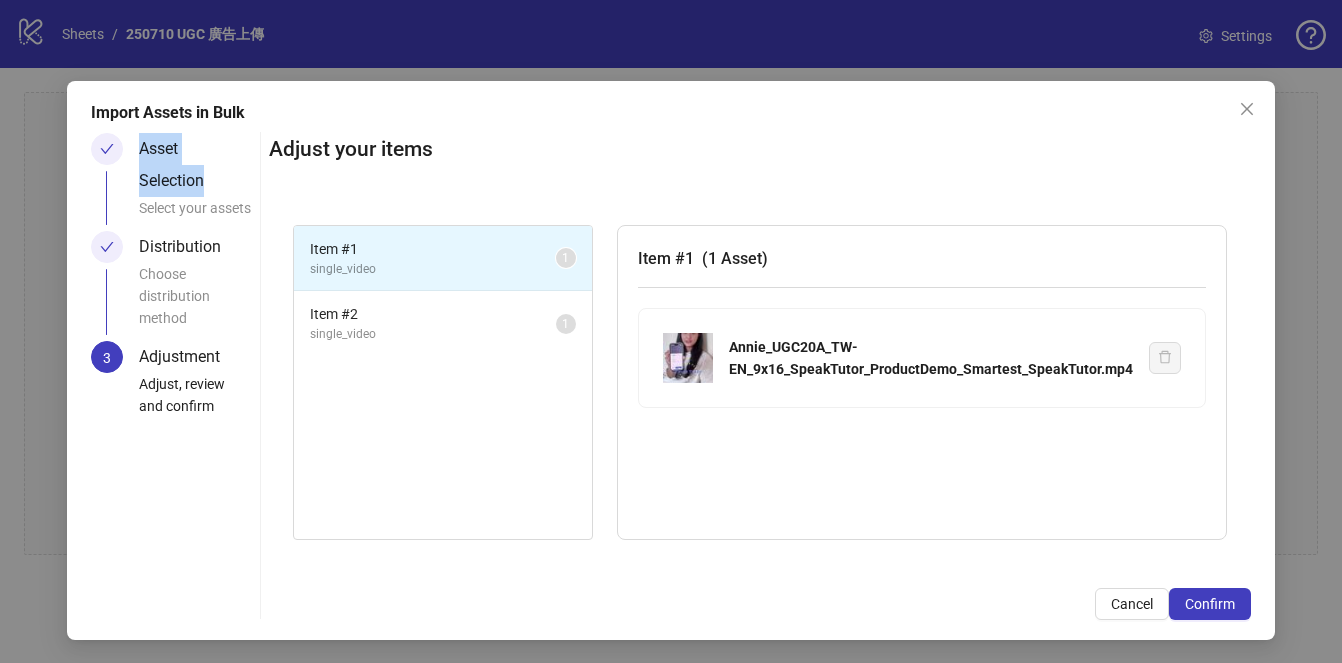 drag, startPoint x: 142, startPoint y: 146, endPoint x: 207, endPoint y: 174, distance: 70.77429 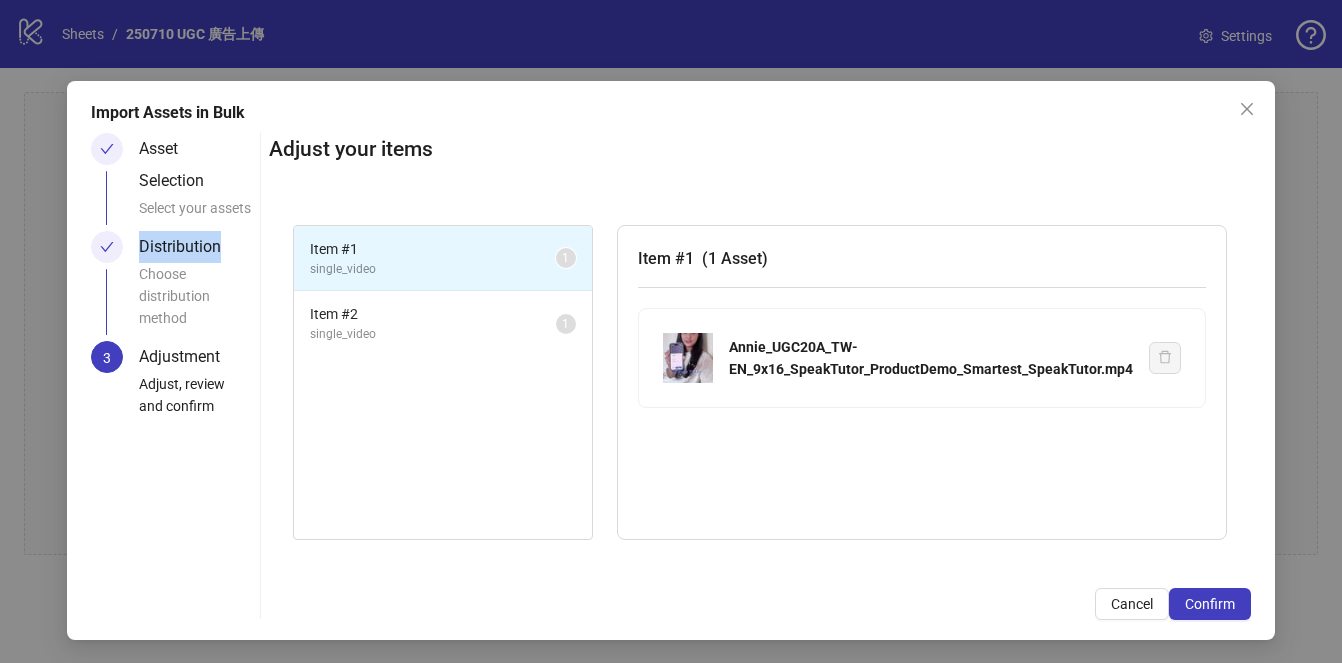 drag, startPoint x: 141, startPoint y: 246, endPoint x: 226, endPoint y: 246, distance: 85 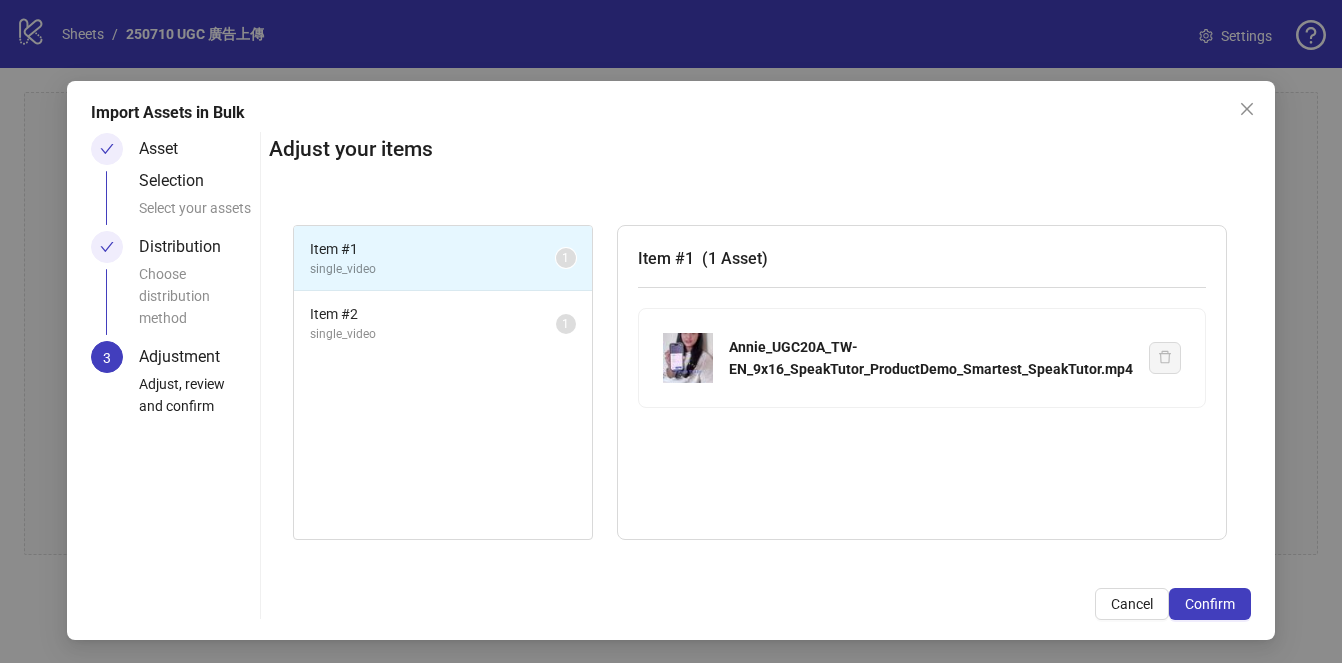 click at bounding box center (107, 248) 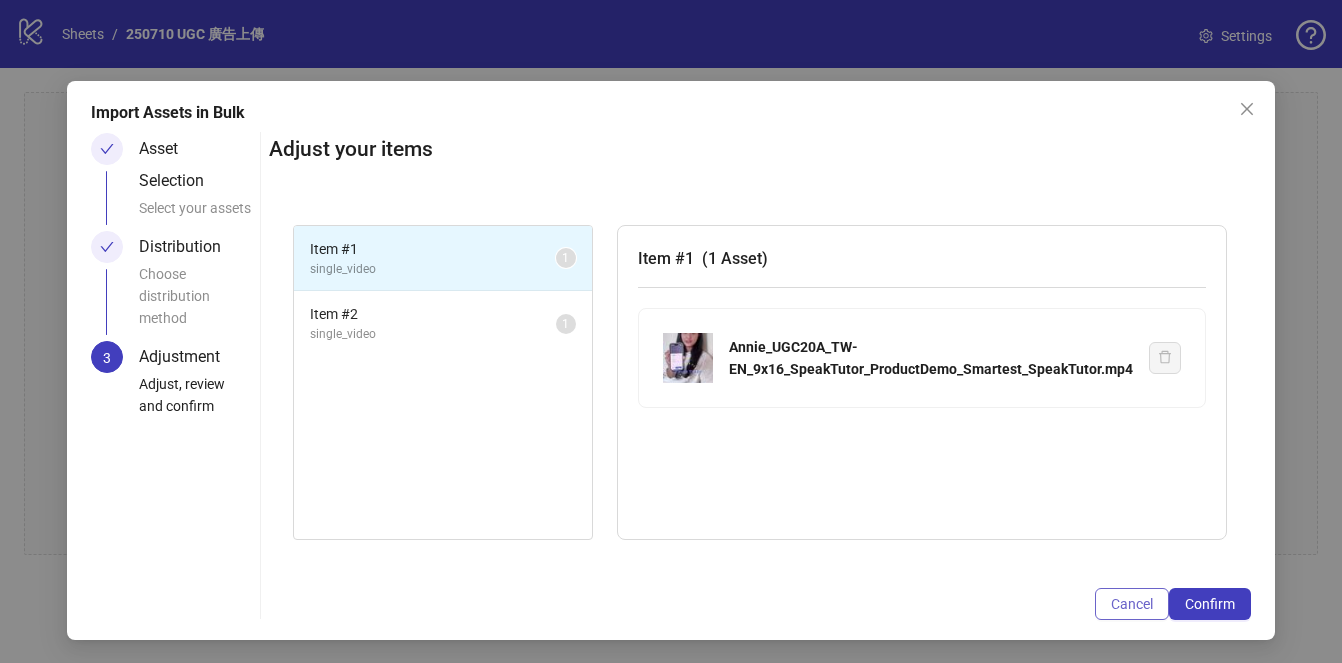 click on "Cancel" at bounding box center [1132, 604] 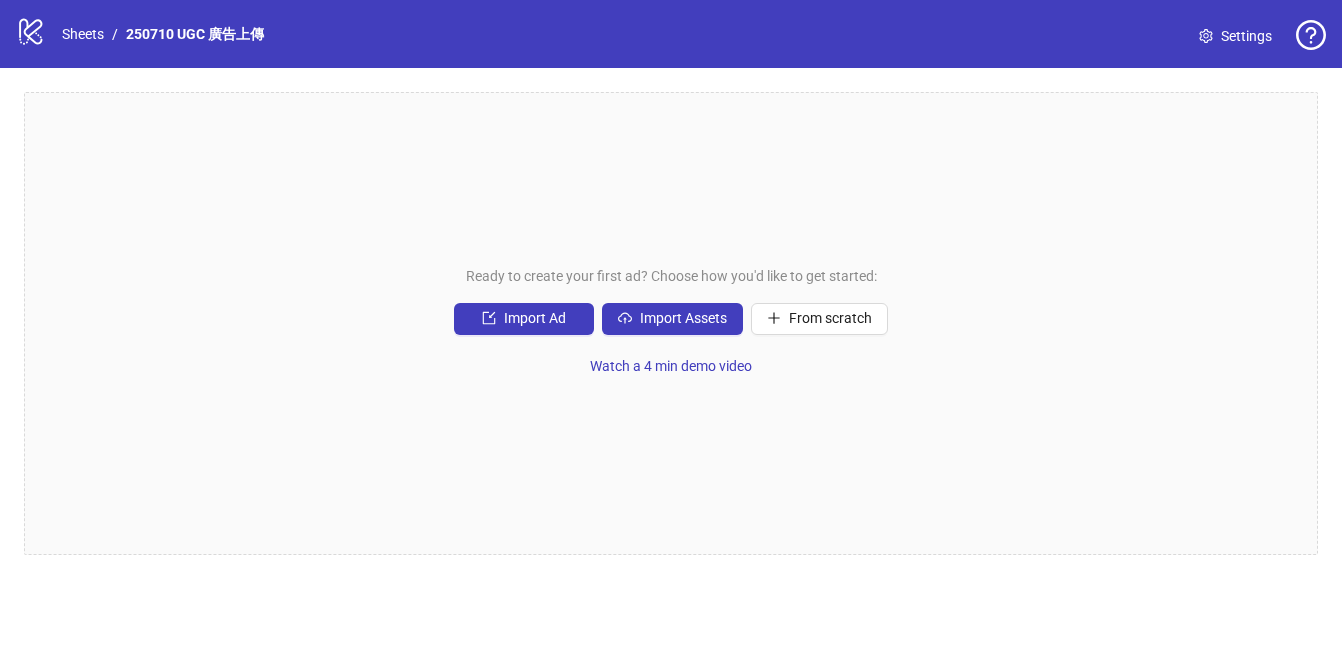 scroll, scrollTop: 0, scrollLeft: 0, axis: both 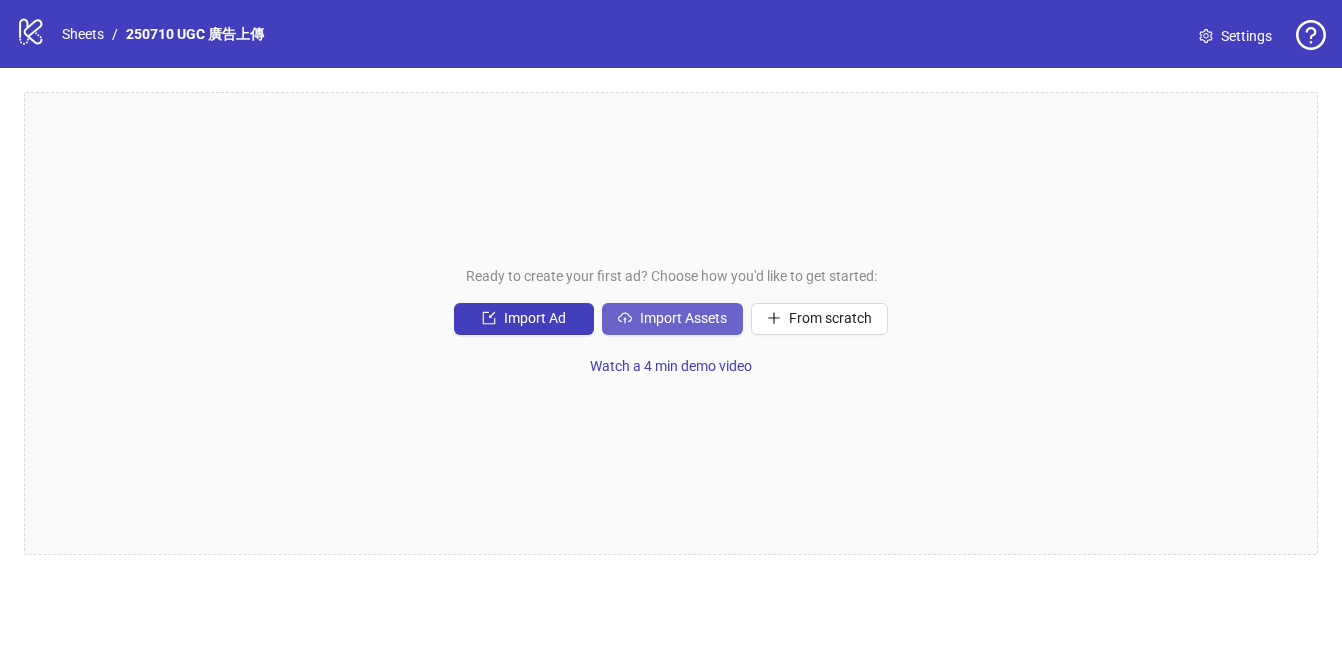 click on "Import Assets" at bounding box center [683, 318] 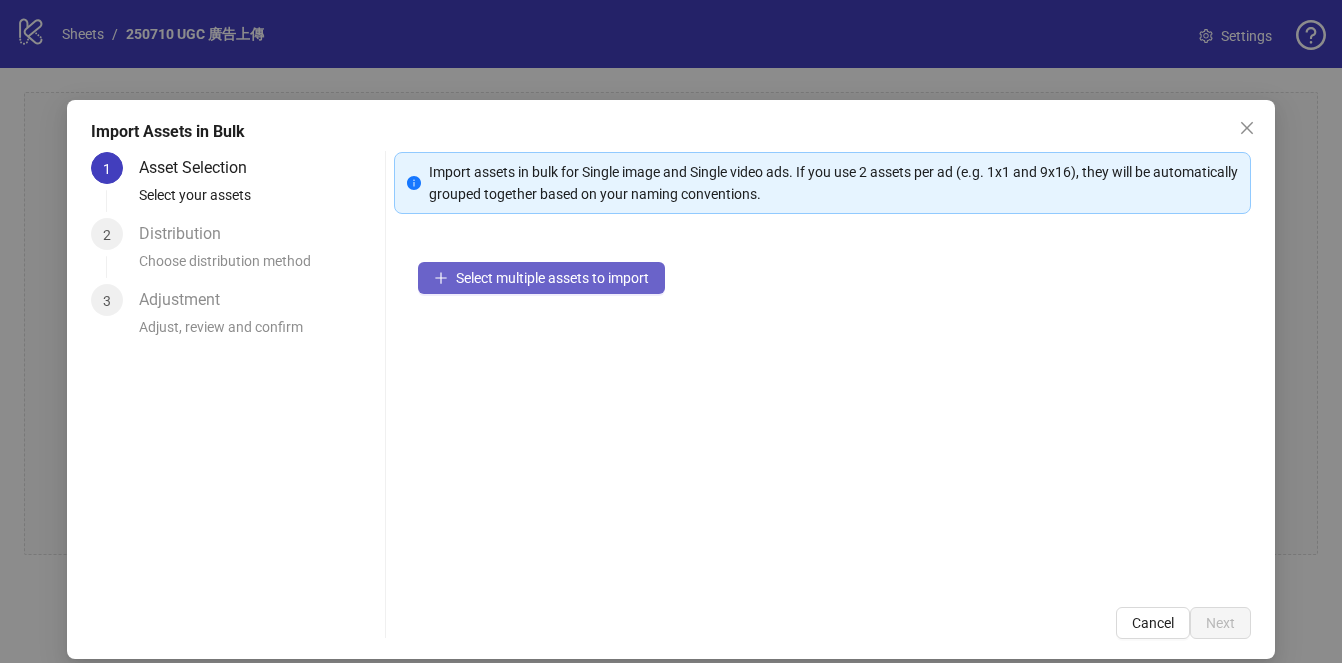 click on "Select multiple assets to import" at bounding box center [552, 278] 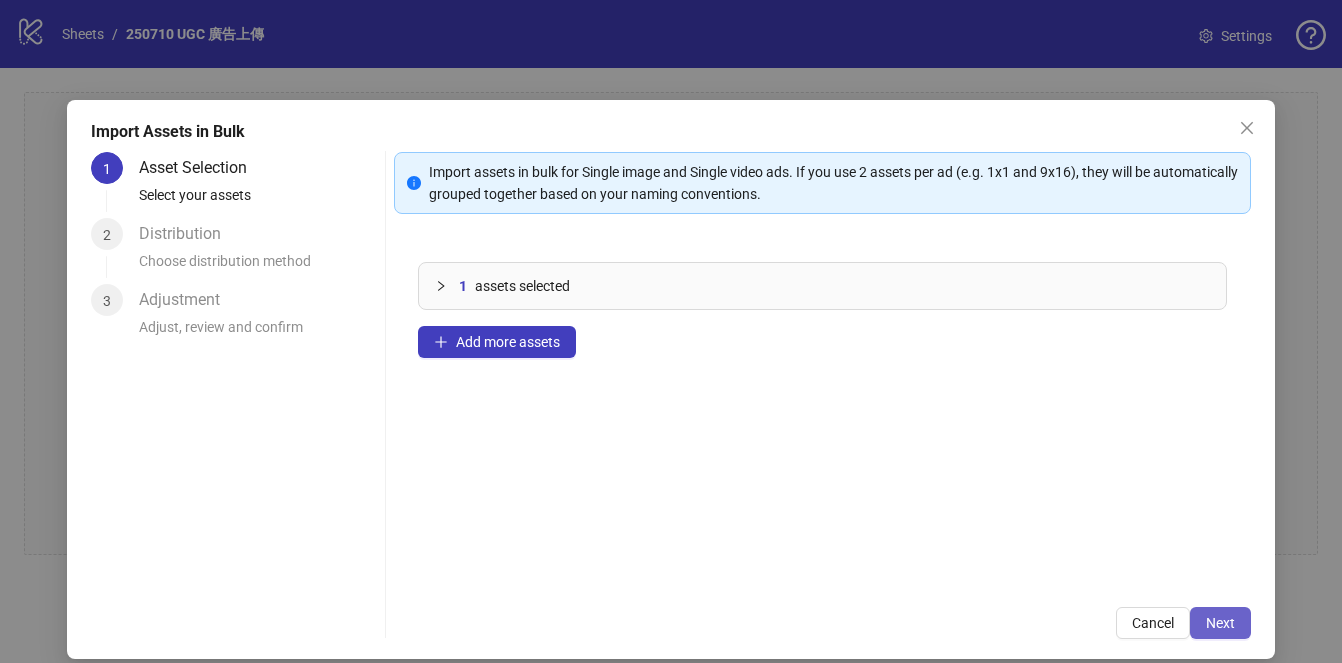 click on "Next" at bounding box center (1220, 623) 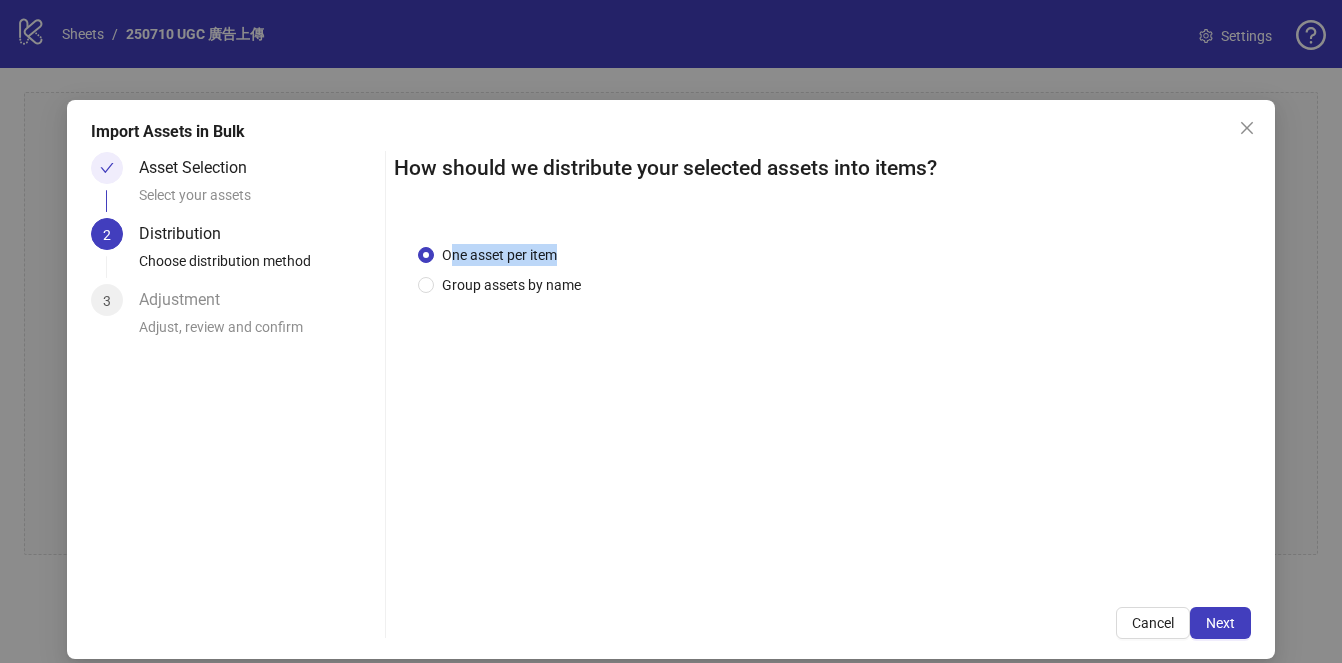 drag, startPoint x: 570, startPoint y: 255, endPoint x: 447, endPoint y: 252, distance: 123.03658 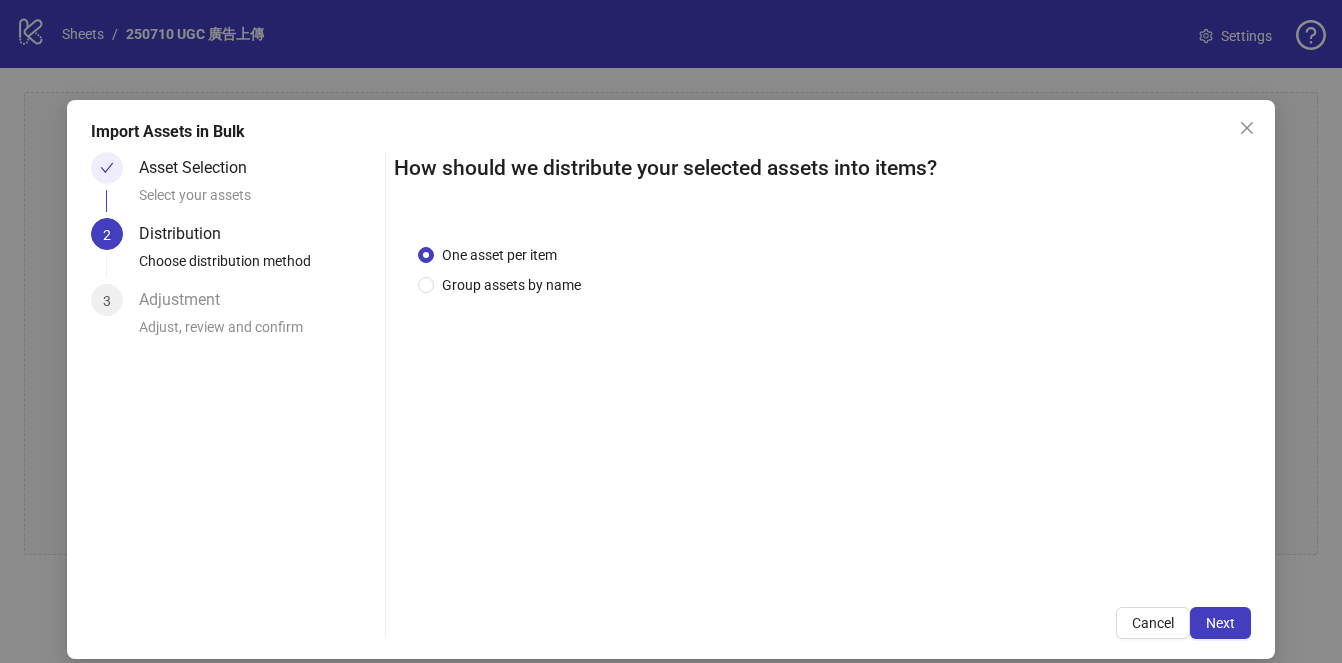 click on "One asset per item" at bounding box center (503, 255) 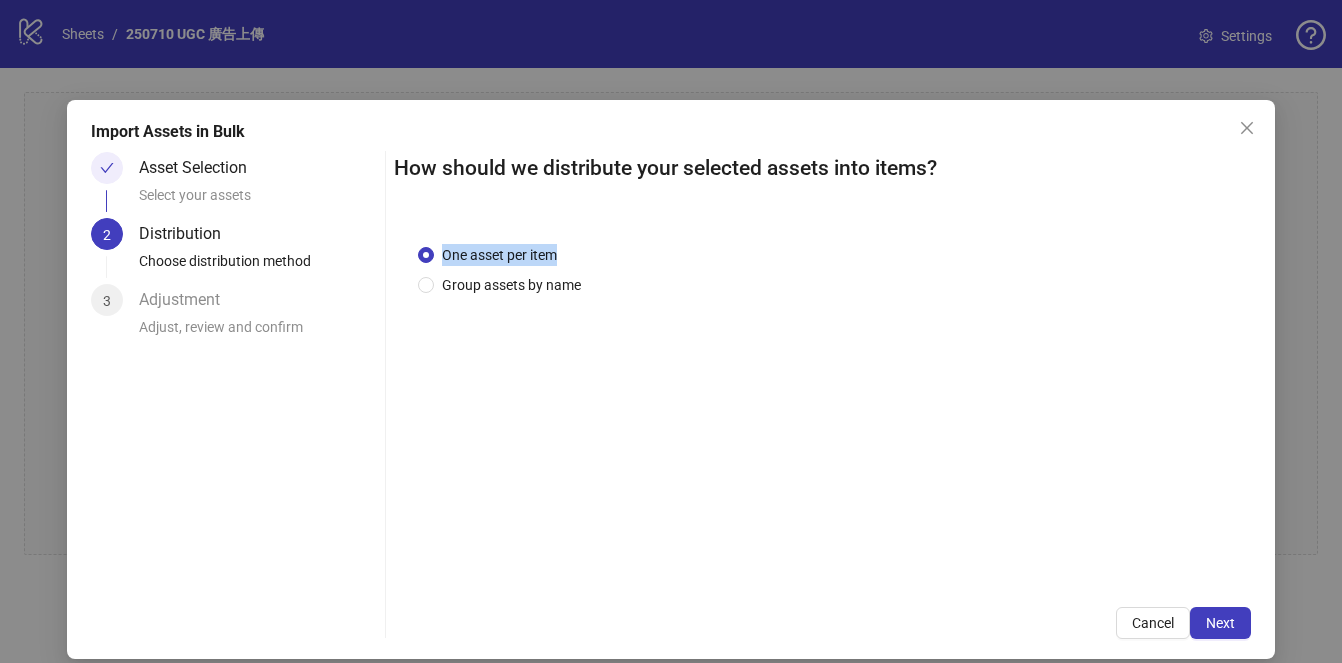 drag, startPoint x: 567, startPoint y: 251, endPoint x: 444, endPoint y: 253, distance: 123.01626 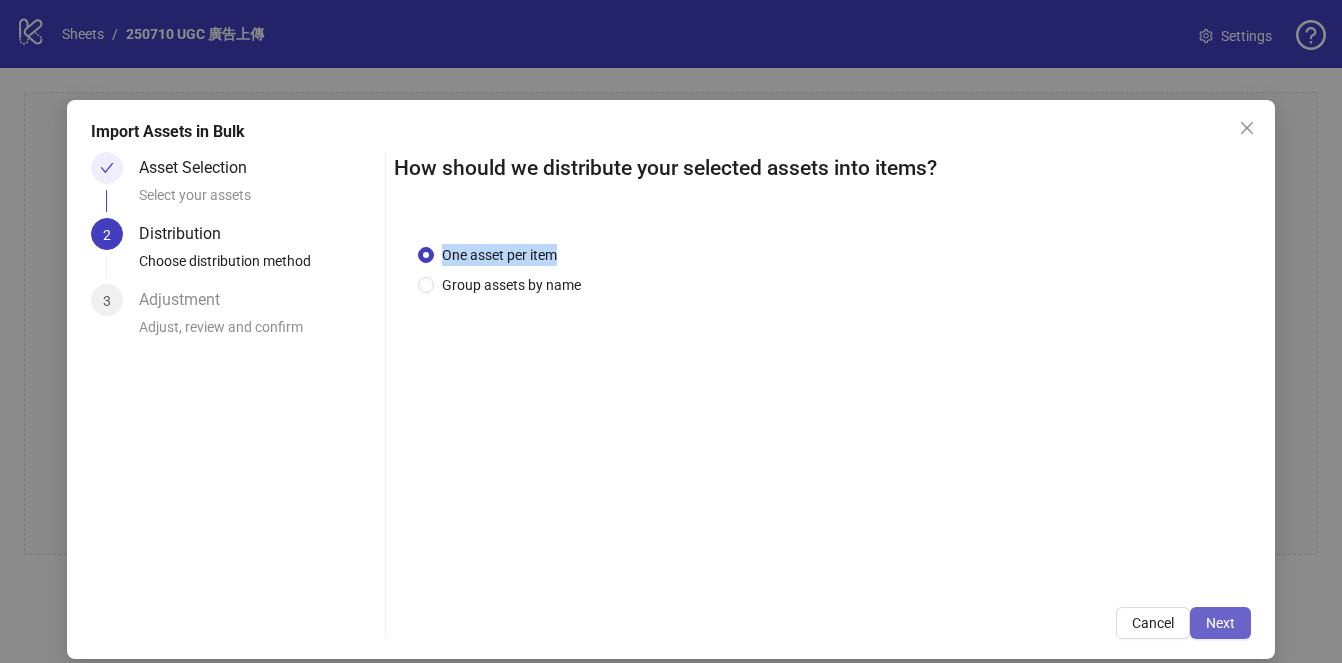 click on "Next" at bounding box center [1220, 623] 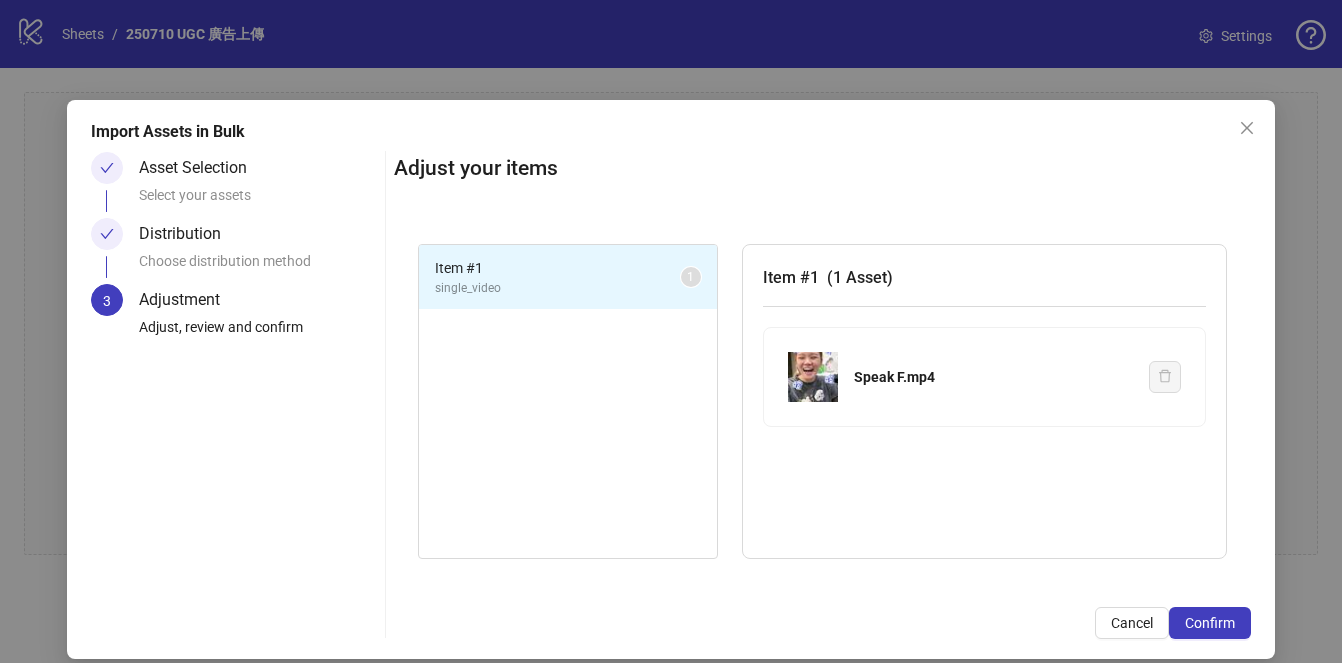 click on "Speak F.mp4" at bounding box center (993, 377) 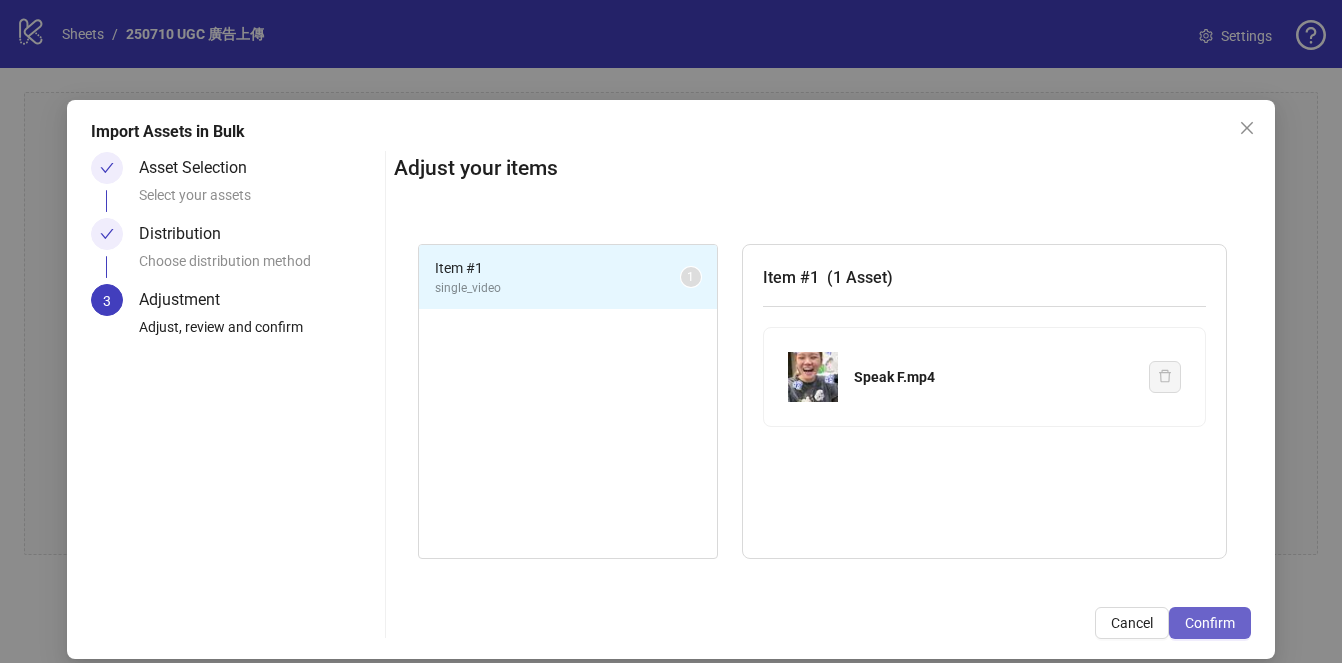 click on "Confirm" at bounding box center [1210, 623] 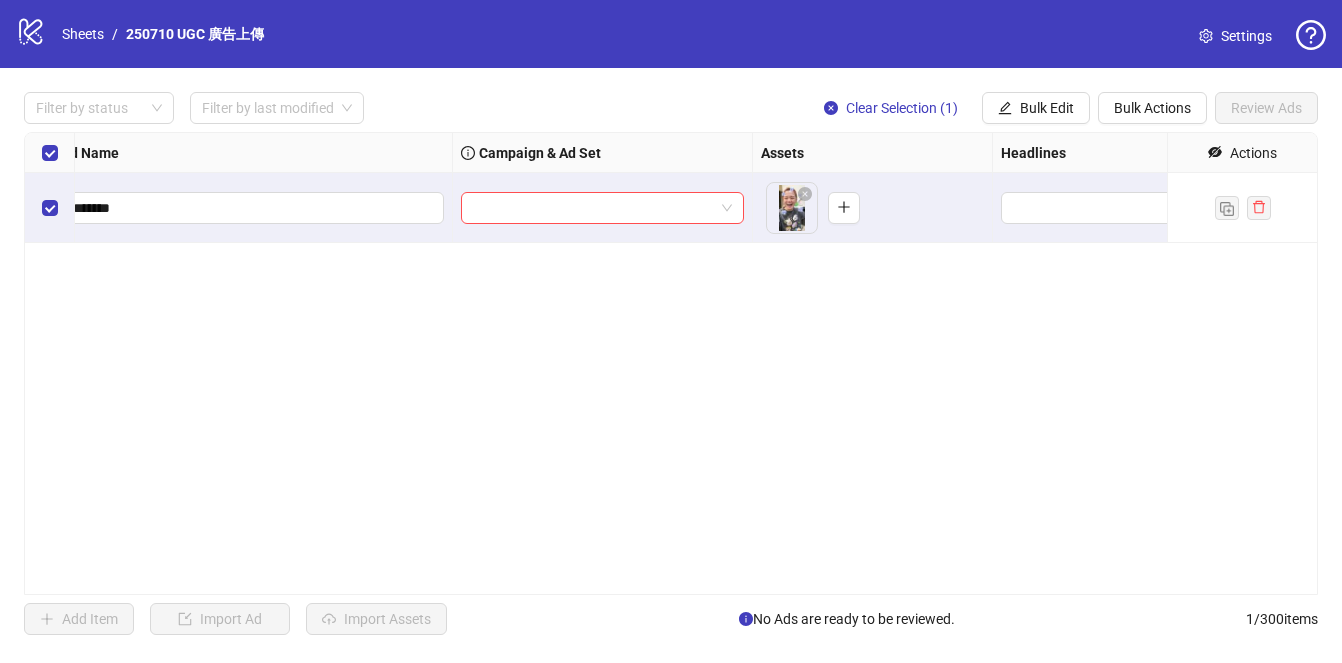 scroll, scrollTop: 0, scrollLeft: 0, axis: both 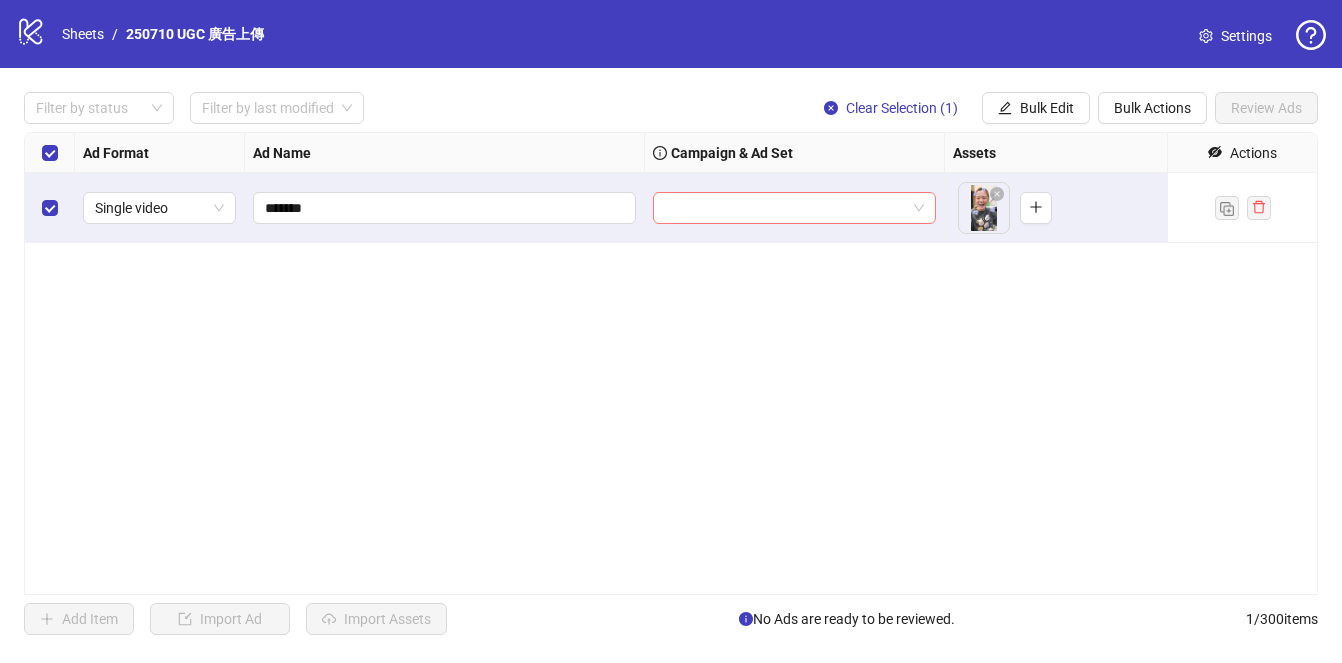 click at bounding box center [785, 208] 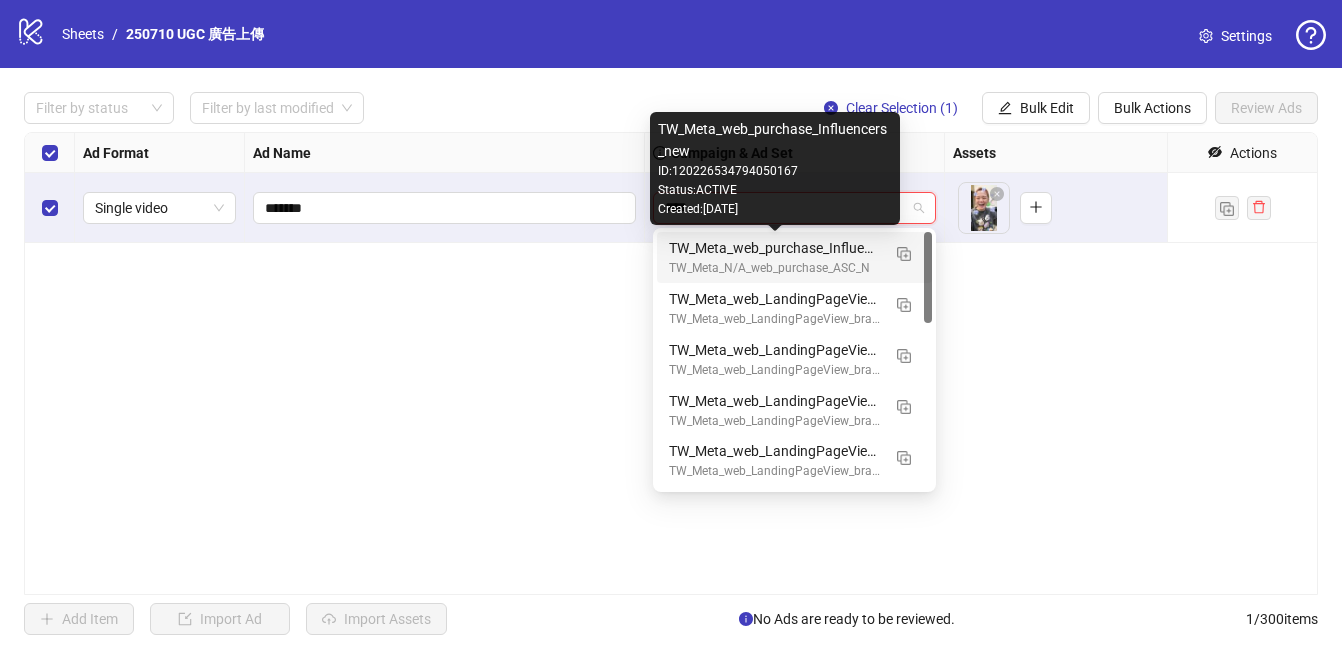 type on "*****" 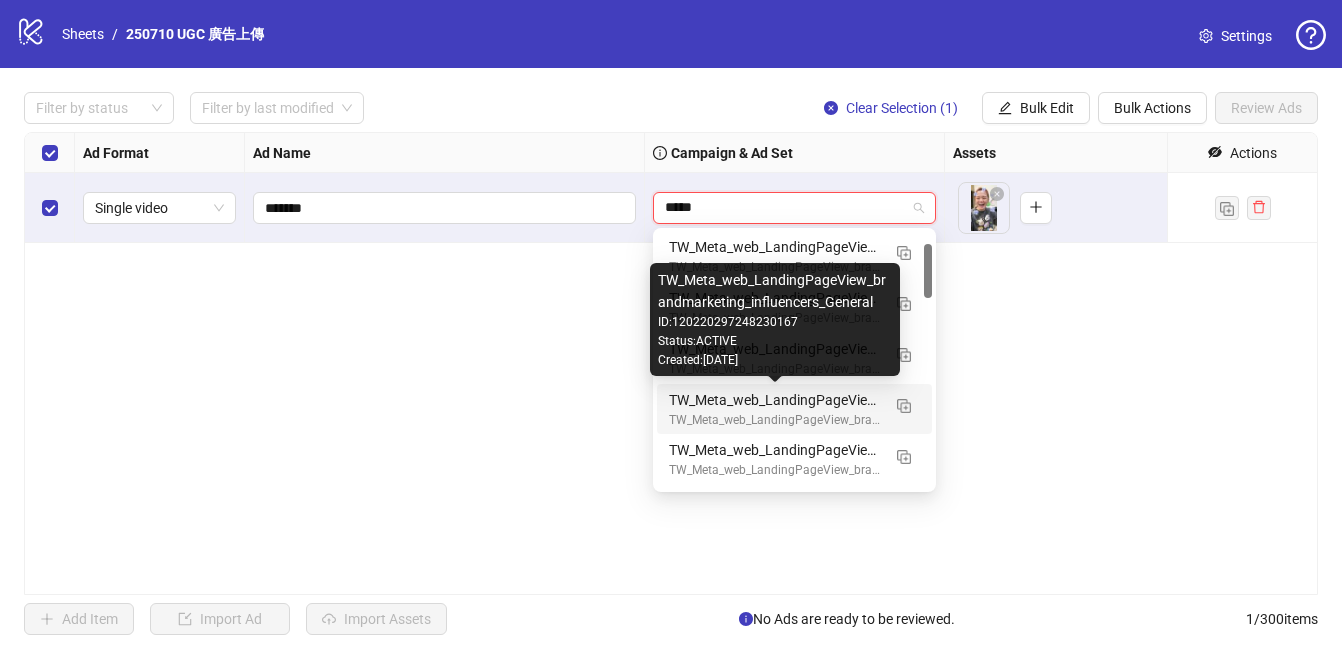 scroll, scrollTop: 83, scrollLeft: 0, axis: vertical 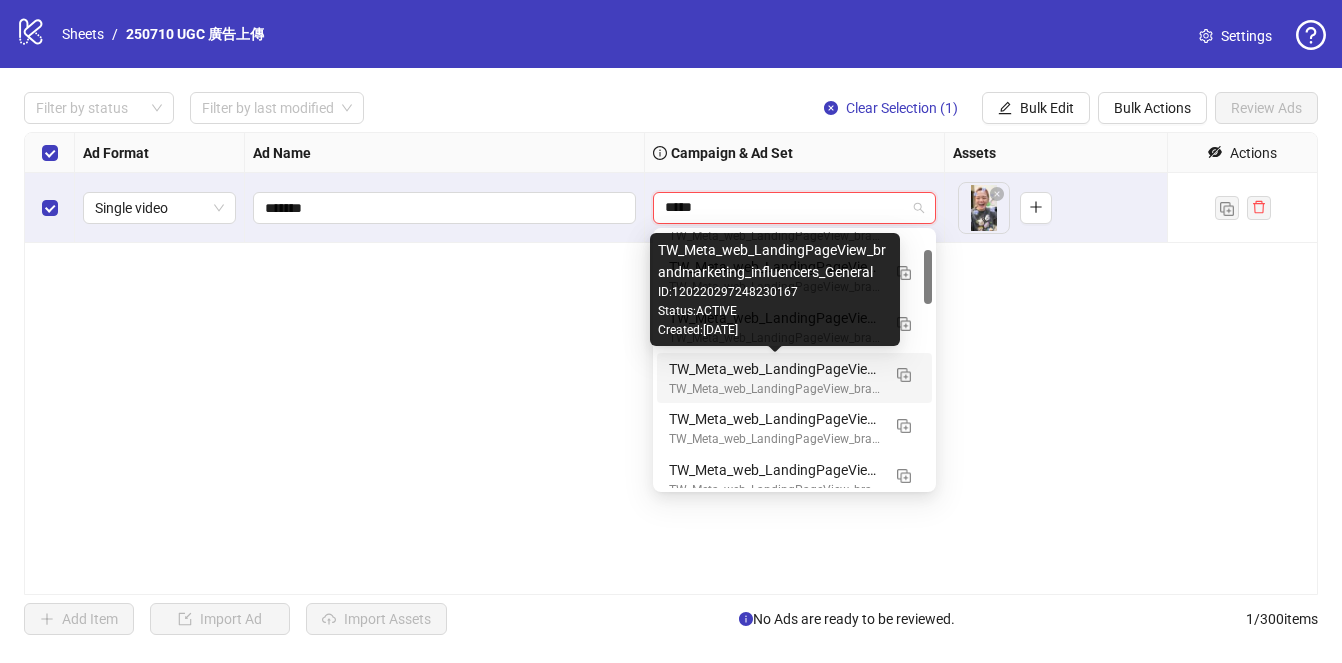 click on "TW_Meta_web_LandingPageView_brandmarketing_influencers_General" at bounding box center [774, 369] 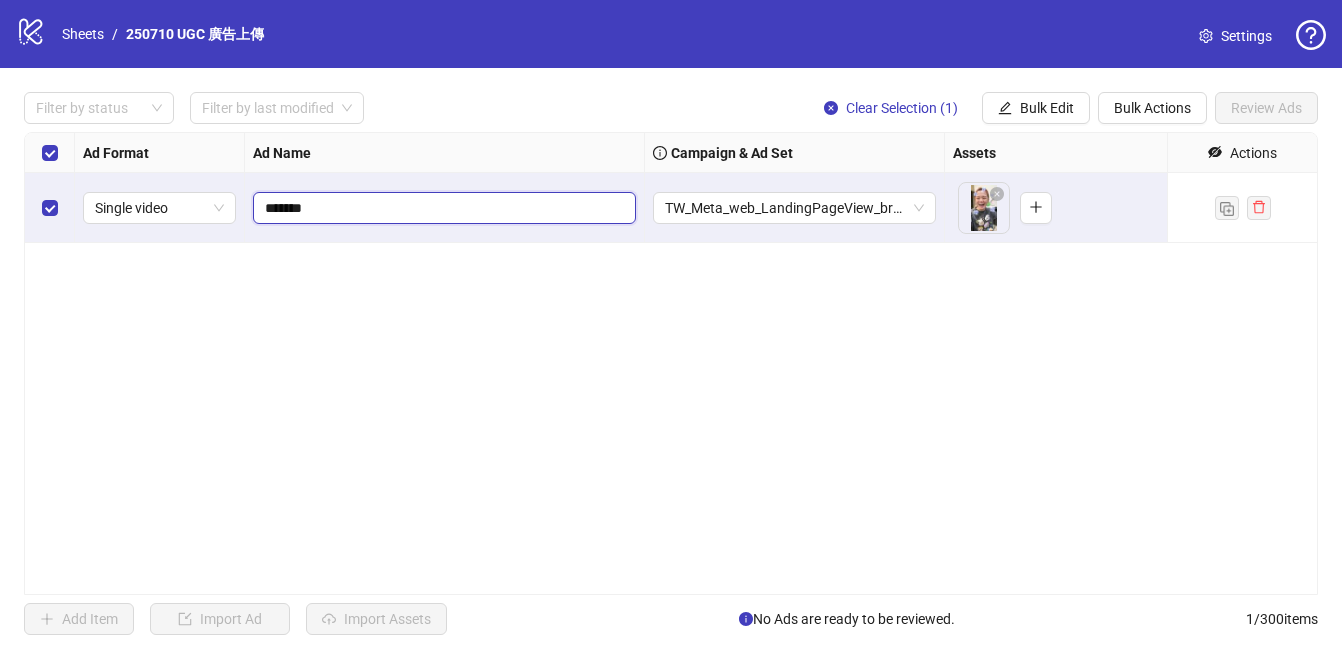 click on "*******" at bounding box center [442, 208] 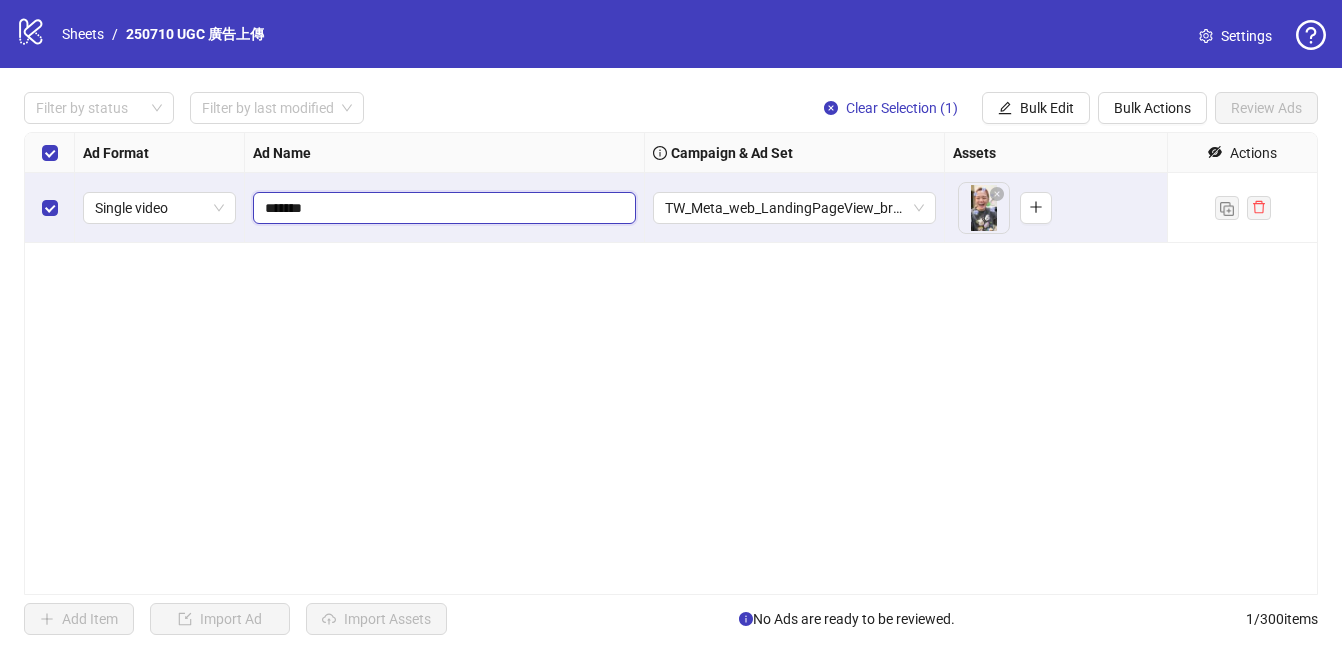 type on "*" 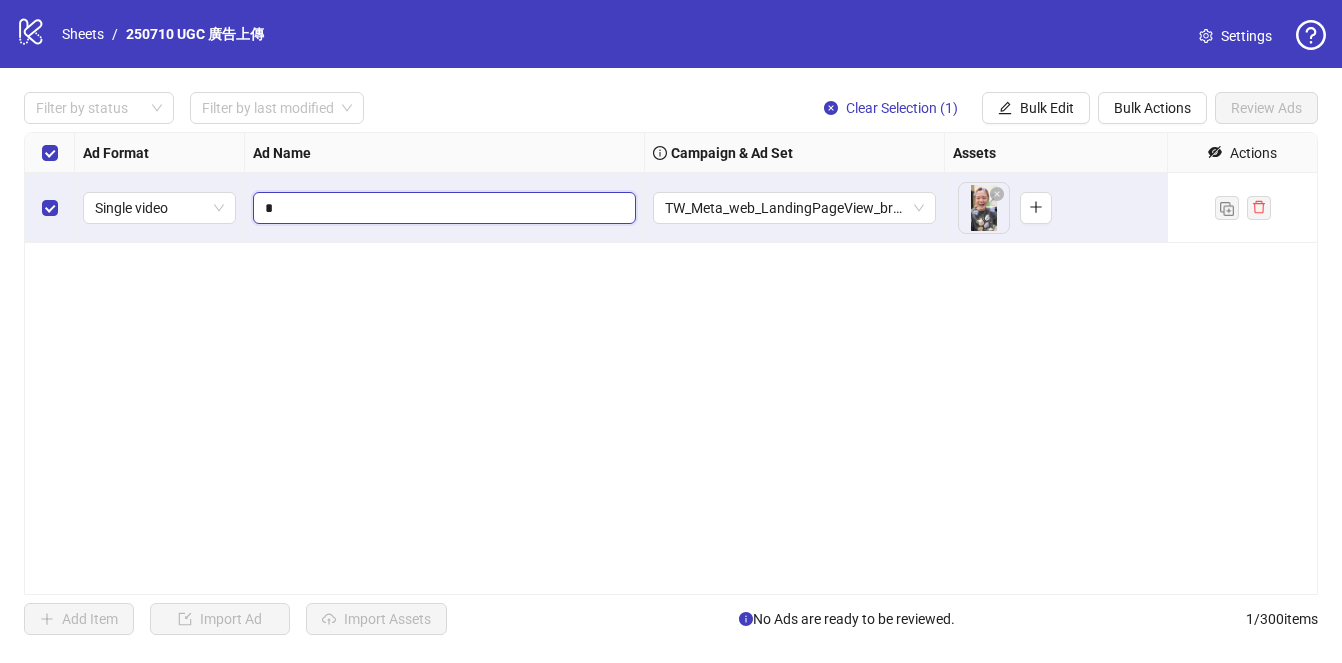 type 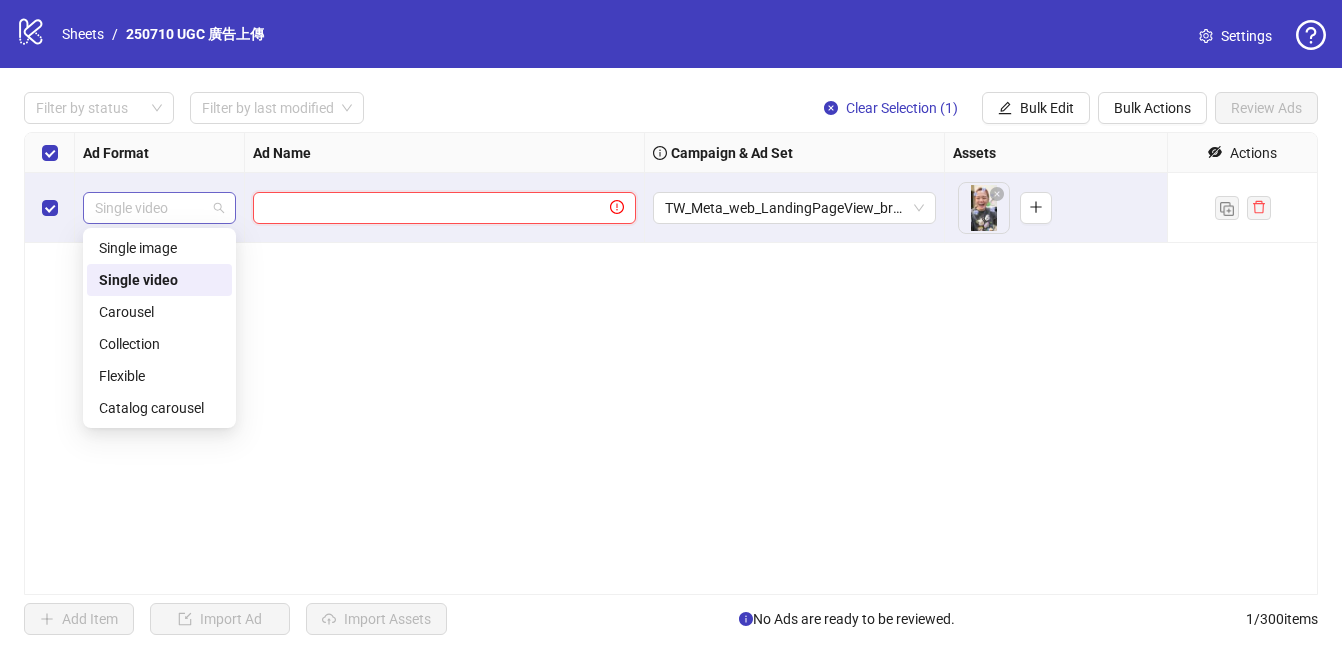 click on "Single video" at bounding box center [159, 208] 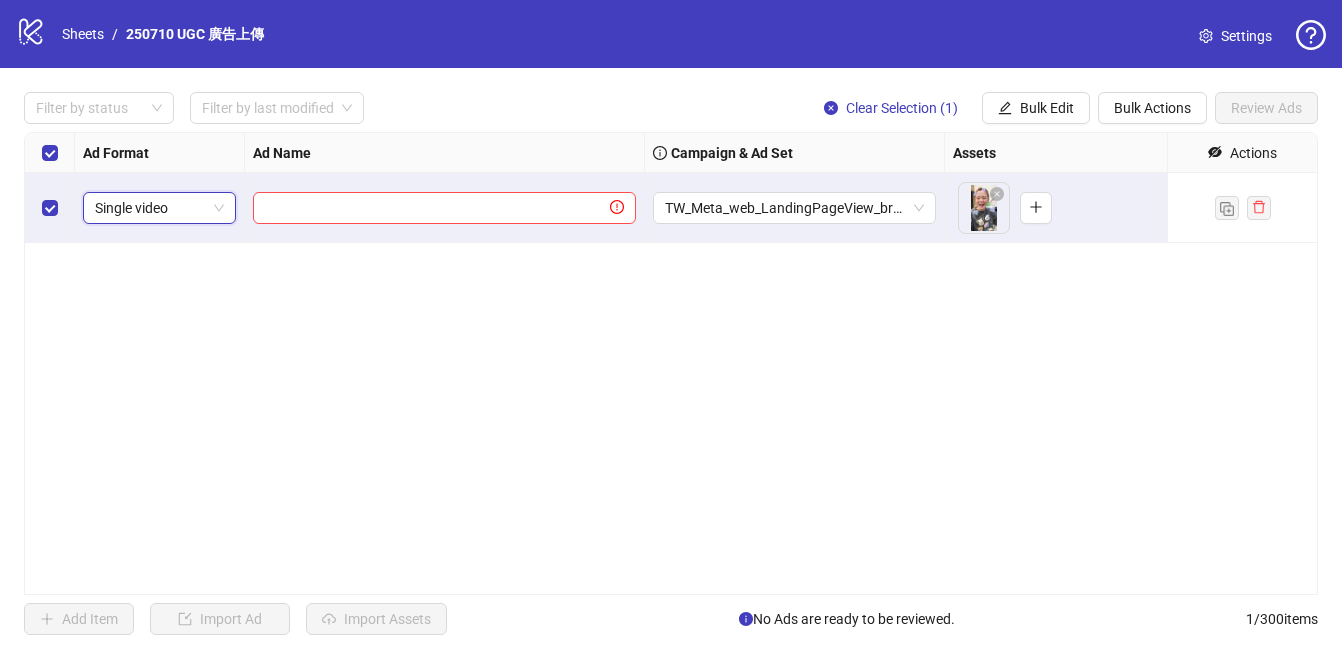 click on "Ad Format Ad Name Campaign & Ad Set Assets Headlines Primary Texts Descriptions Destination URL App Product Page ID Display URL Leadgen Form Product Set ID URL Params Call to Action Actions Single video Single video TW_Meta_web_LandingPageView_brandmarketing_influencers_General
To pick up a draggable item, press the space bar.
While dragging, use the arrow keys to move the item.
Press space again to drop the item in its new position, or press escape to cancel." at bounding box center (671, 363) 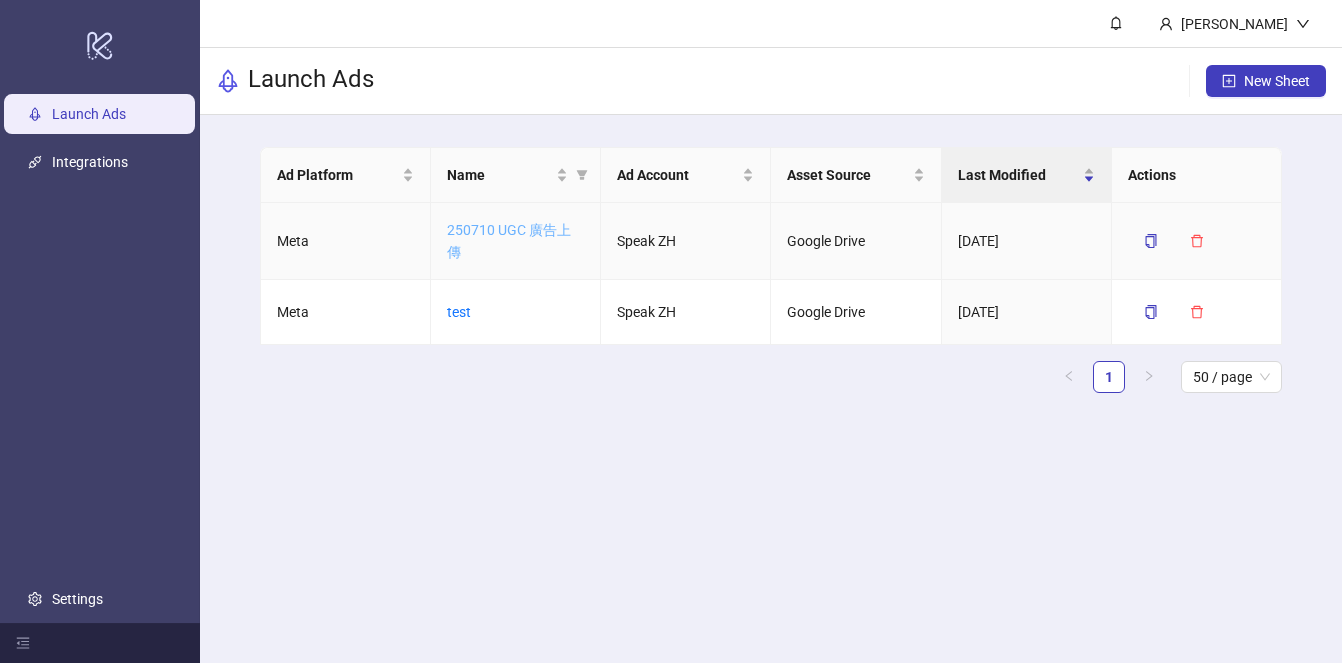 click on "250710  UGC 廣告上傳" at bounding box center [509, 241] 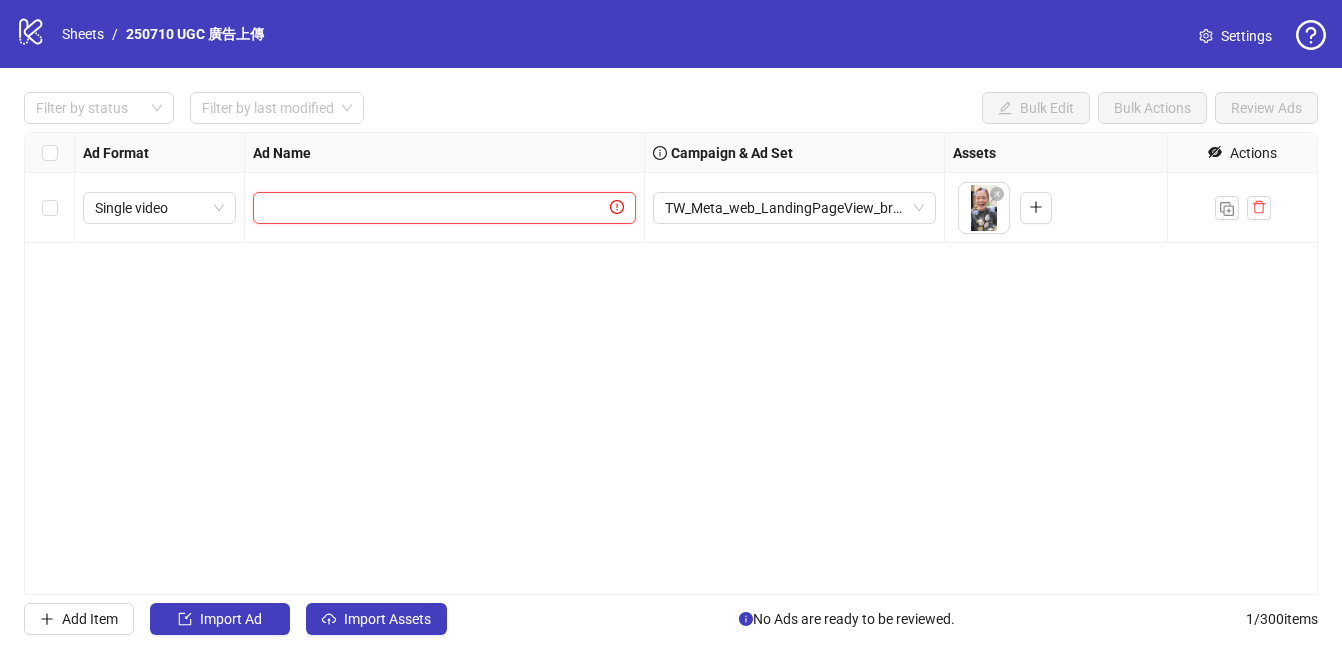click at bounding box center (435, 208) 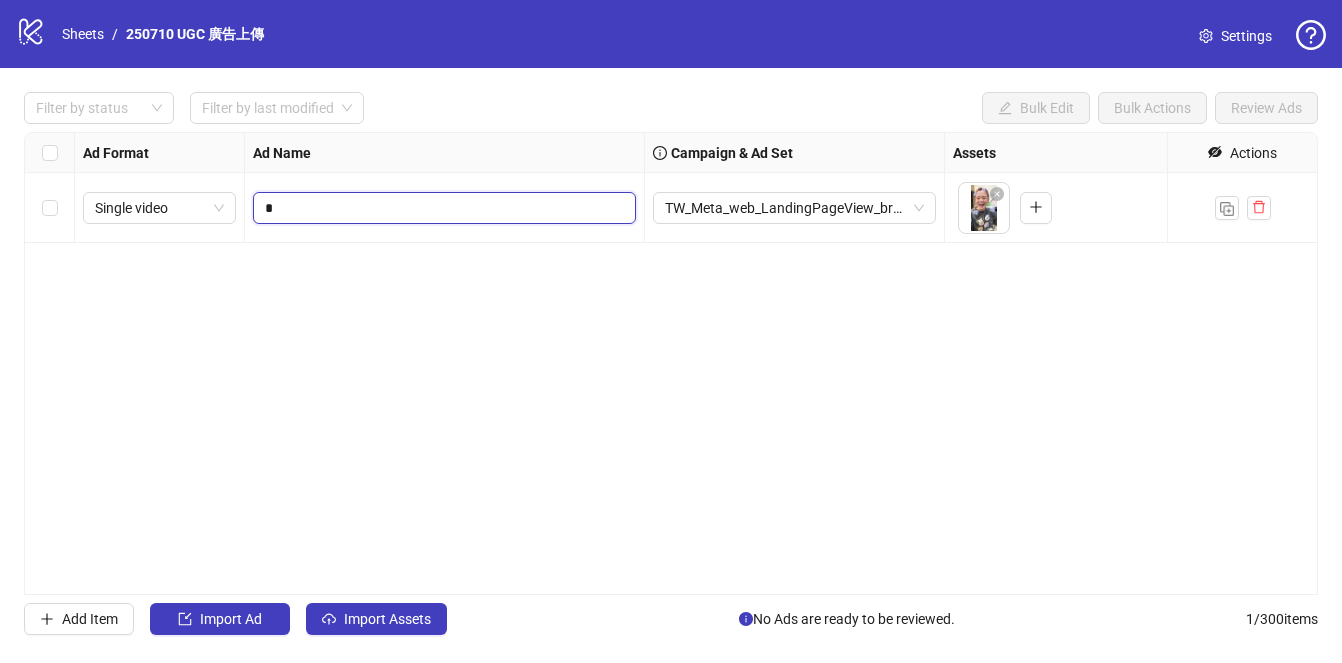 type on "*" 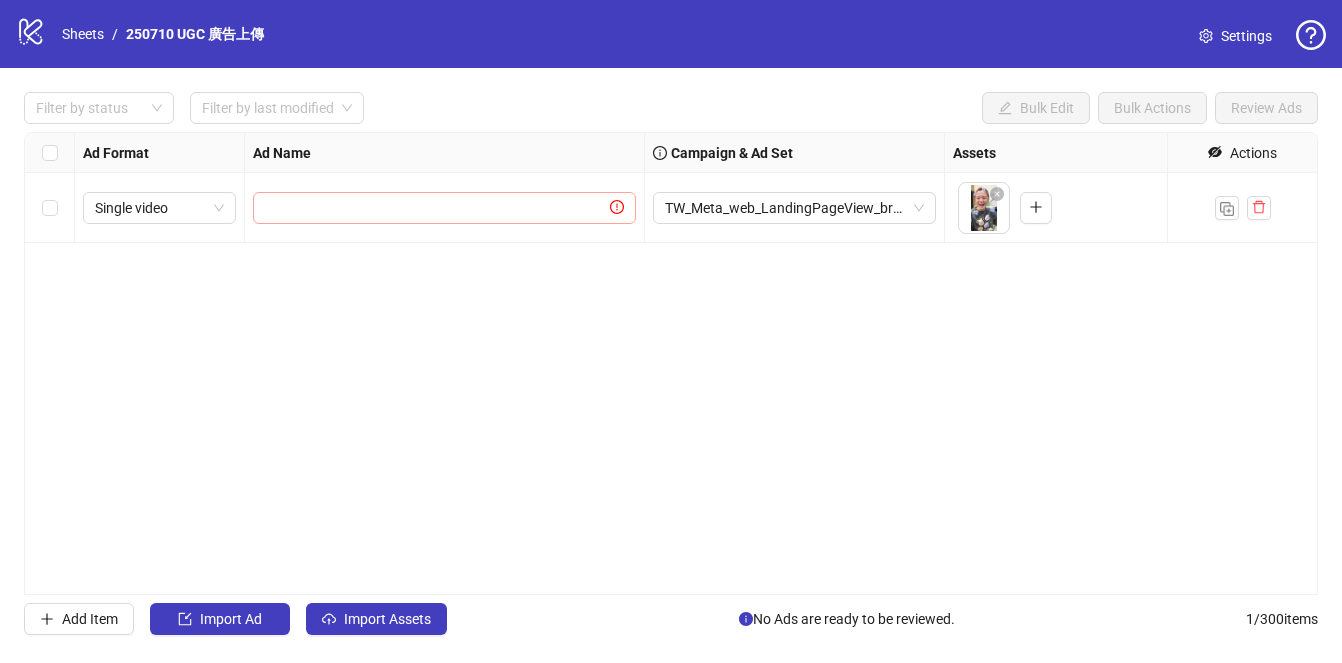 click at bounding box center (444, 208) 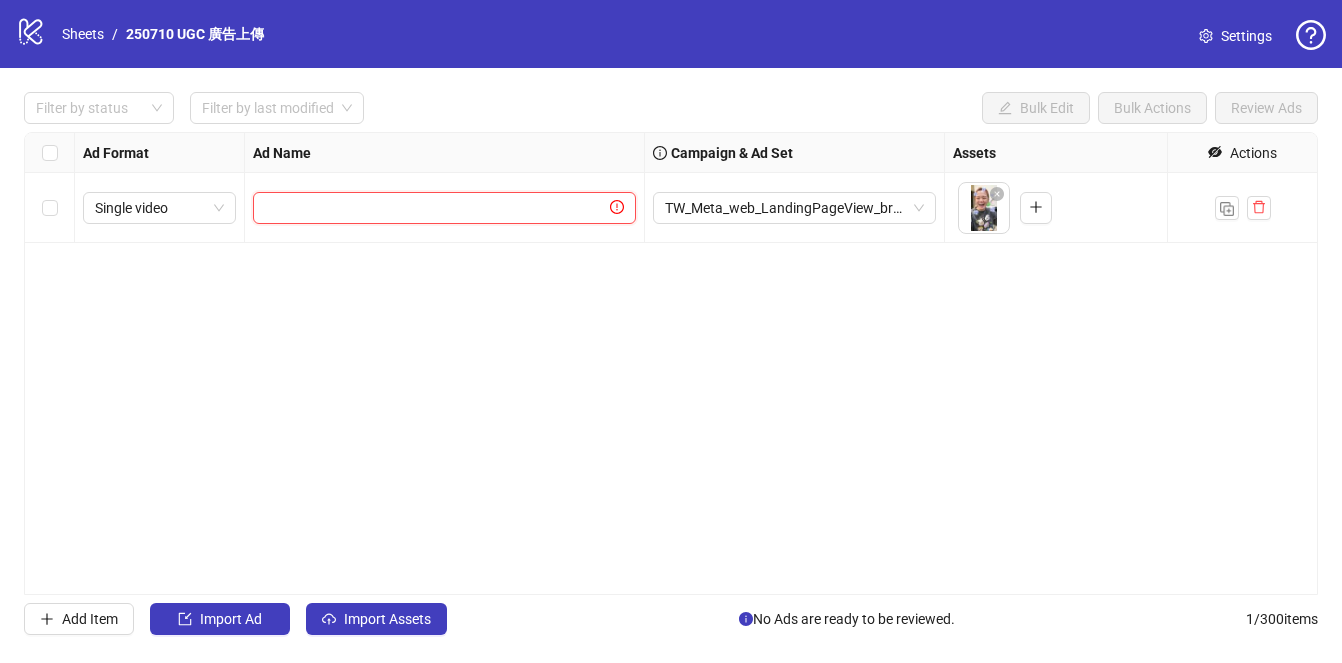 click at bounding box center (435, 208) 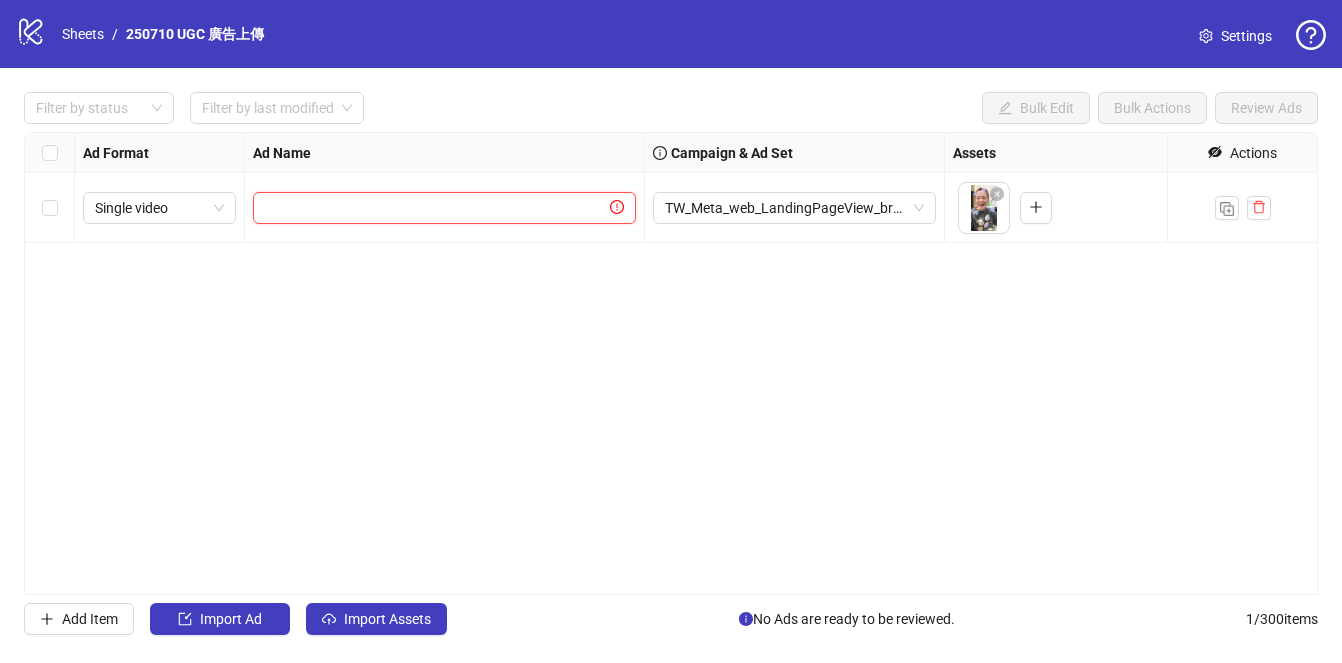 type on "*******" 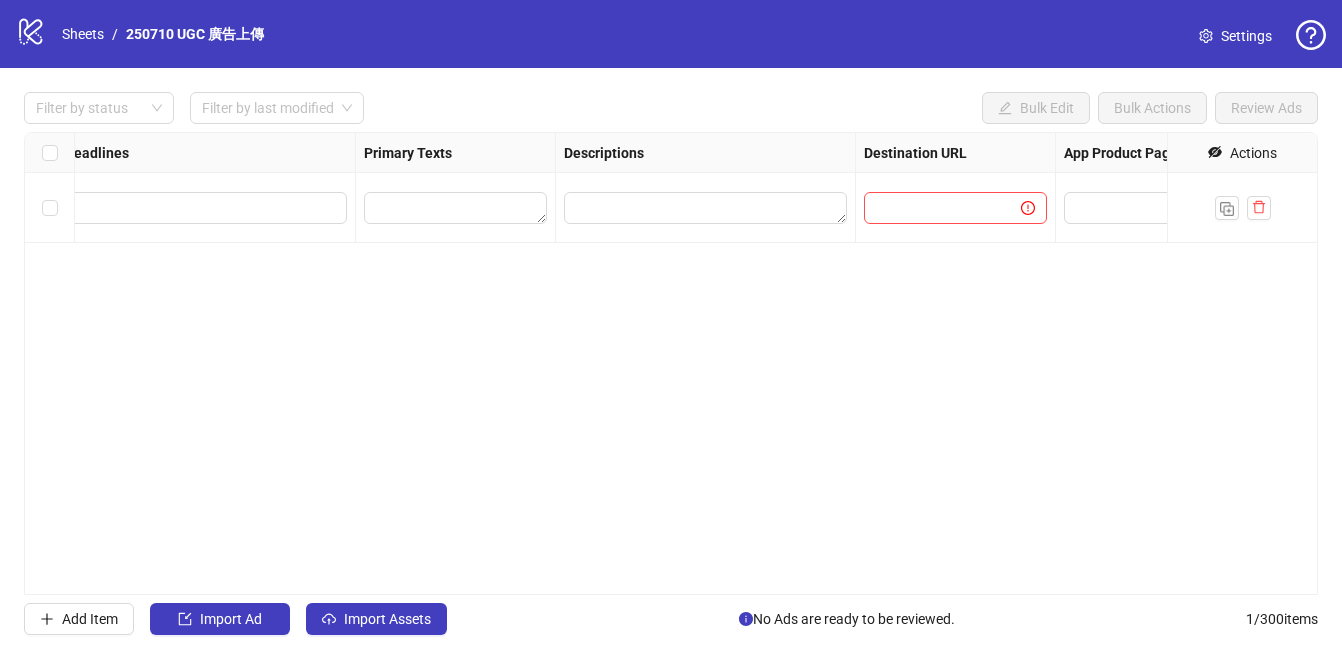 scroll, scrollTop: 0, scrollLeft: 1101, axis: horizontal 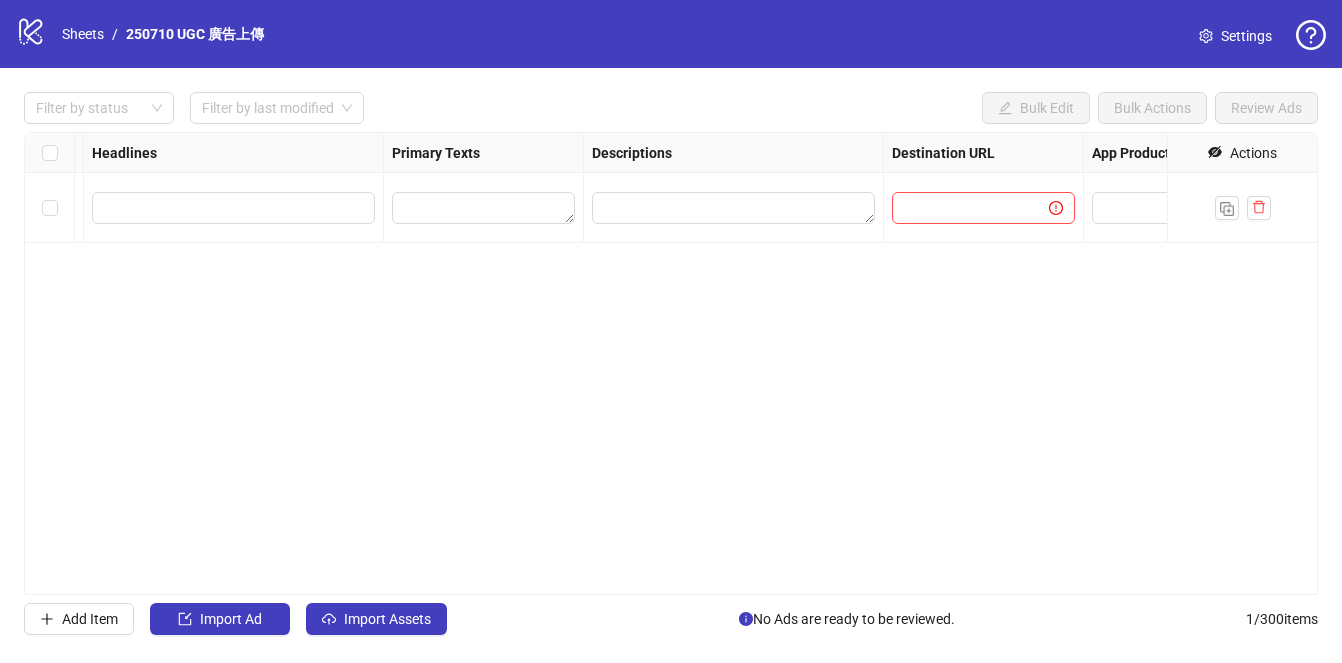 drag, startPoint x: 160, startPoint y: 153, endPoint x: 93, endPoint y: 153, distance: 67 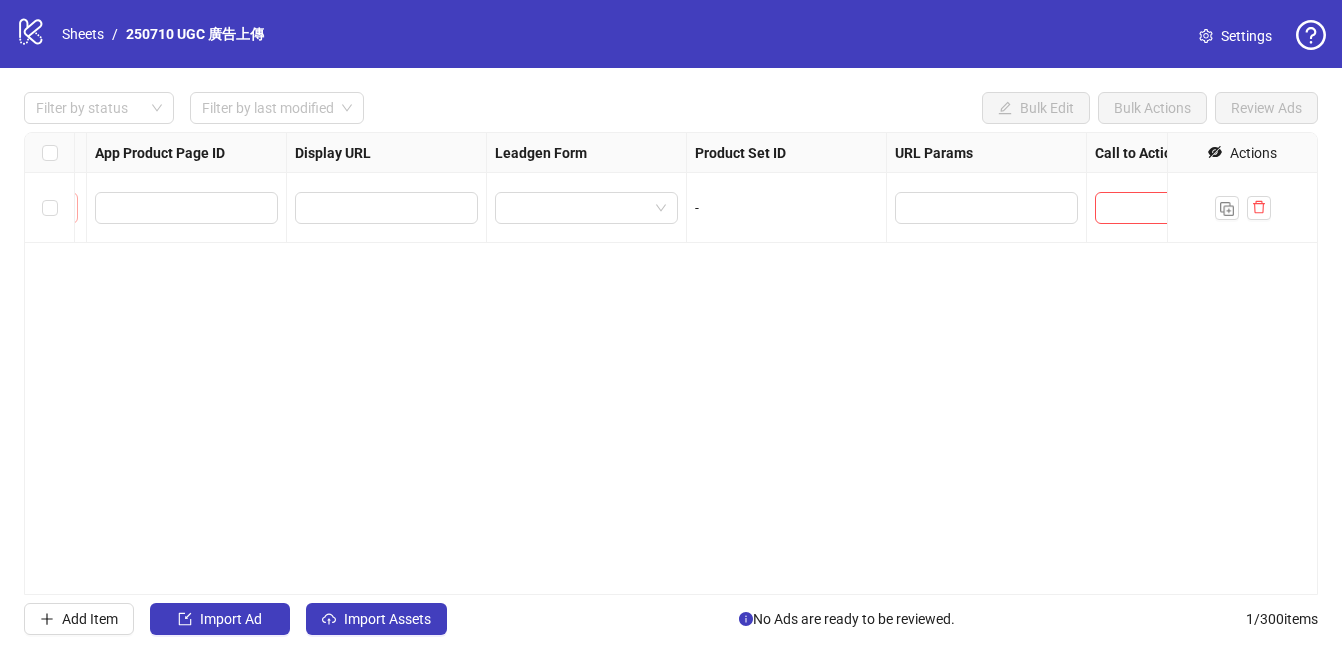 scroll, scrollTop: 0, scrollLeft: 2178, axis: horizontal 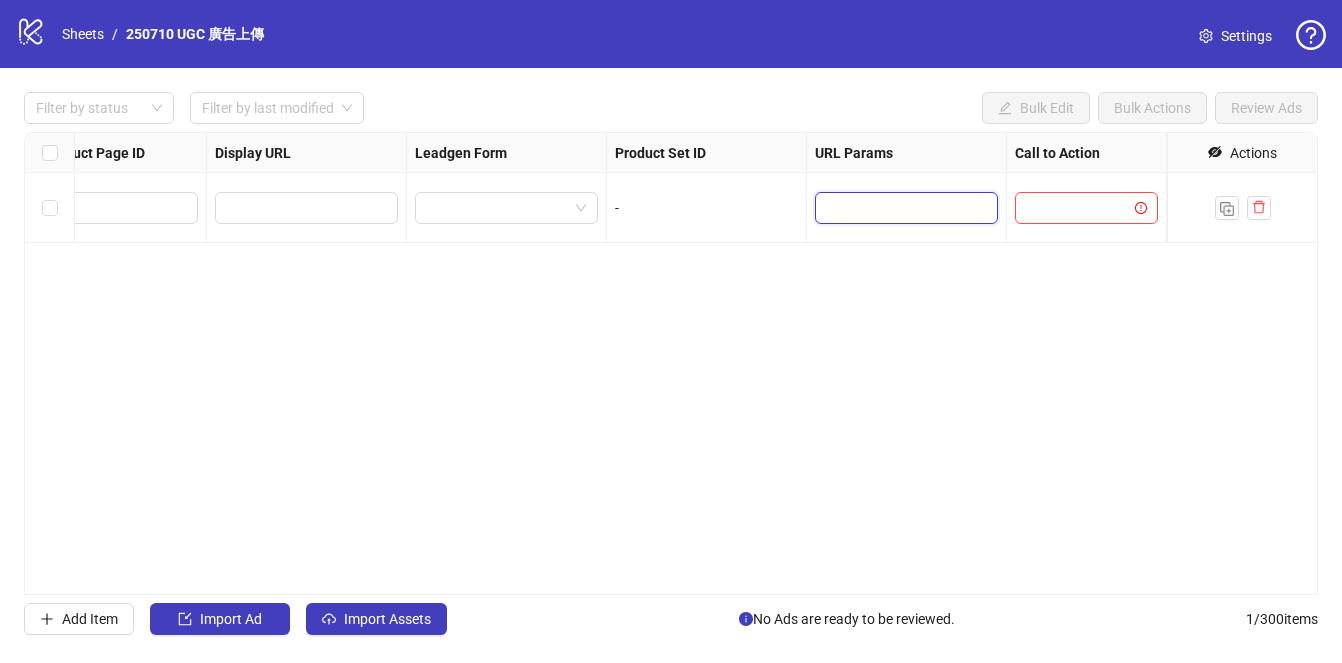 click at bounding box center [904, 208] 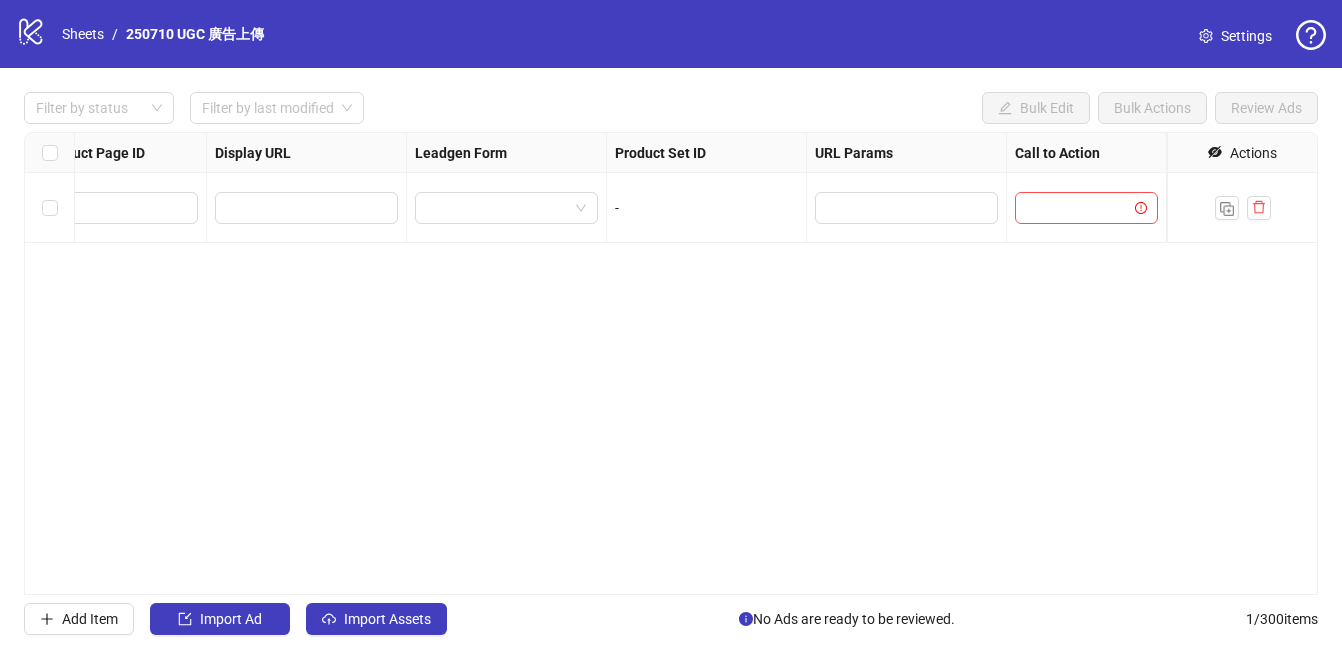 click at bounding box center (1087, 208) 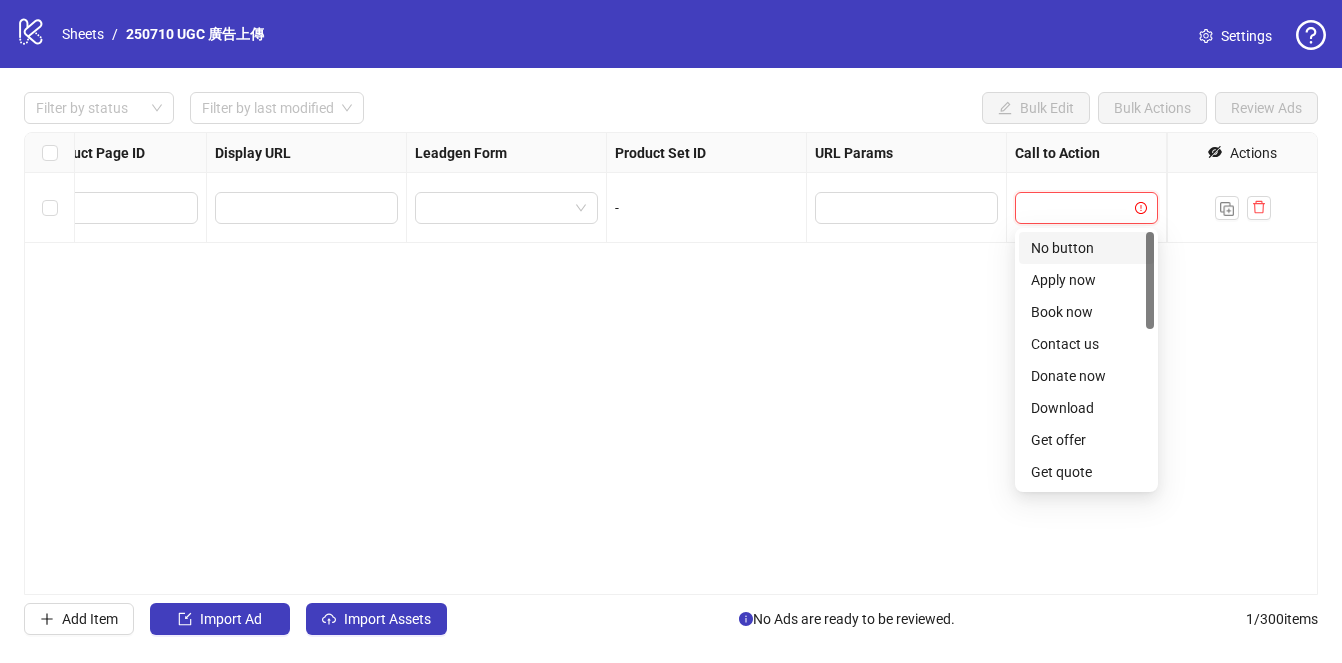 click at bounding box center [1077, 208] 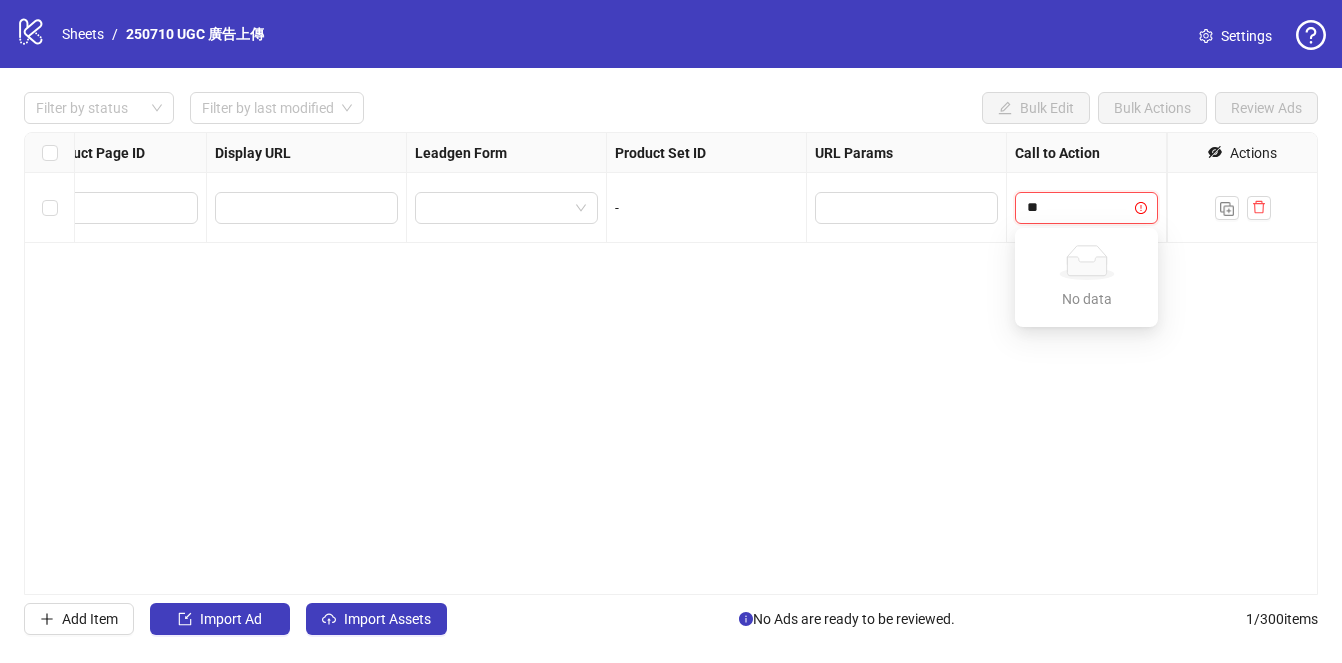 type on "*" 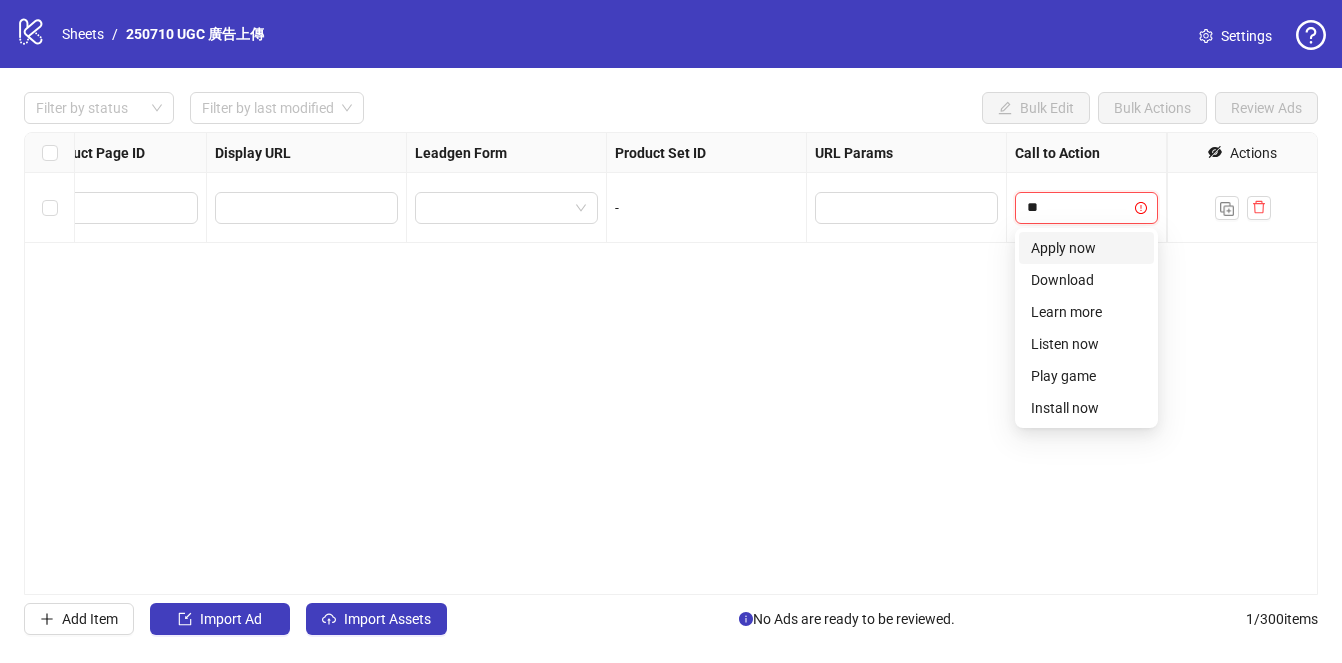 type on "***" 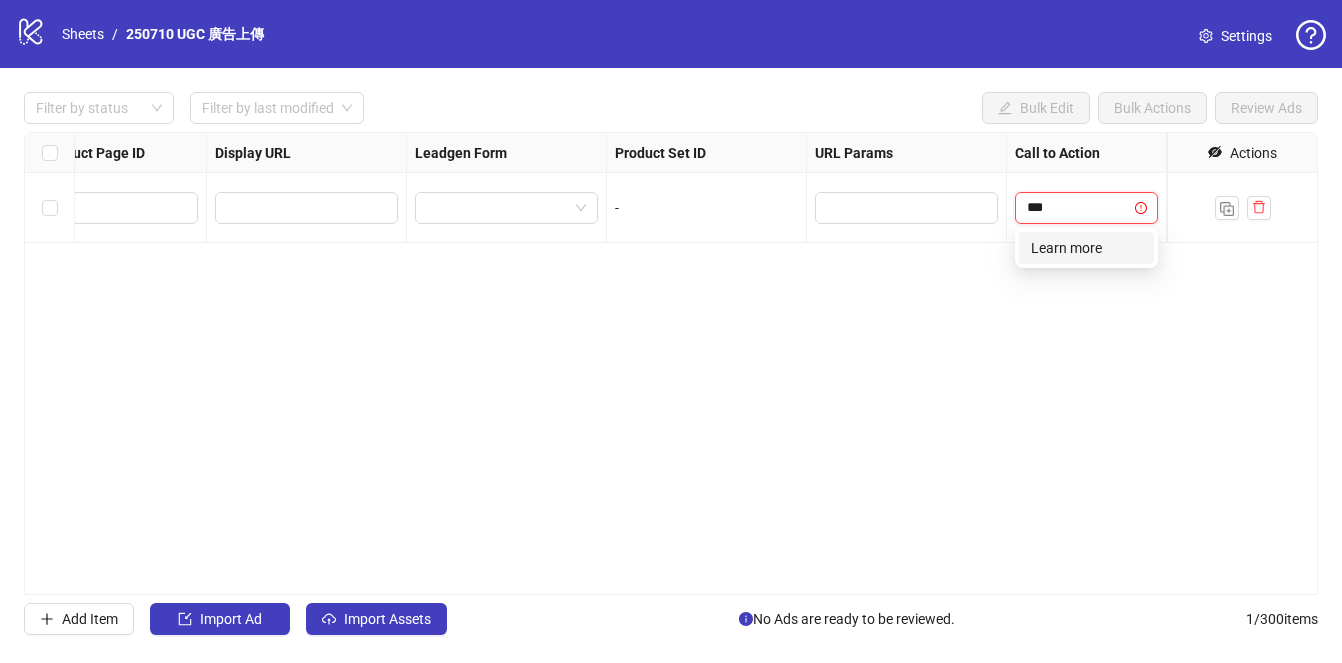 click on "Learn more" at bounding box center [1086, 248] 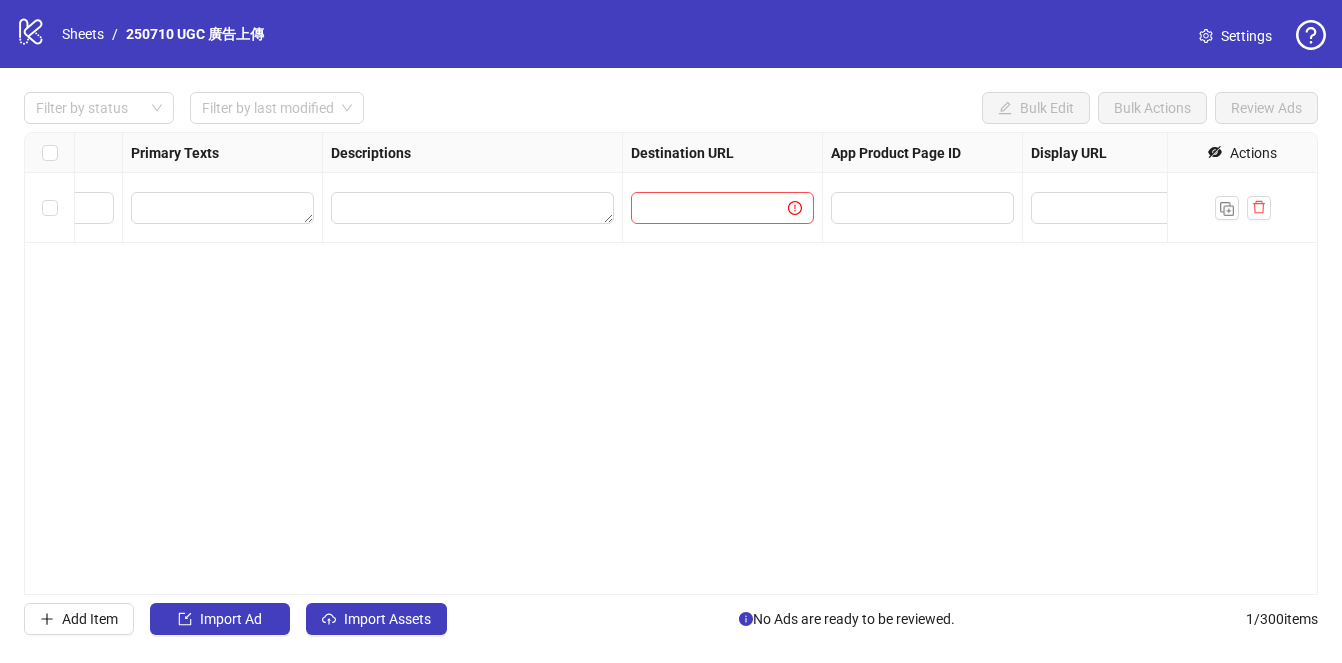 scroll, scrollTop: 0, scrollLeft: 1357, axis: horizontal 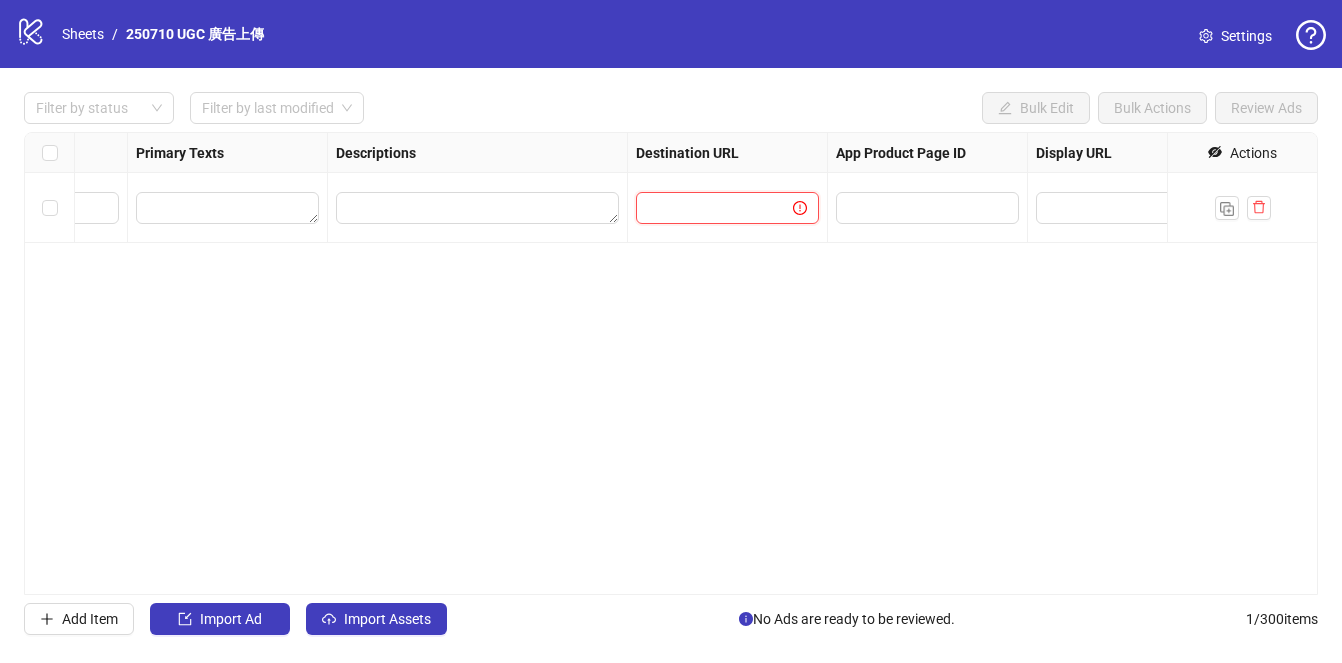 click at bounding box center (706, 208) 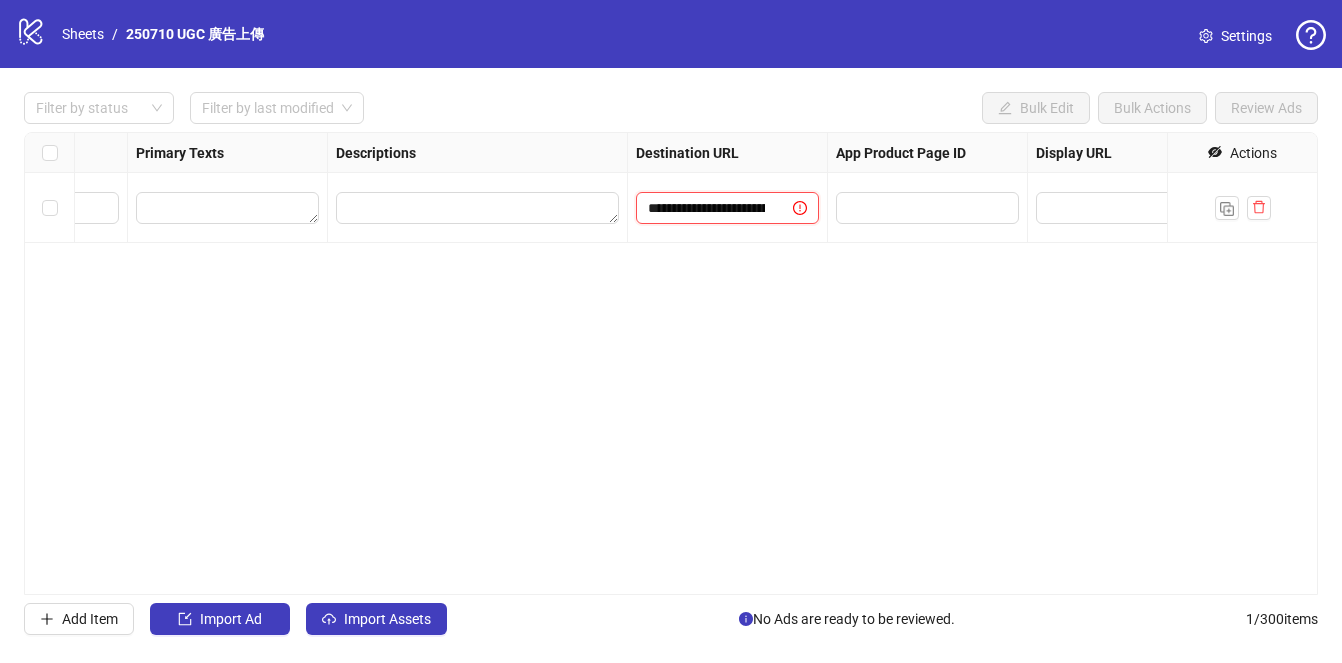 scroll, scrollTop: 0, scrollLeft: 379, axis: horizontal 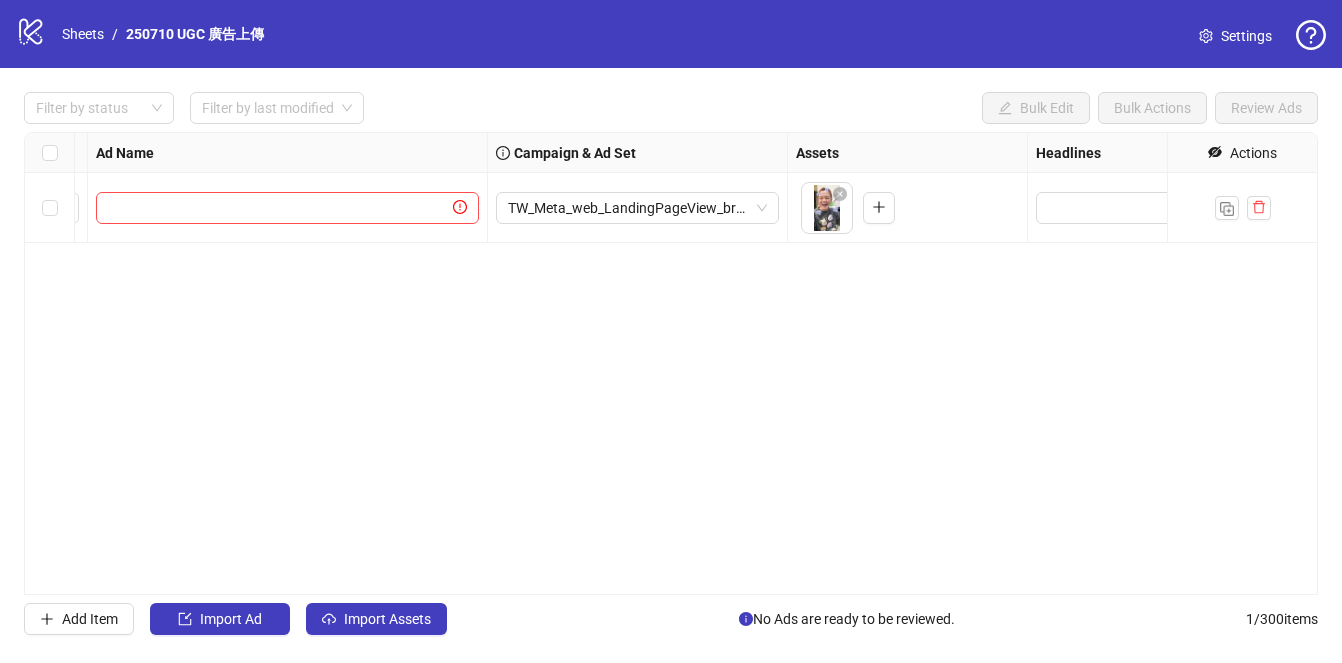 click at bounding box center (288, 208) 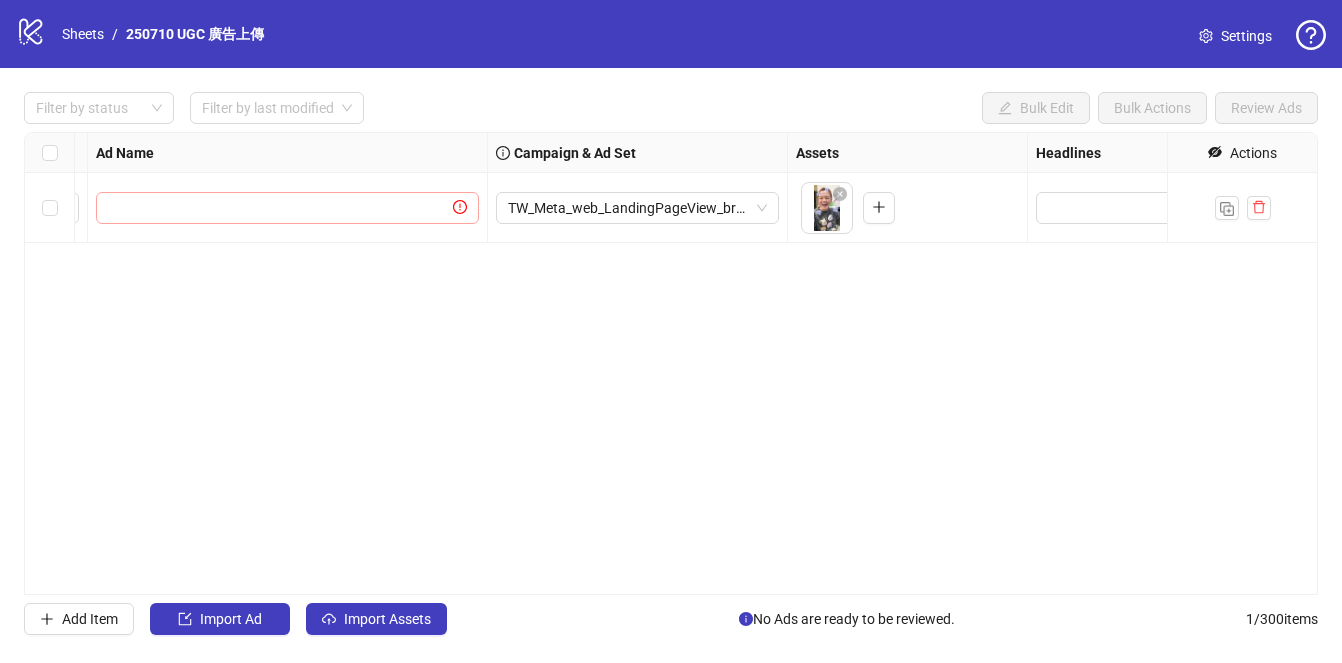 click at bounding box center [287, 208] 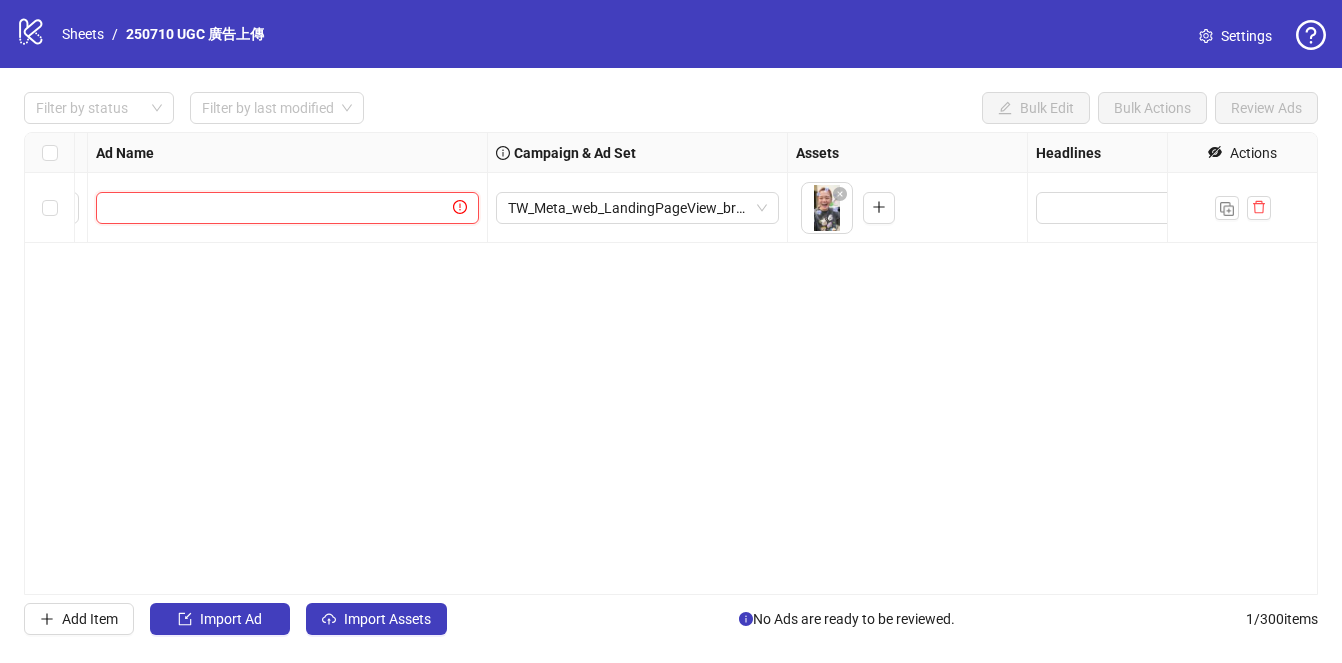 click at bounding box center [278, 208] 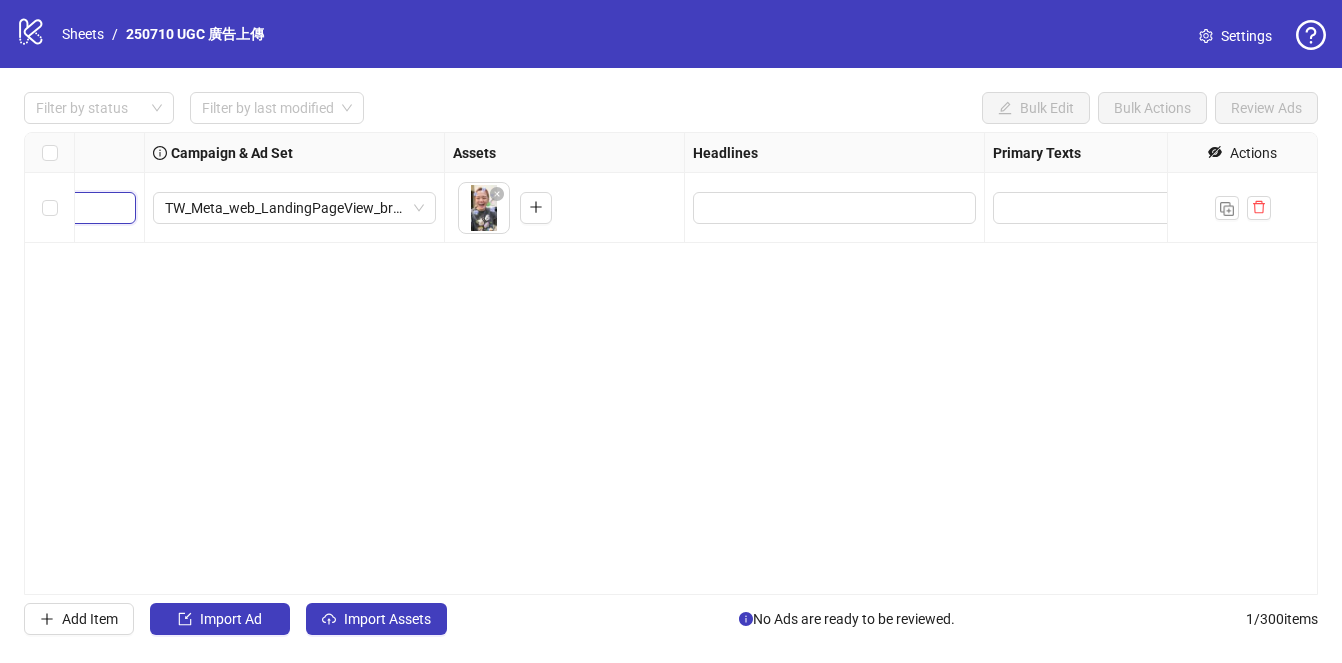 scroll, scrollTop: 0, scrollLeft: 711, axis: horizontal 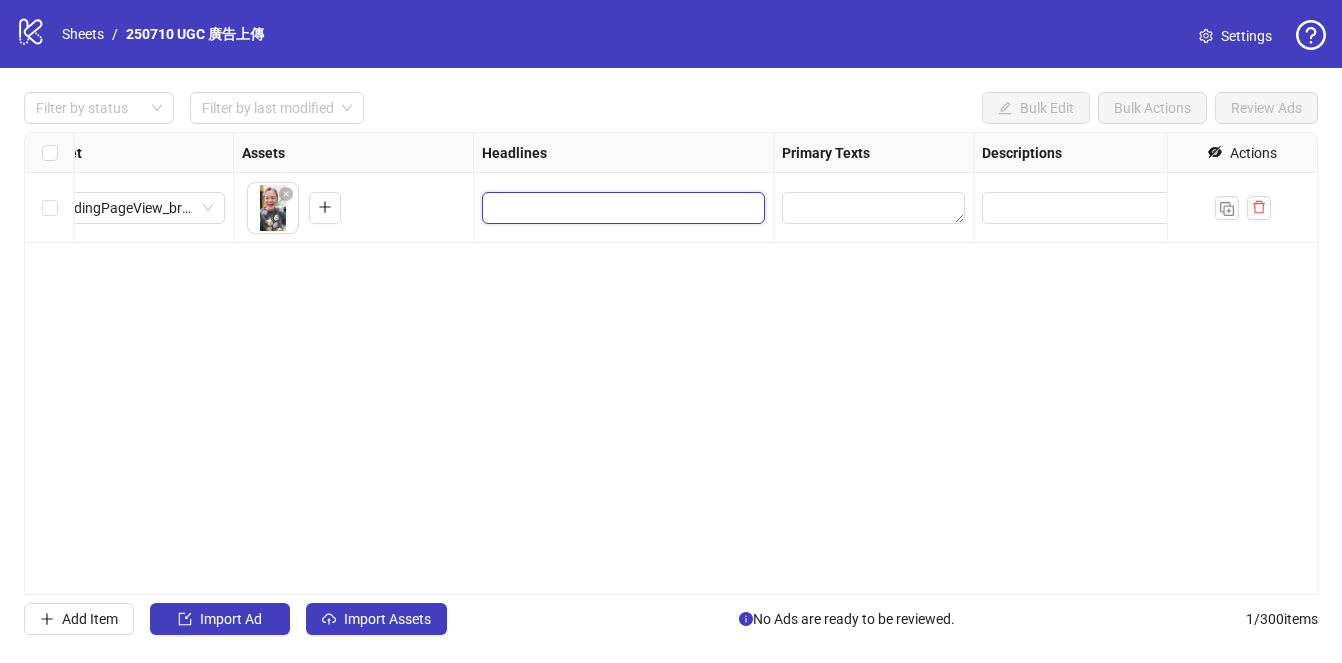 click at bounding box center (621, 208) 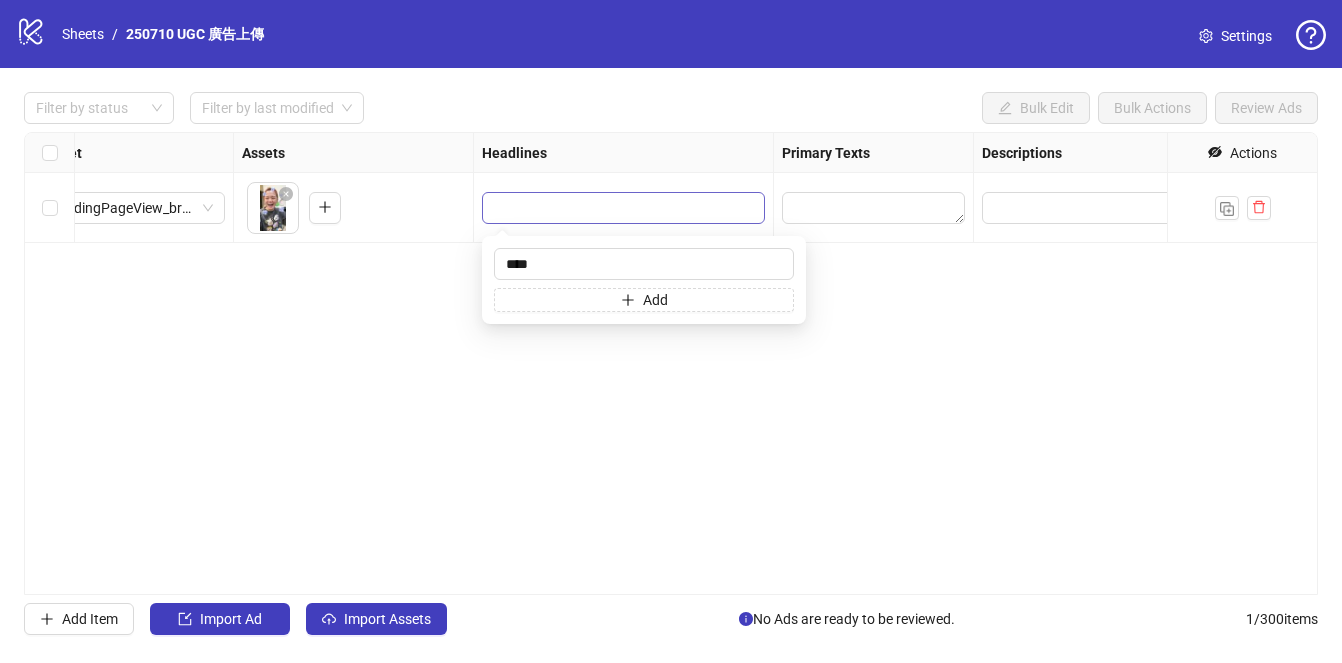 type on "*****" 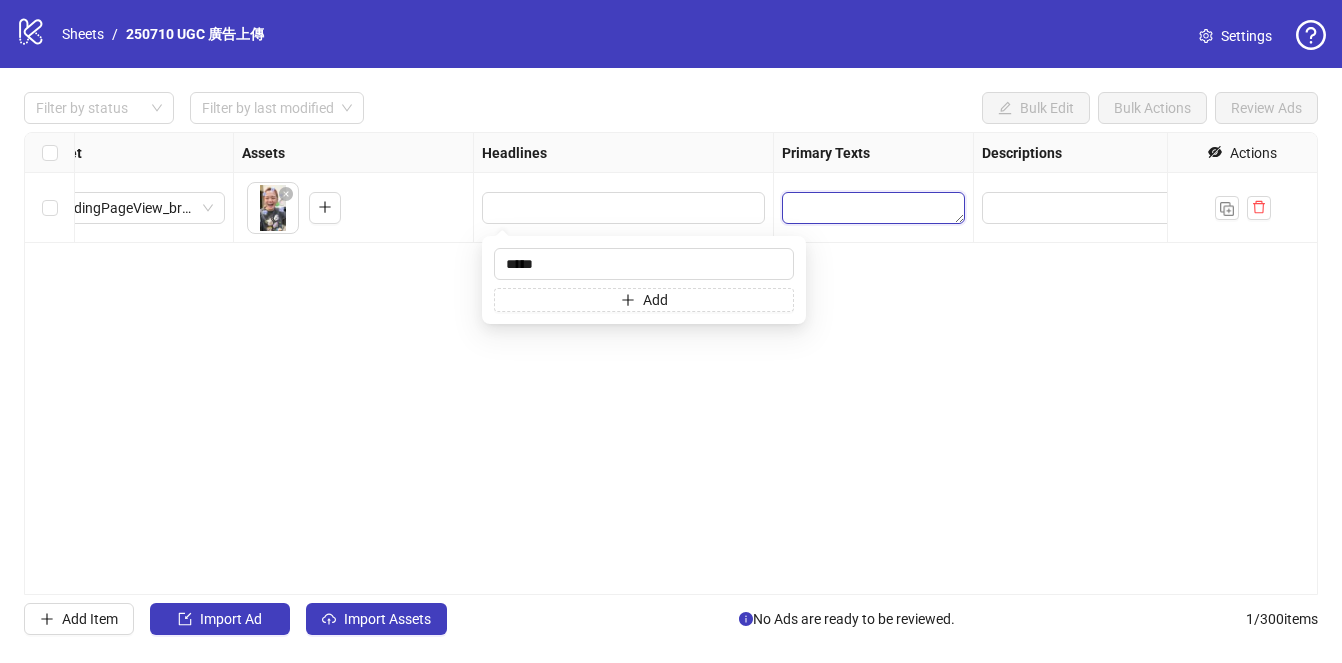 click at bounding box center [873, 208] 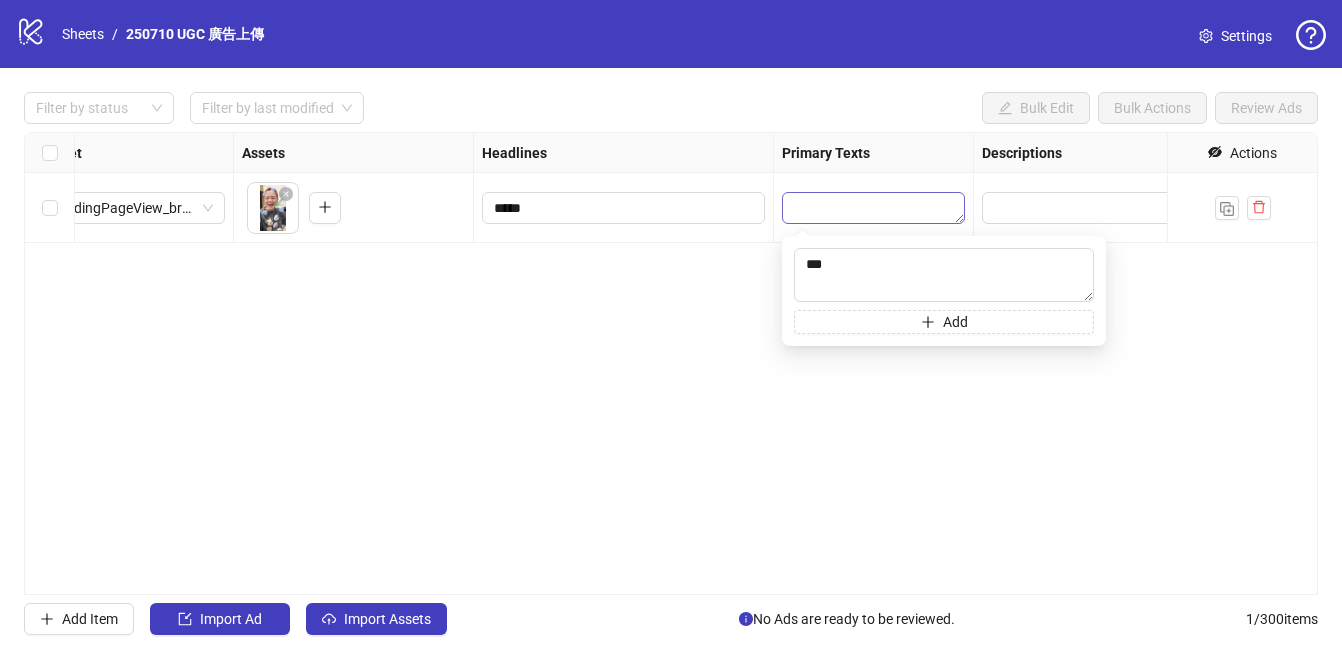 type on "****" 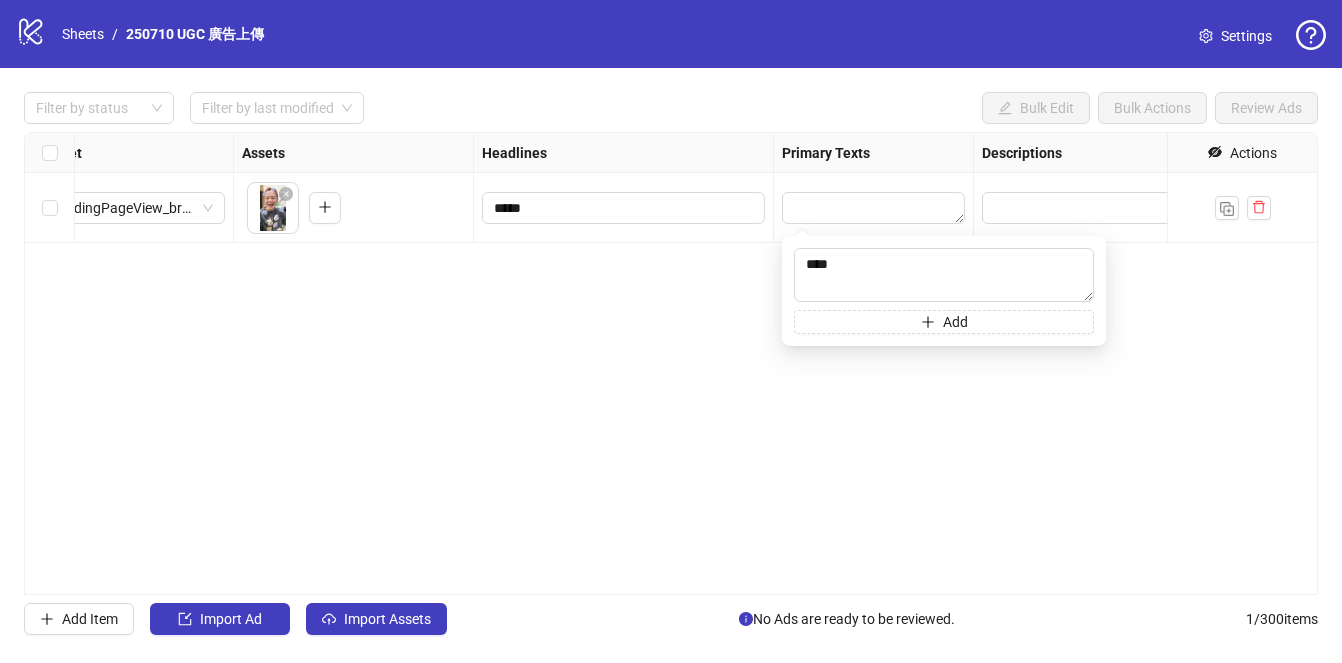 click on "Ad Format Ad Name Campaign & Ad Set Assets Headlines Primary Texts Descriptions Destination URL App Product Page ID Display URL Leadgen Form Product Set ID URL Params Call to Action Actions * TW_Meta_web_LandingPageView_brandmarketing_influencers_General
To pick up a draggable item, press the space bar.
While dragging, use the arrow keys to move the item.
Press space again to drop the item in its new position, or press escape to cancel.
*****" at bounding box center [671, 363] 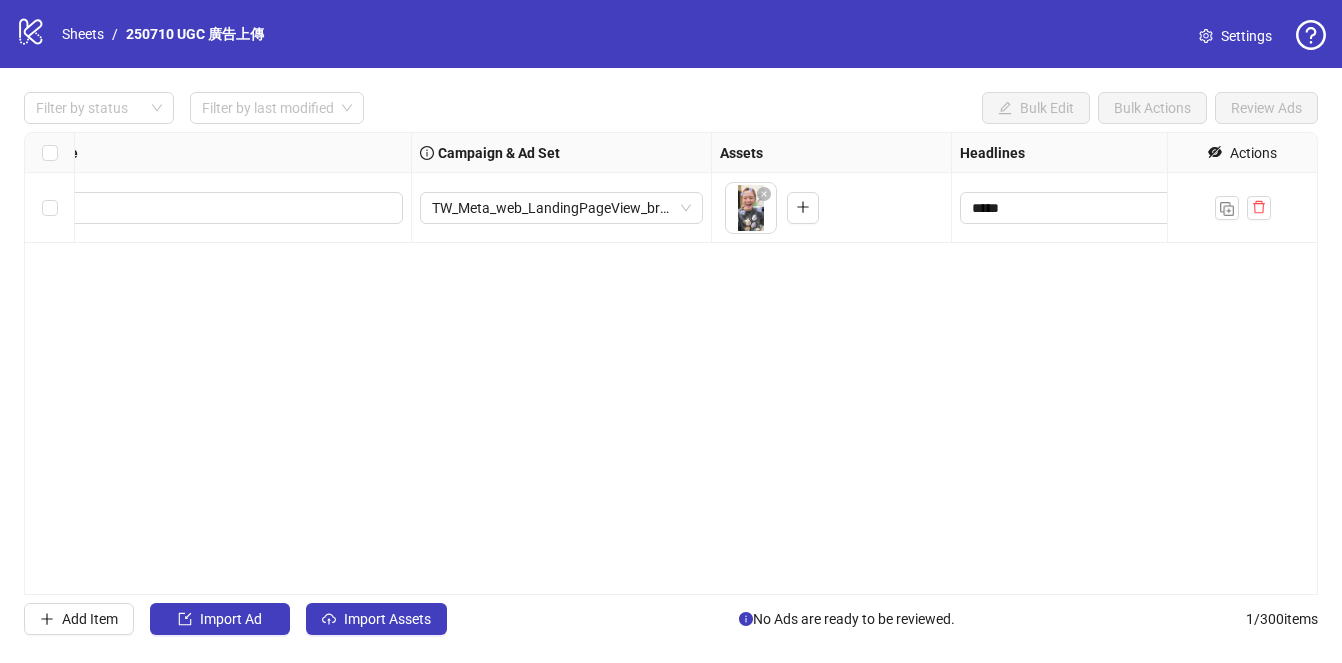 scroll, scrollTop: 0, scrollLeft: 0, axis: both 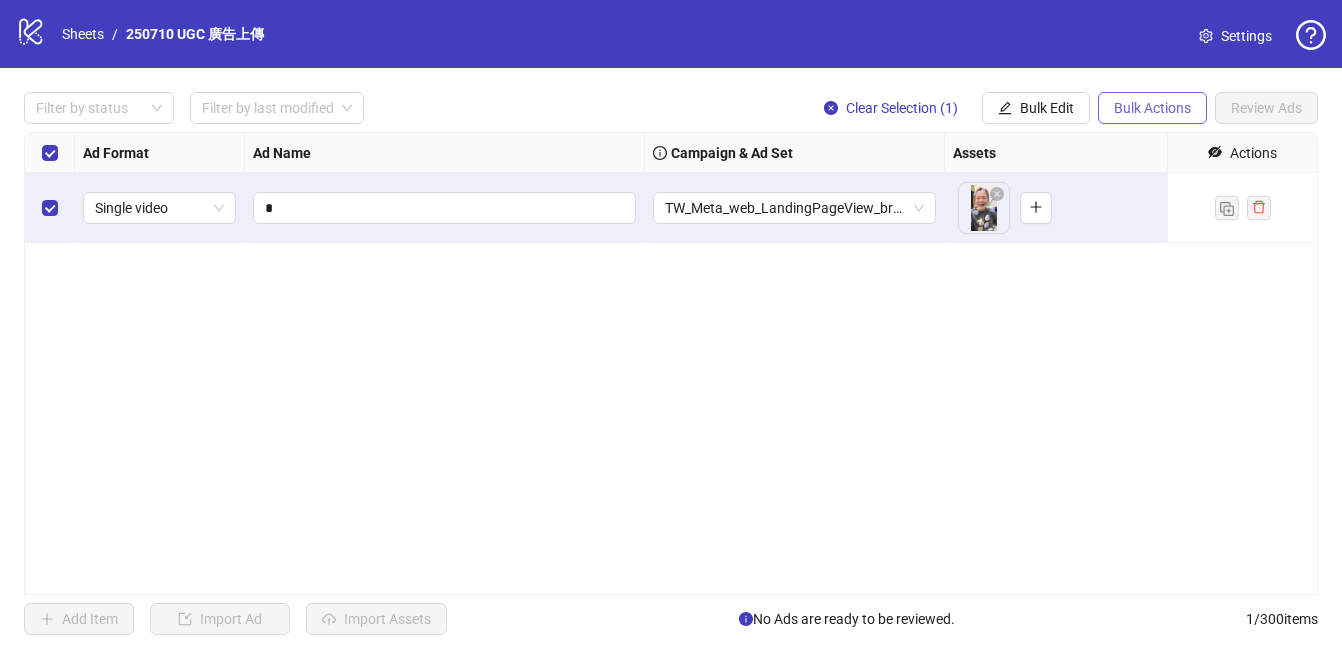 click on "Bulk Actions" at bounding box center [1152, 108] 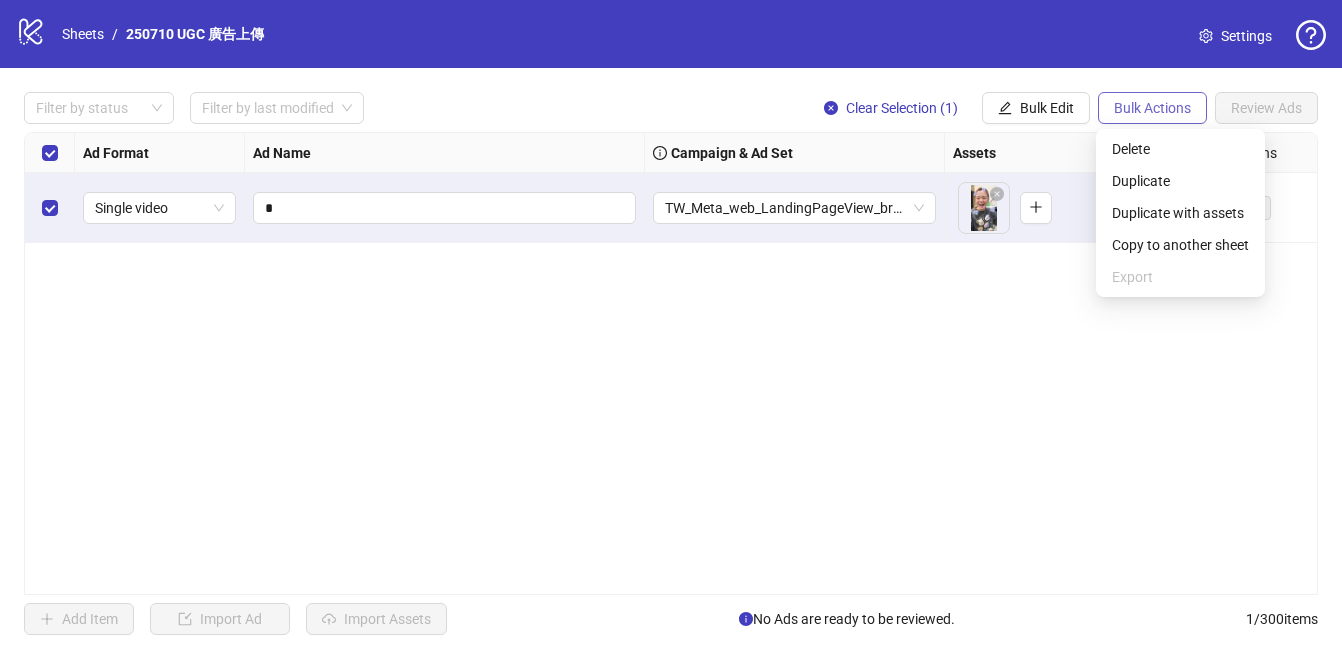 type 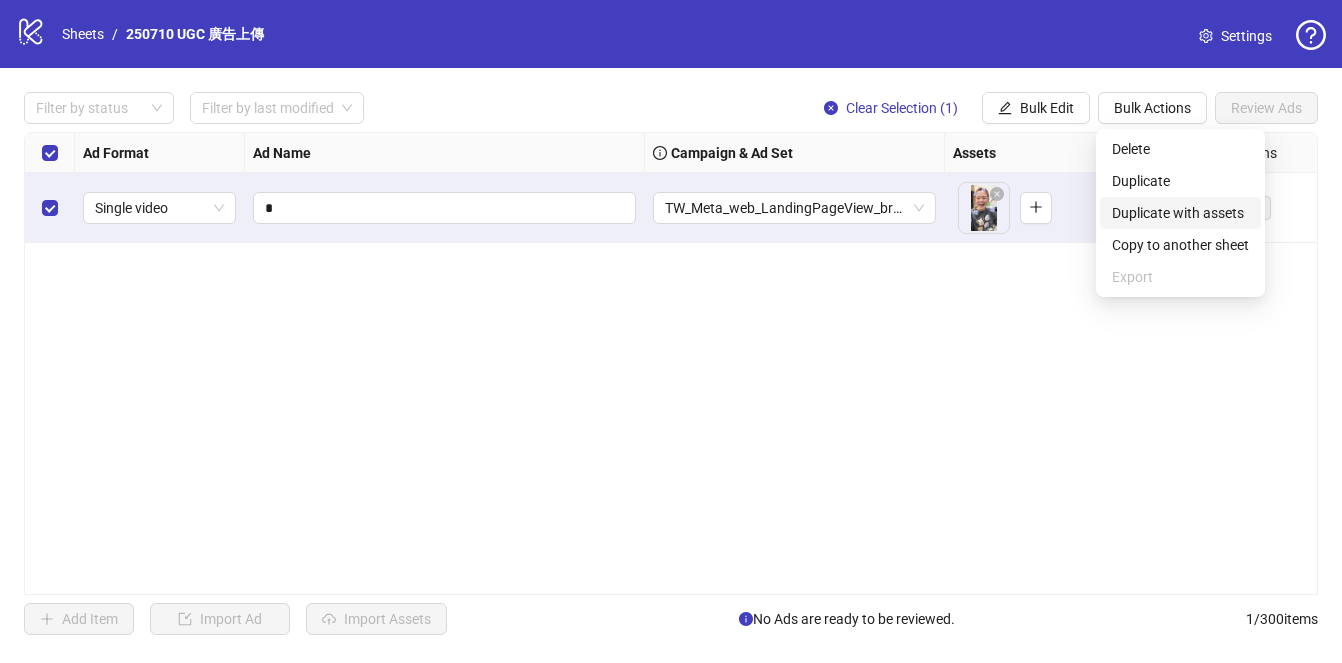 click on "Duplicate with assets" at bounding box center (1180, 213) 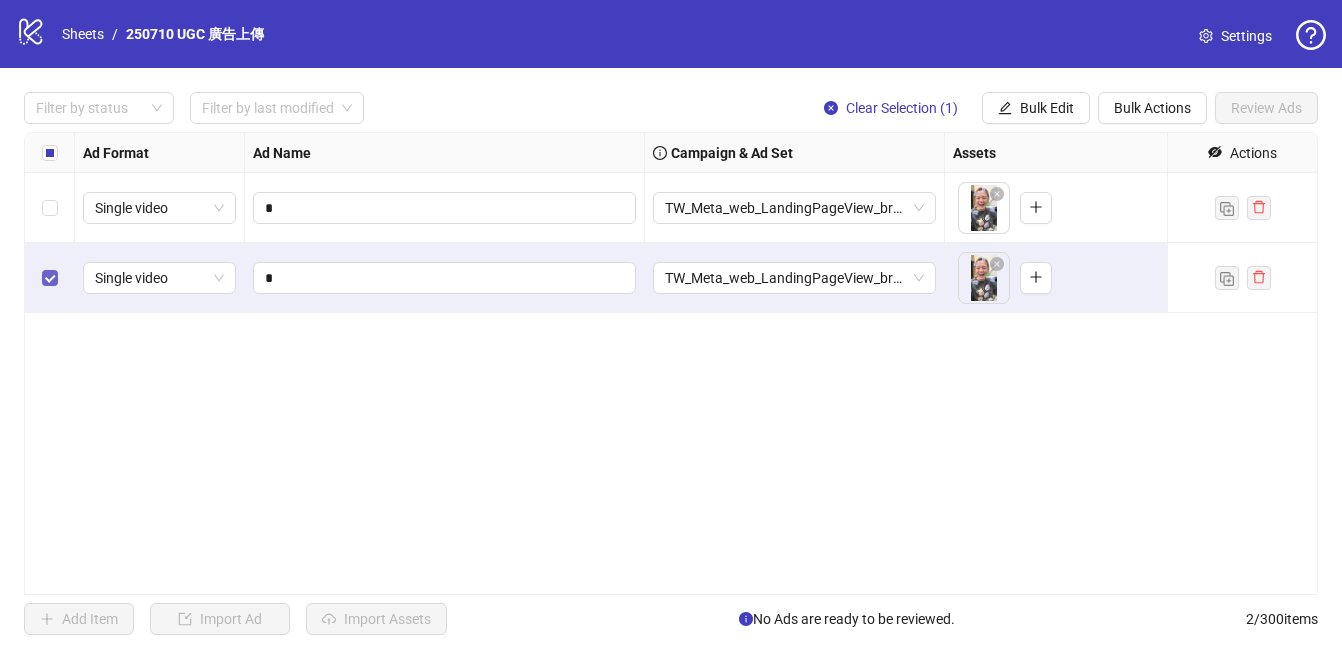 click at bounding box center (50, 278) 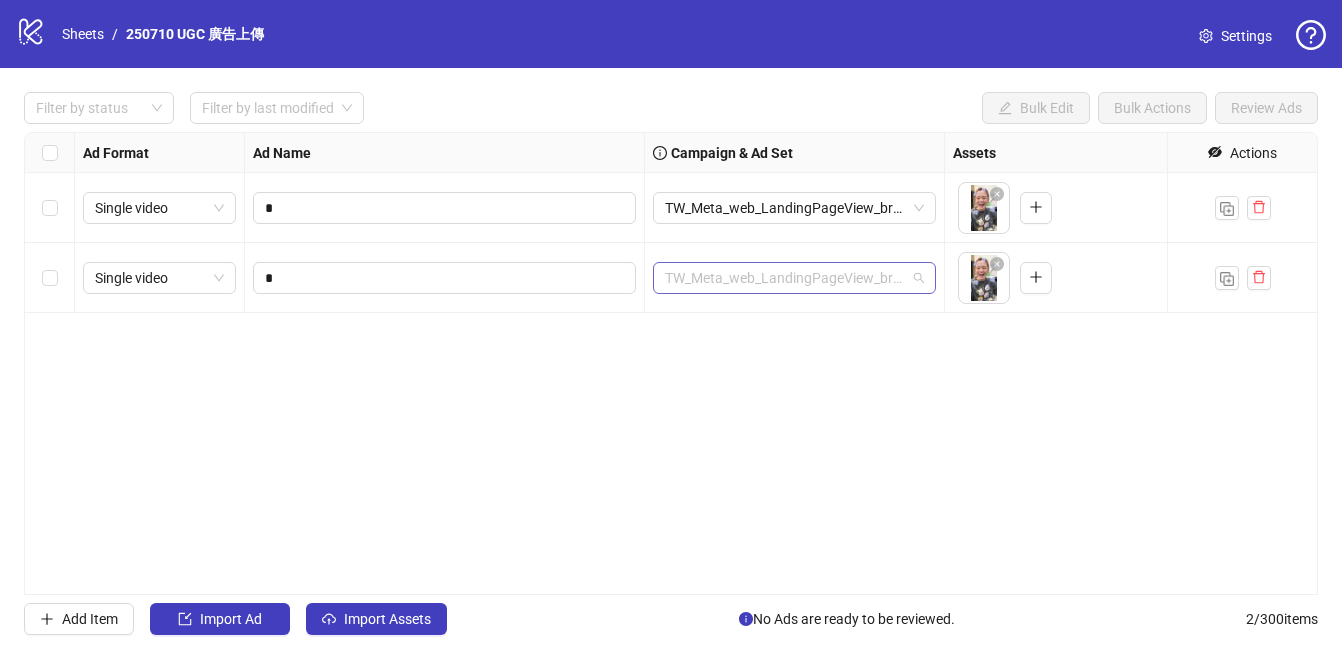 click on "TW_Meta_web_LandingPageView_brandmarketing_influencers_General" at bounding box center [794, 278] 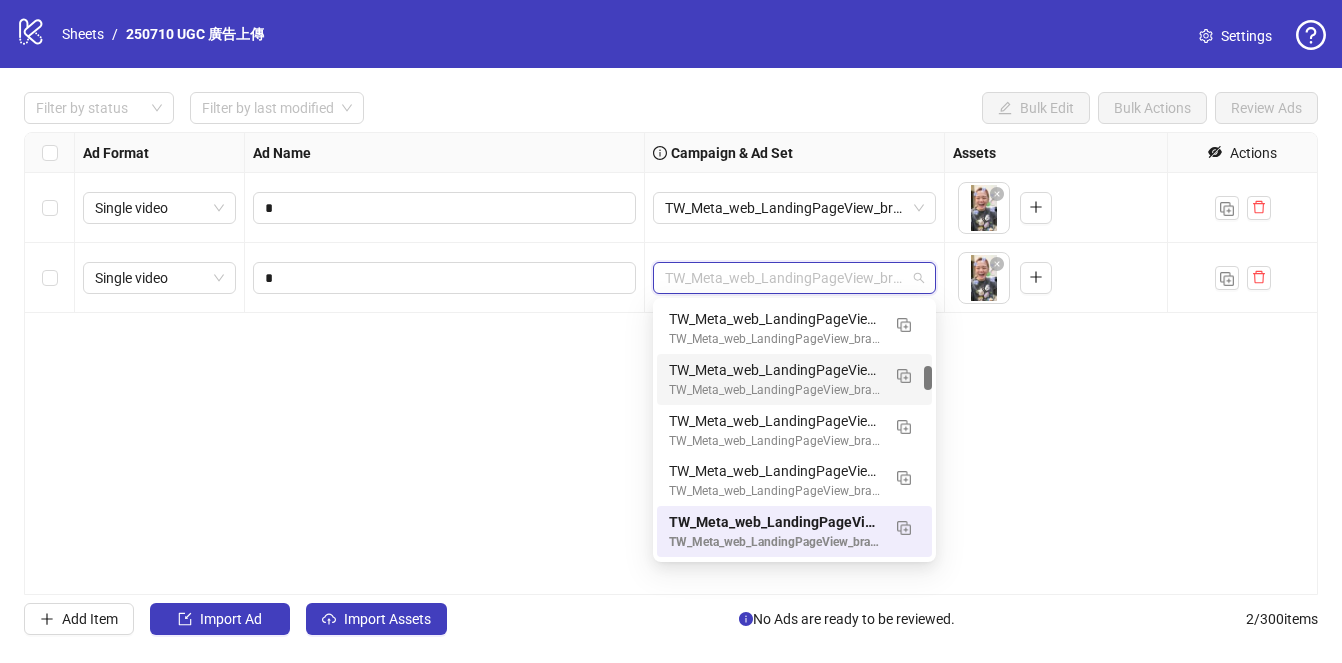 click on "TW_Meta_web_LandingPageView_brandmarketing_influencers_Office workers TW_Meta_web_LandingPageView_brandmarketing _TBD" at bounding box center [794, 379] 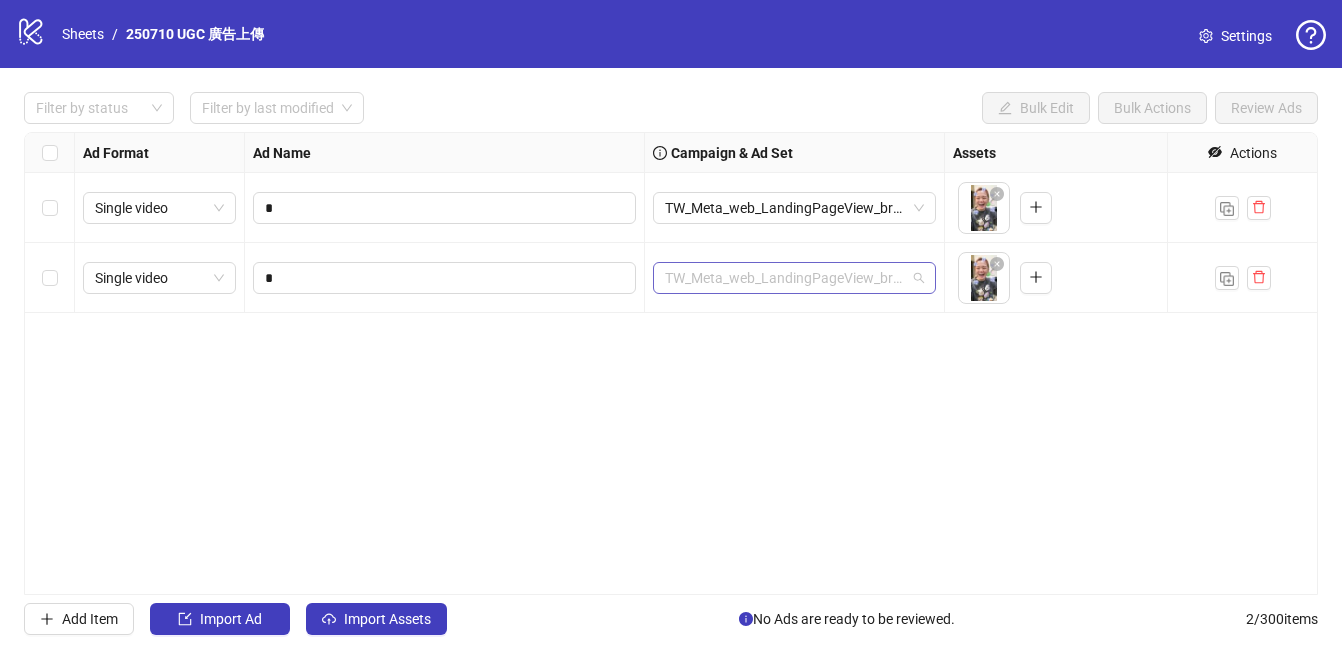 click on "TW_Meta_web_LandingPageView_brandmarketing_influencers_Office workers" at bounding box center (794, 278) 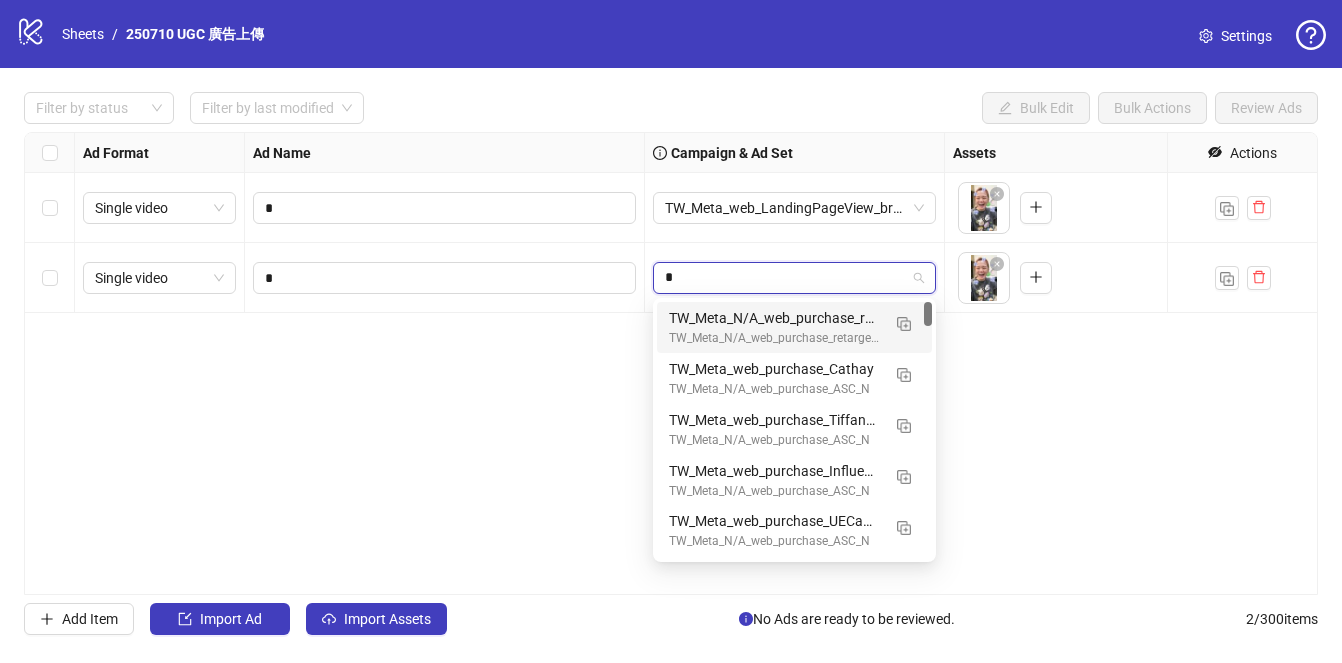 scroll, scrollTop: 509, scrollLeft: 0, axis: vertical 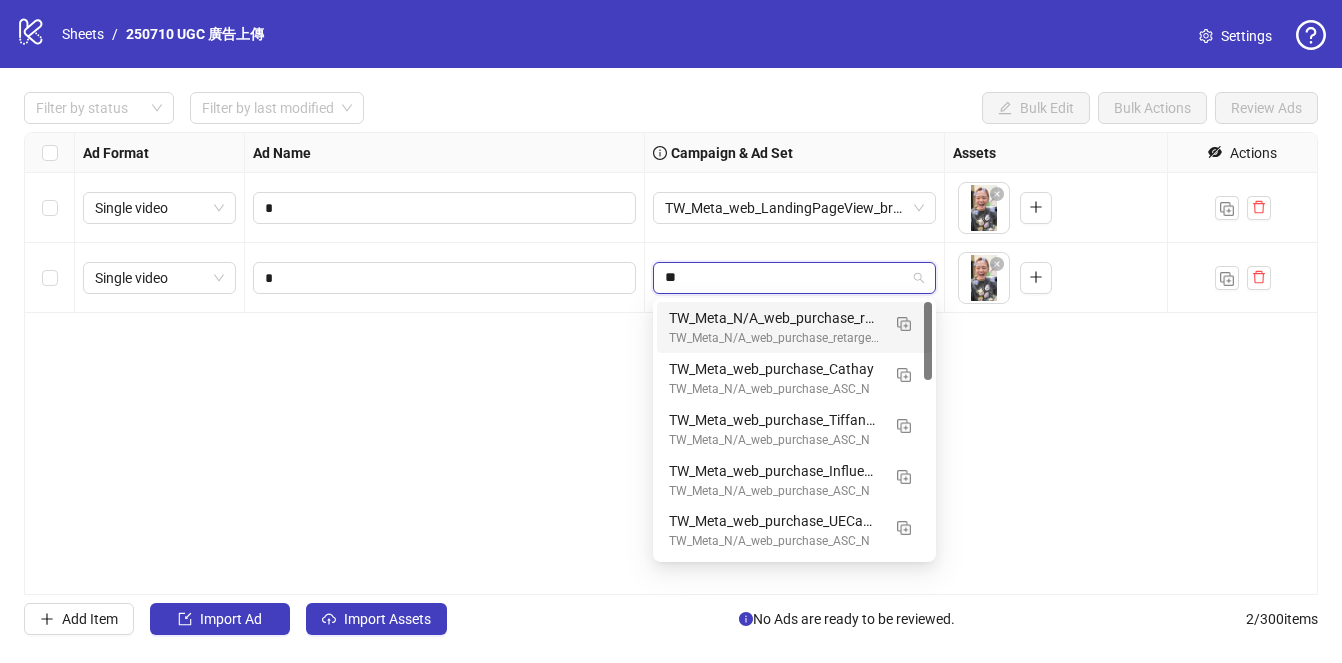 type on "*" 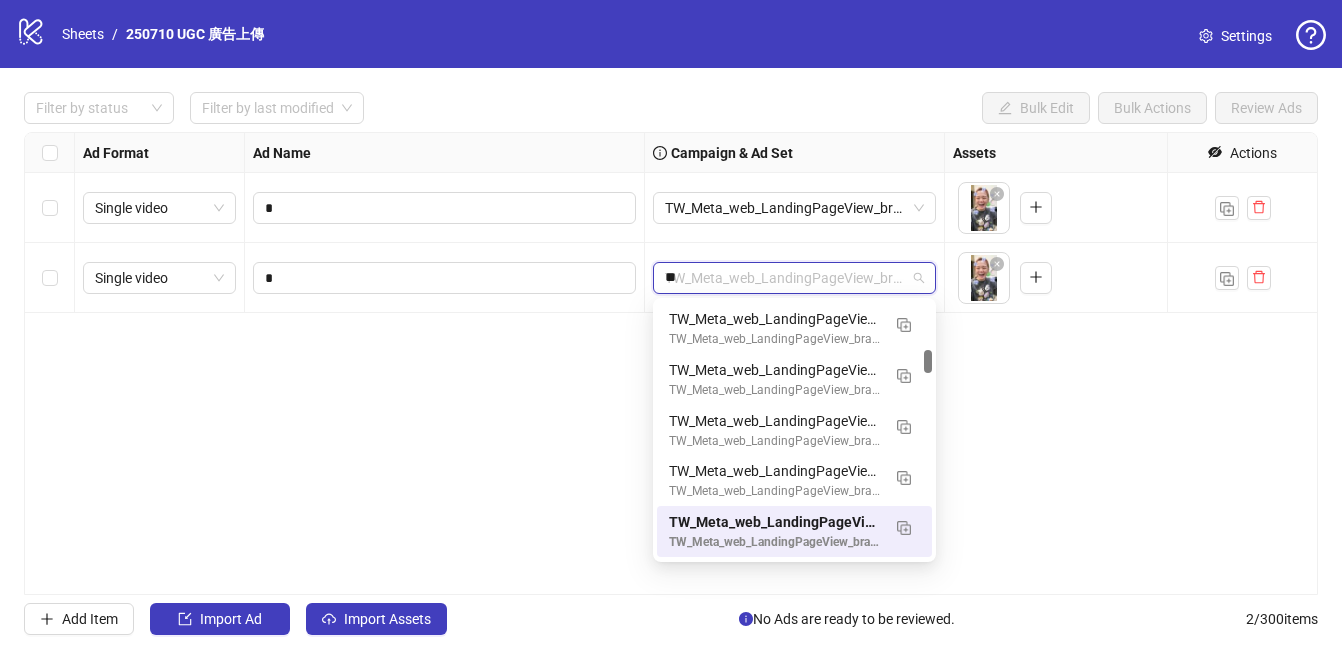 type on "***" 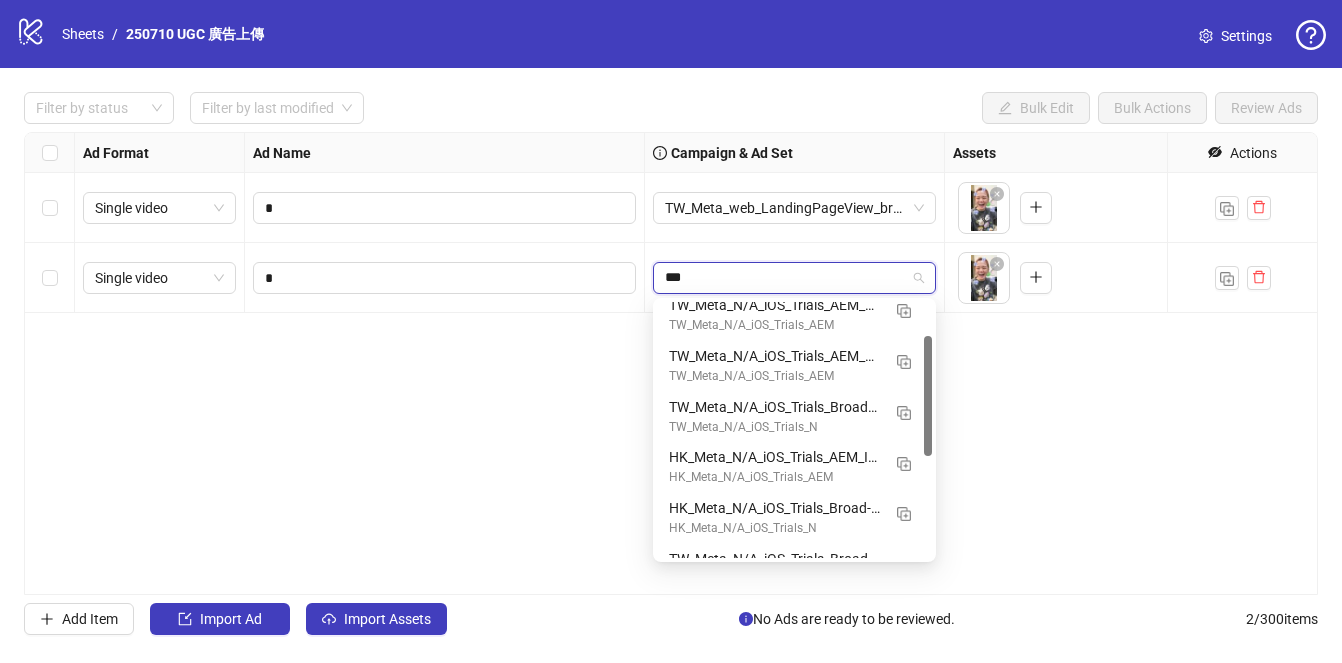 scroll, scrollTop: 0, scrollLeft: 0, axis: both 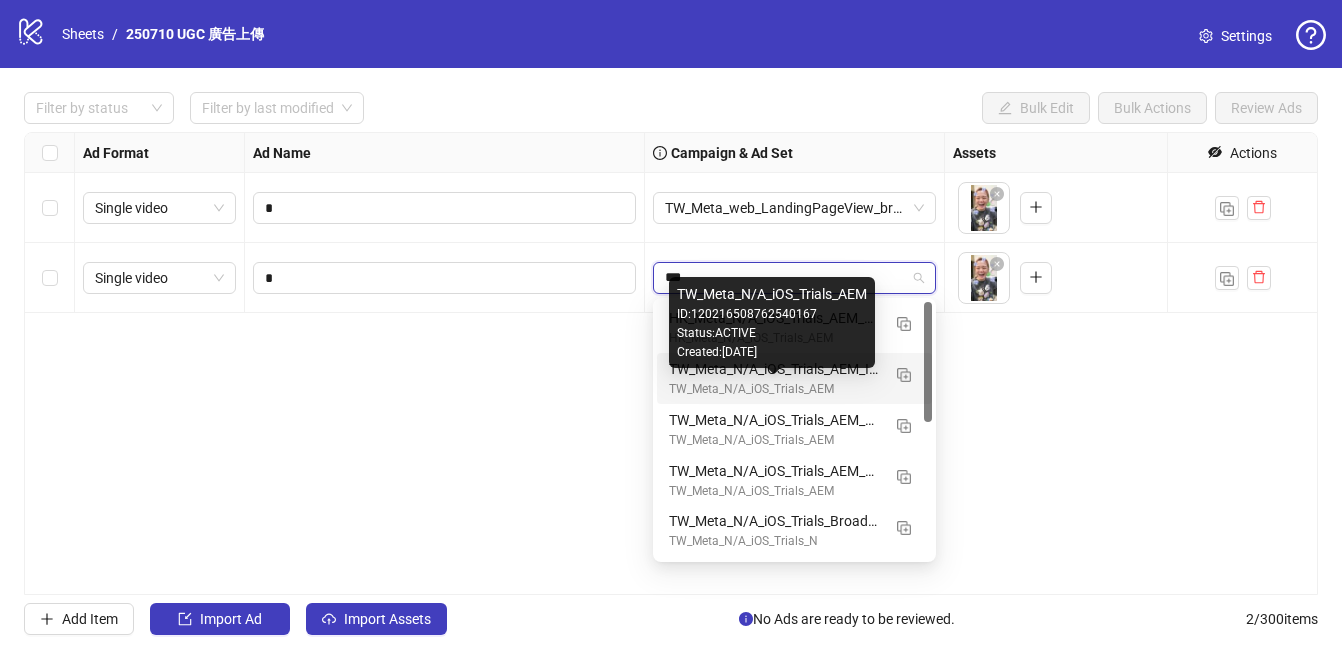 click on "TW_Meta_N/A_iOS_Trials_AEM" at bounding box center [774, 389] 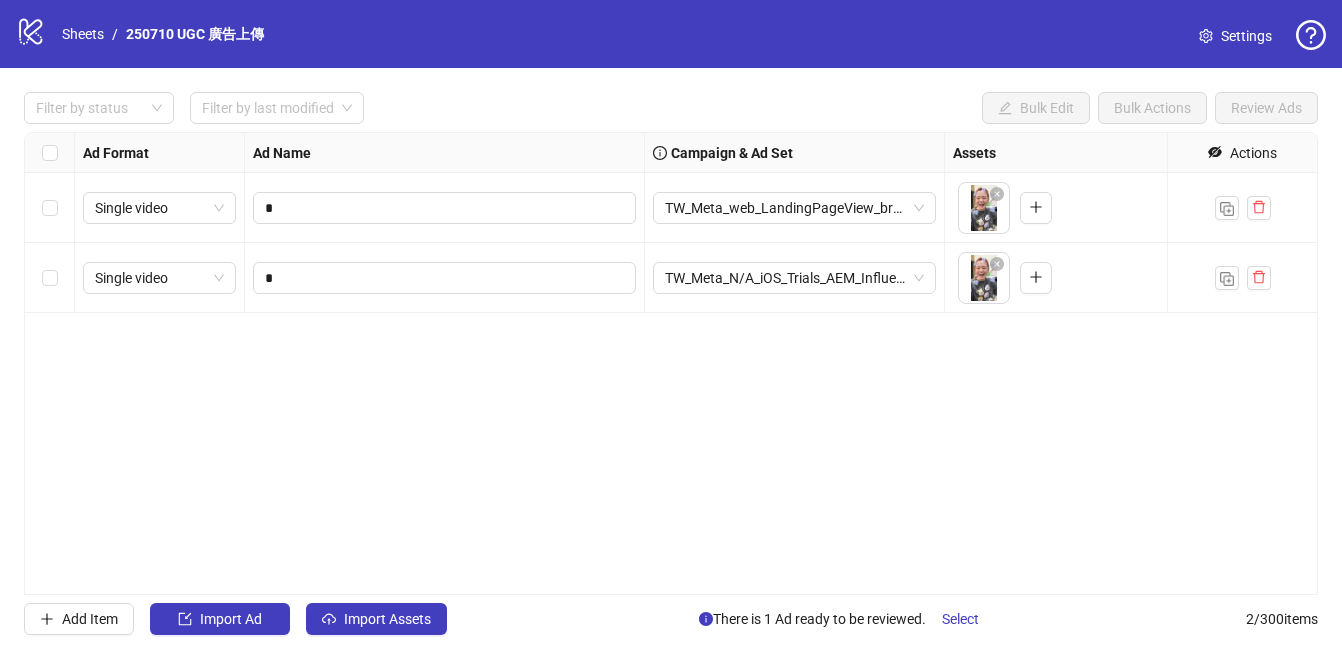 click on "Ad Format Ad Name Campaign & Ad Set Assets Headlines Primary Texts Descriptions Destination URL App Product Page ID Display URL Leadgen Form Product Set ID URL Params Call to Action Actions Single video * TW_Meta_web_LandingPageView_brandmarketing_influencers_General
To pick up a draggable item, press the space bar.
While dragging, use the arrow keys to move the item.
Press space again to drop the item in its new position, or press escape to cancel.
***** **** Single video * TW_Meta_N/A_iOS_Trials_AEM_Influencers
To pick up a draggable item, press the space bar.
While dragging, use the arrow keys to move the item.
Press space again to drop the item in its new position, or press escape to cancel.
***** ****" at bounding box center (671, 363) 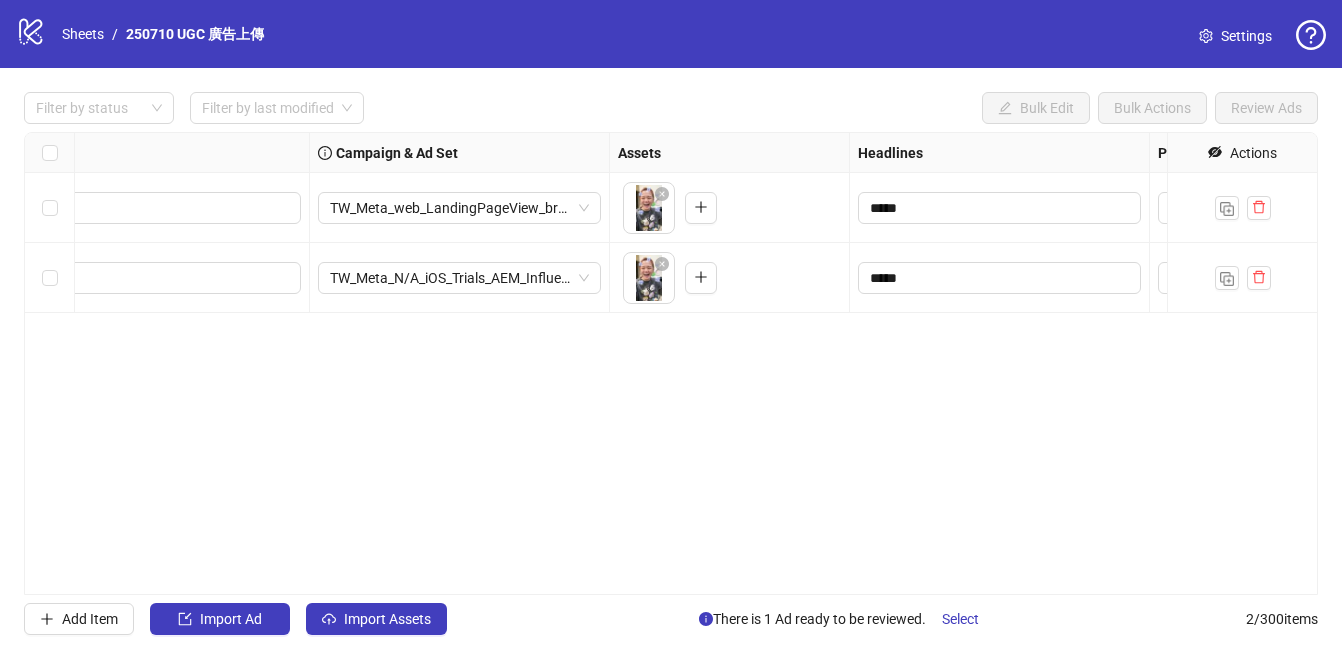scroll, scrollTop: 0, scrollLeft: 0, axis: both 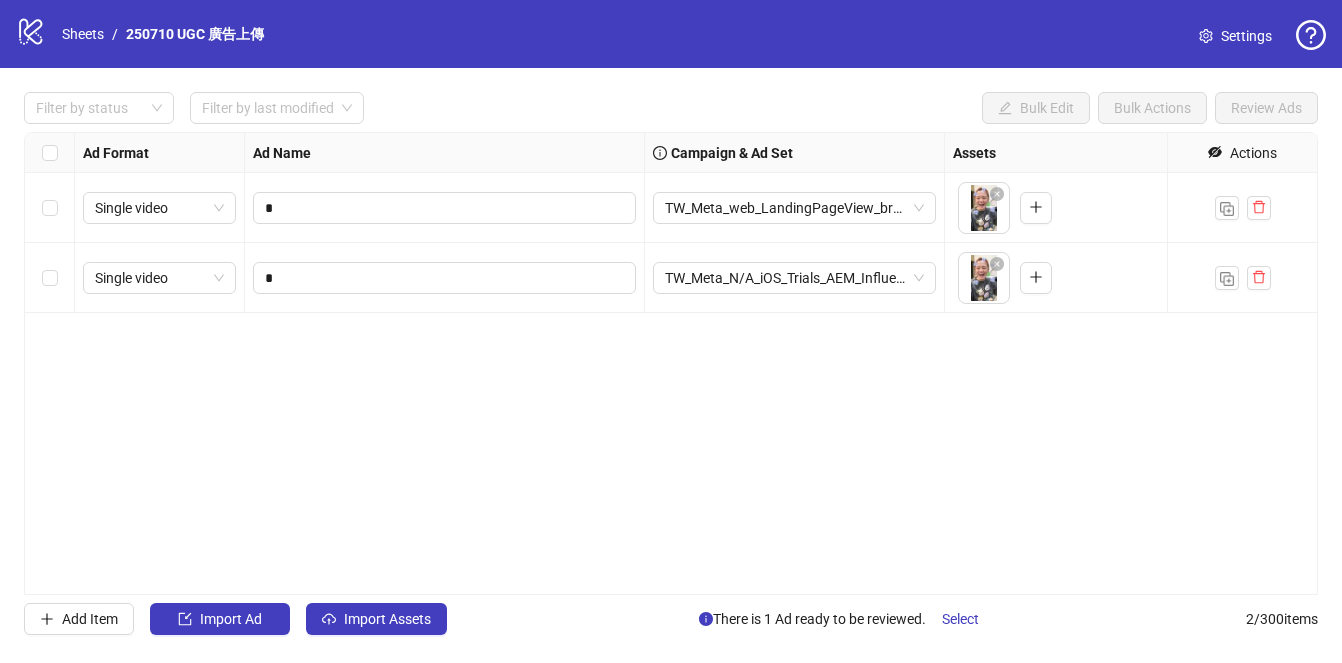 click at bounding box center [50, 208] 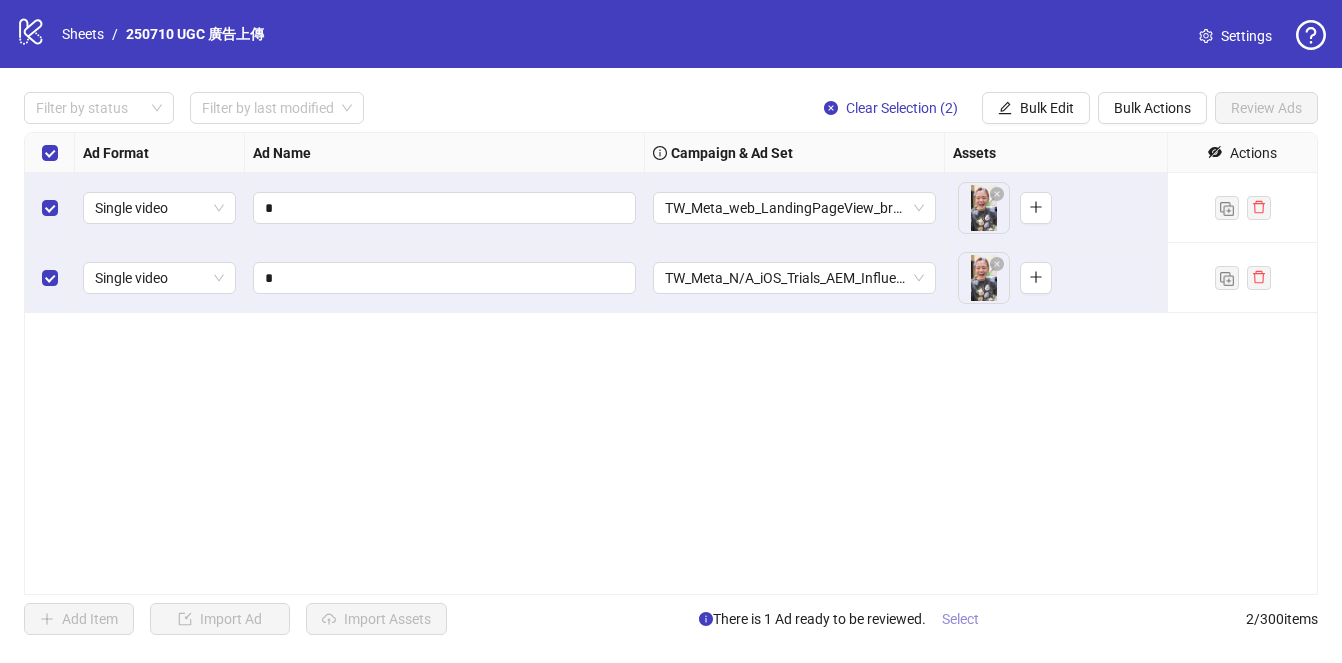 click on "Select" at bounding box center [960, 619] 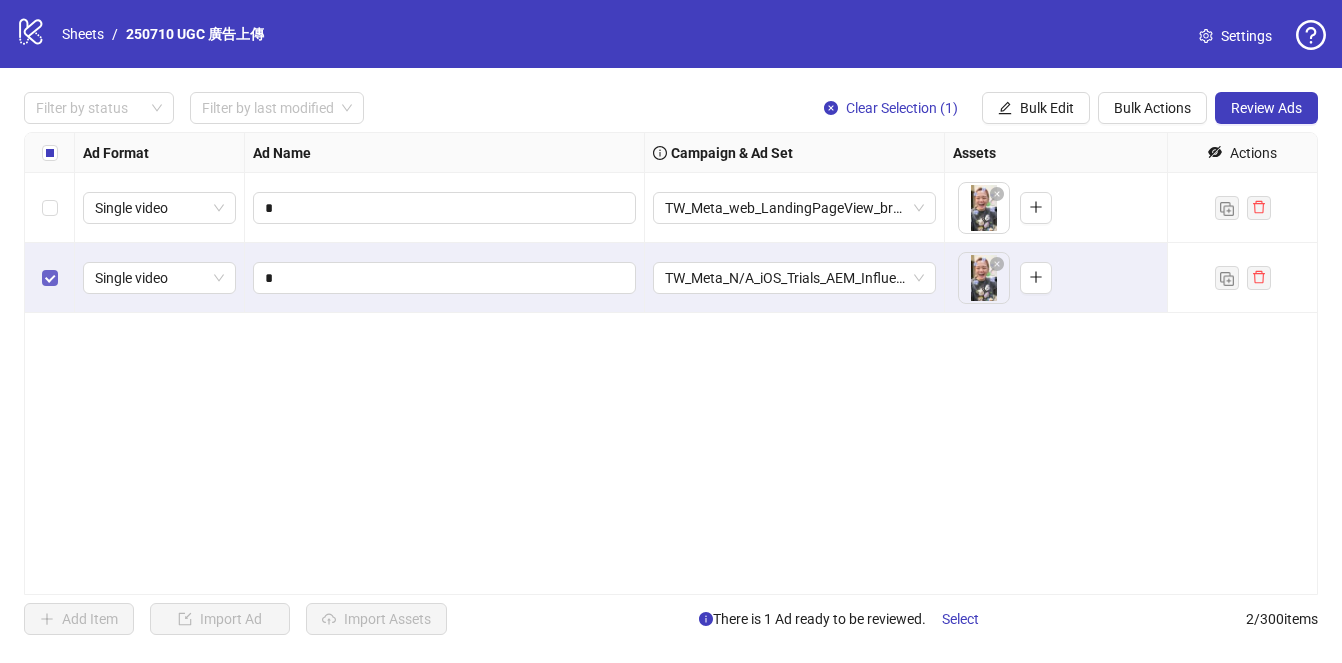 click at bounding box center (50, 278) 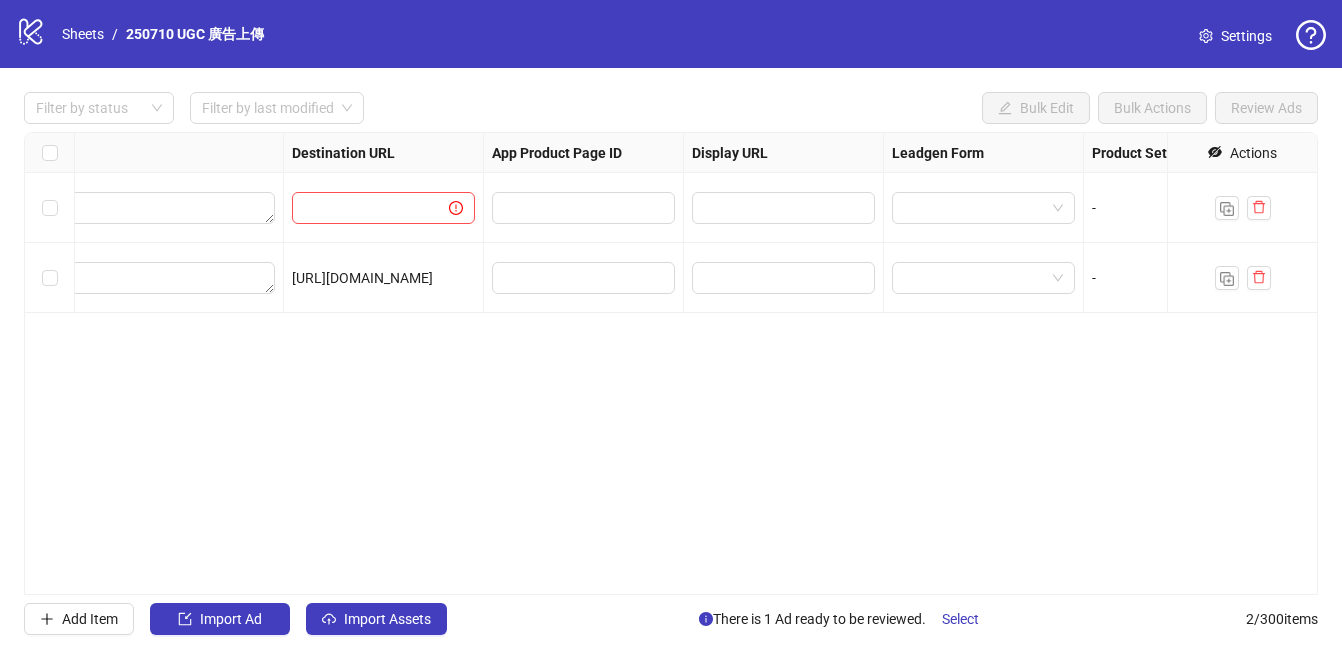 scroll, scrollTop: 0, scrollLeft: 1767, axis: horizontal 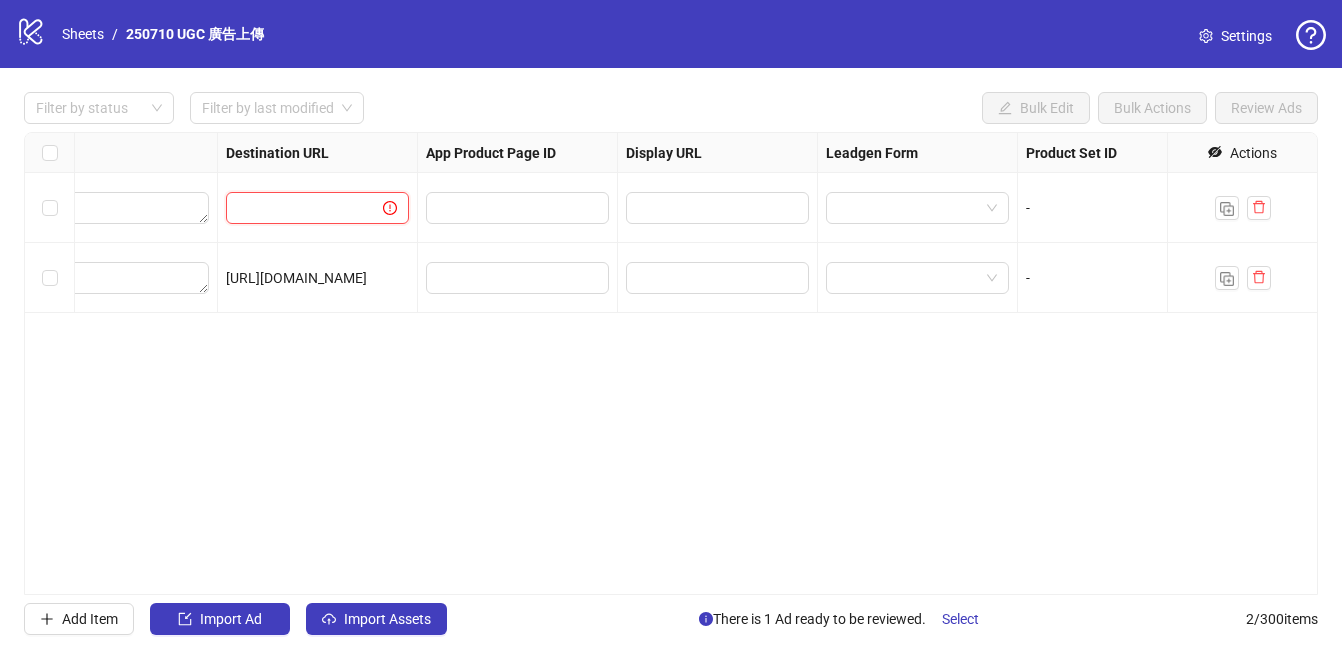 click at bounding box center (296, 208) 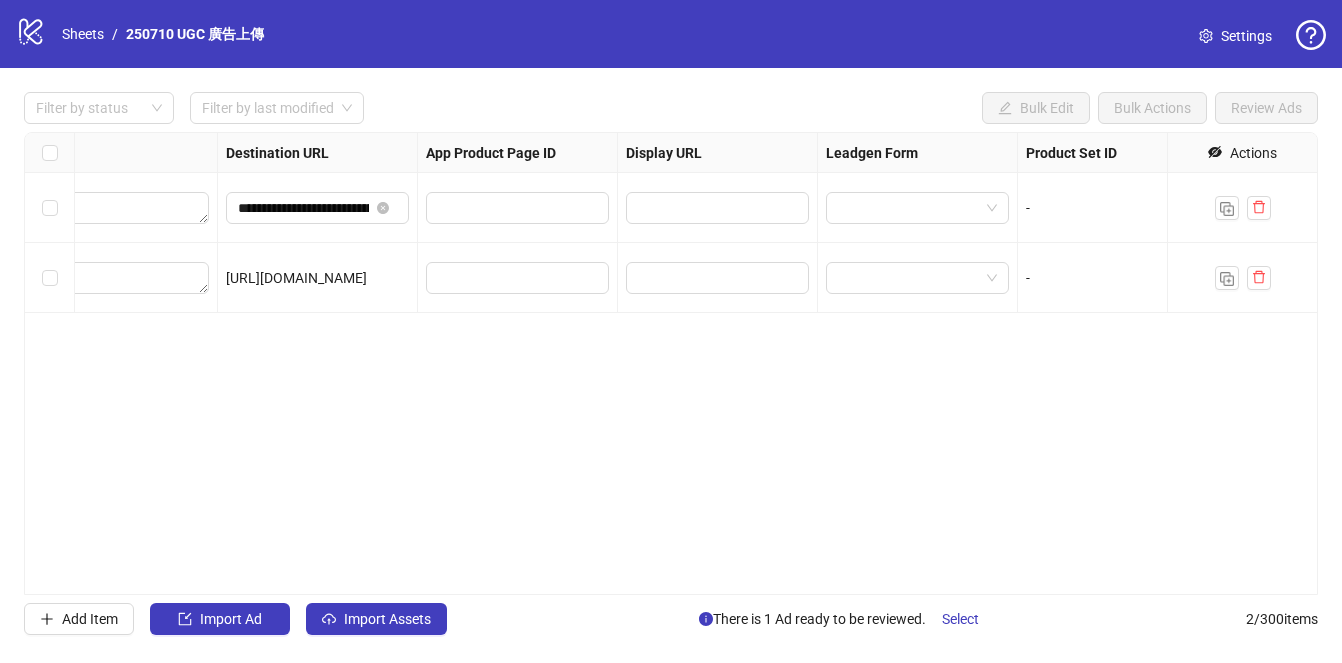 click on "**********" at bounding box center [671, 363] 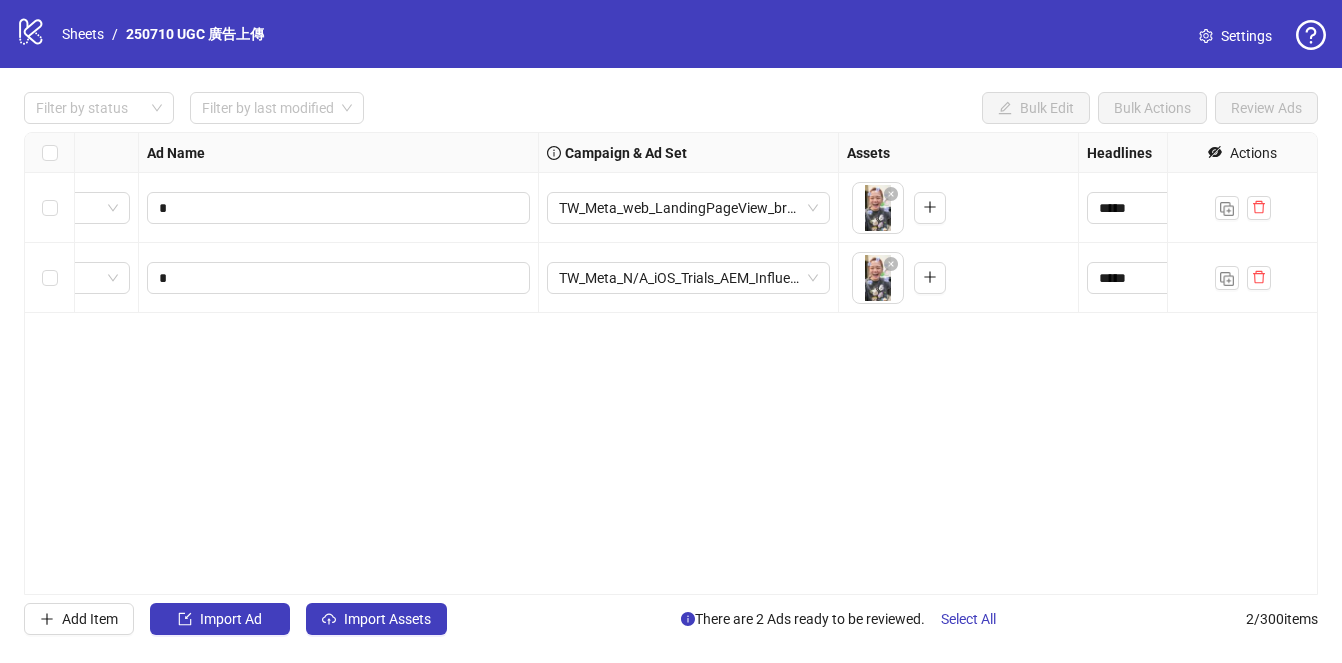 scroll, scrollTop: 0, scrollLeft: 0, axis: both 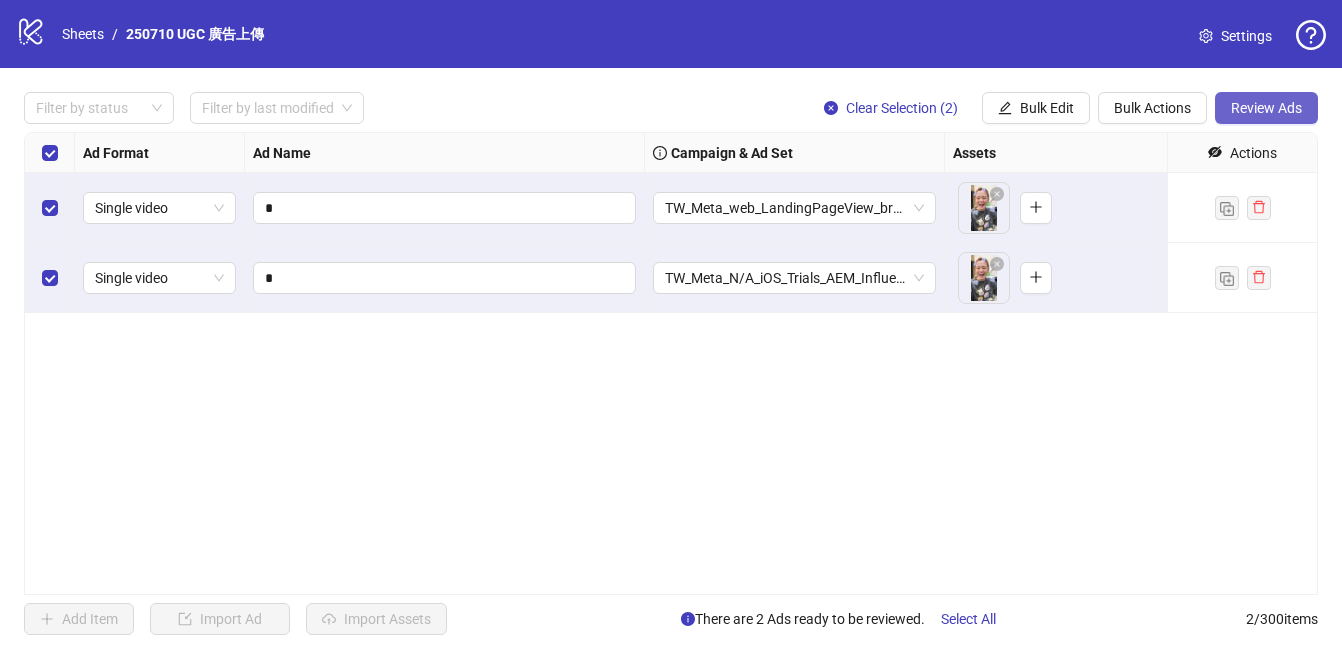 click on "Review Ads" at bounding box center [1266, 108] 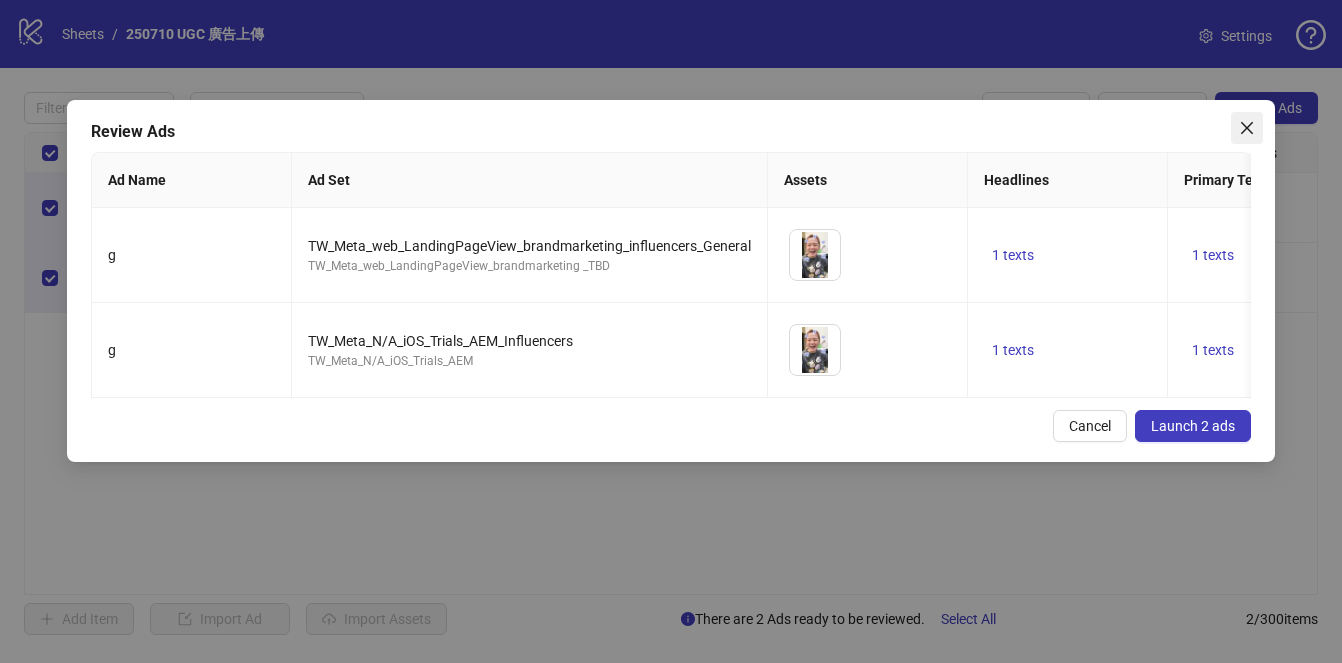 click 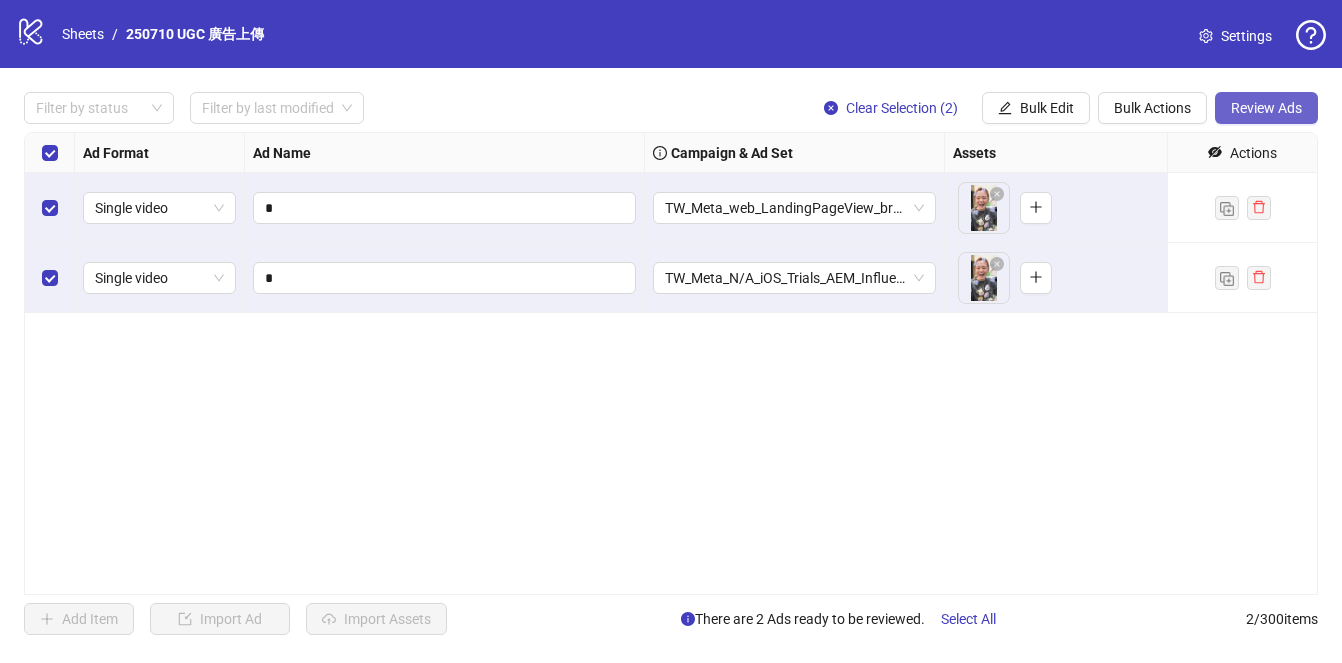 click on "Review Ads" at bounding box center (1266, 108) 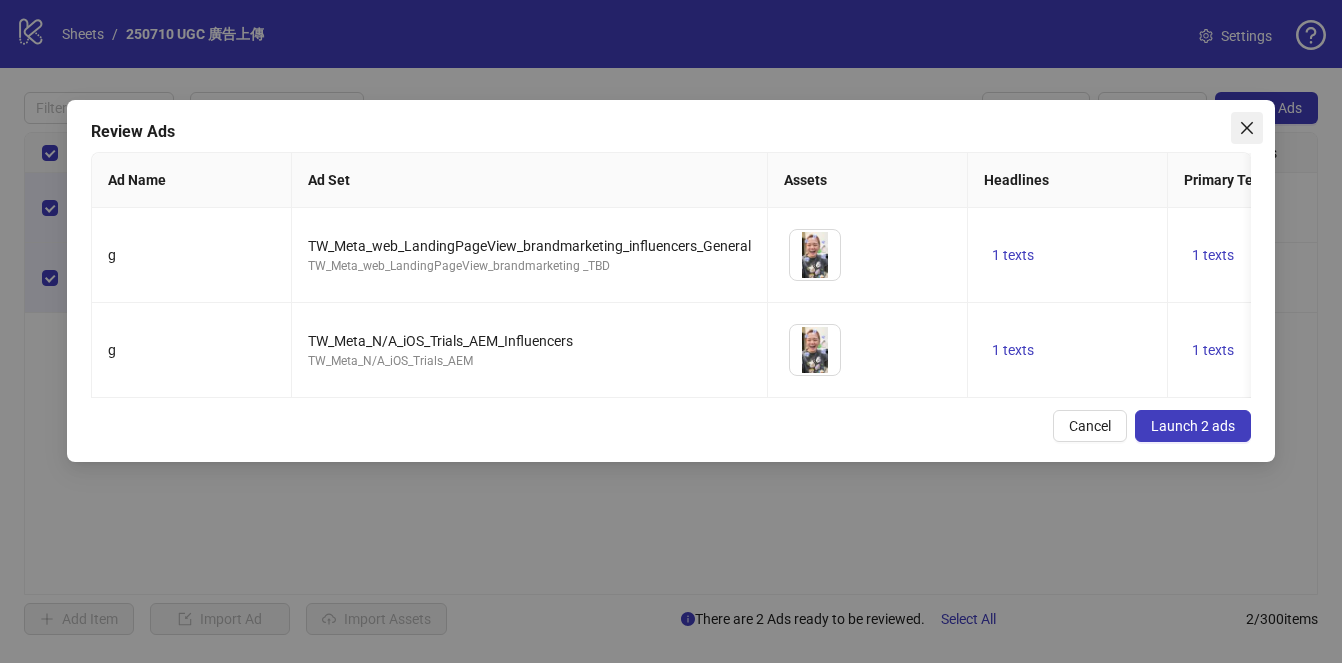 click 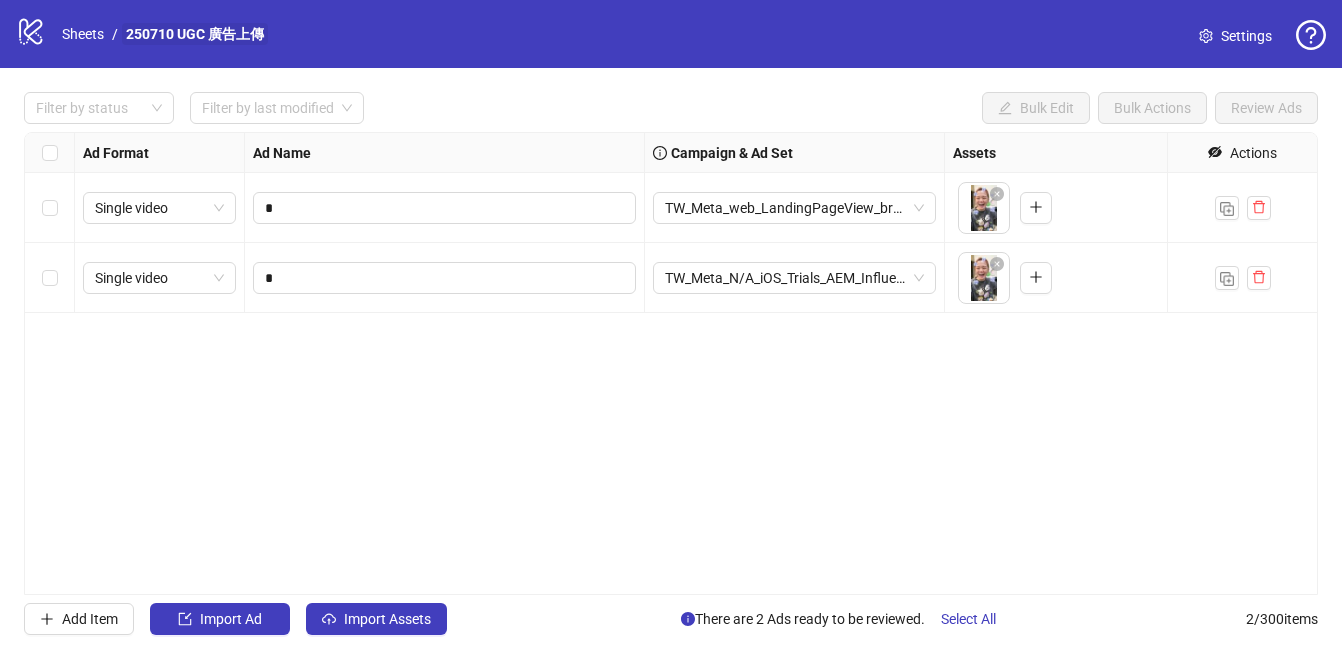 click on "250710  UGC 廣告上傳" at bounding box center [195, 34] 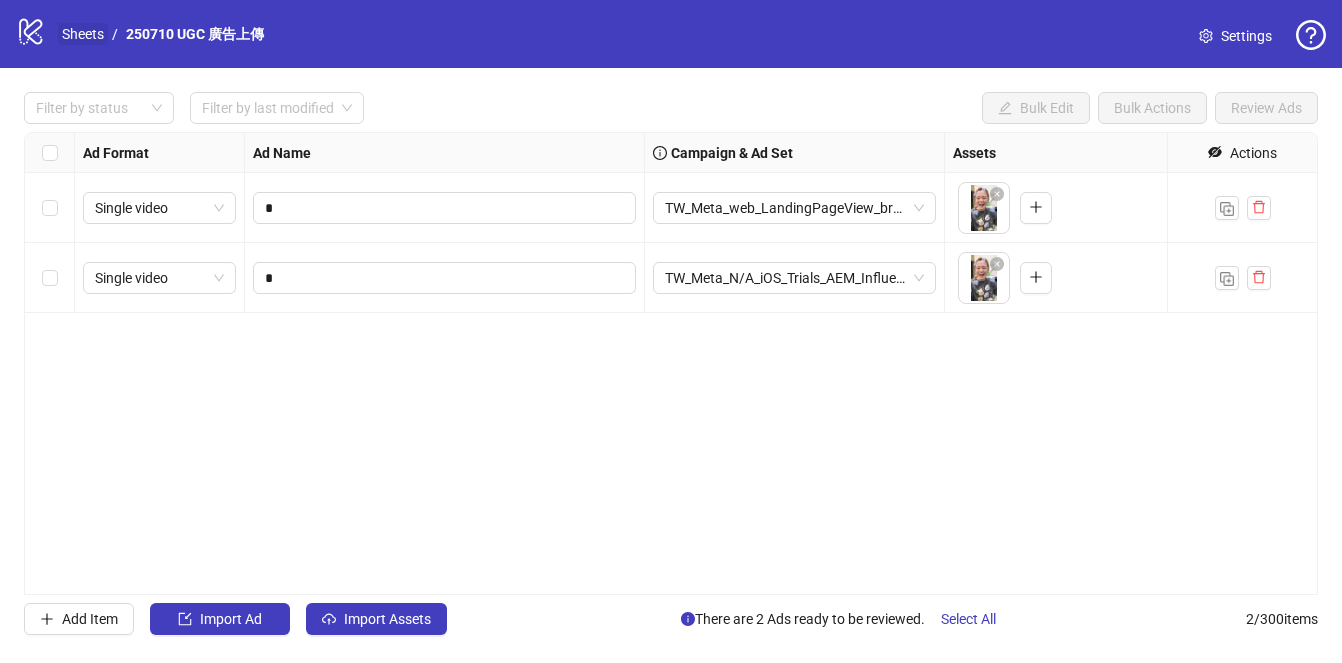 click on "Sheets" at bounding box center [83, 34] 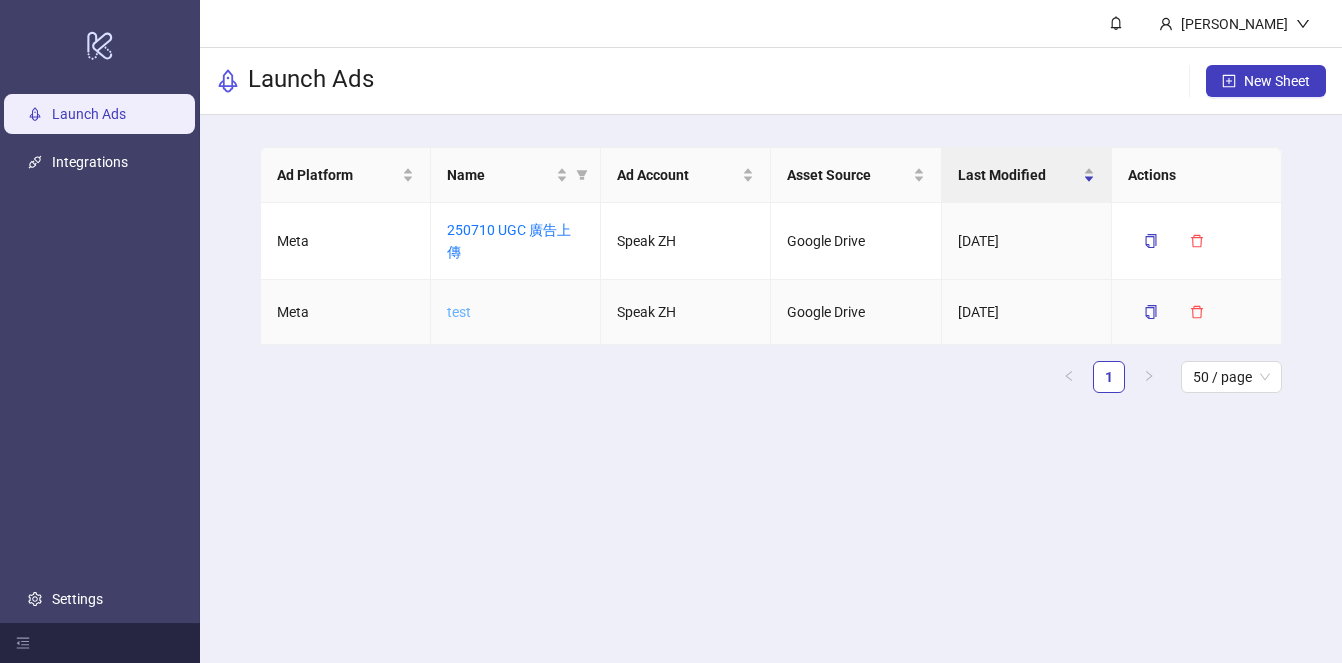 click on "test" at bounding box center [459, 312] 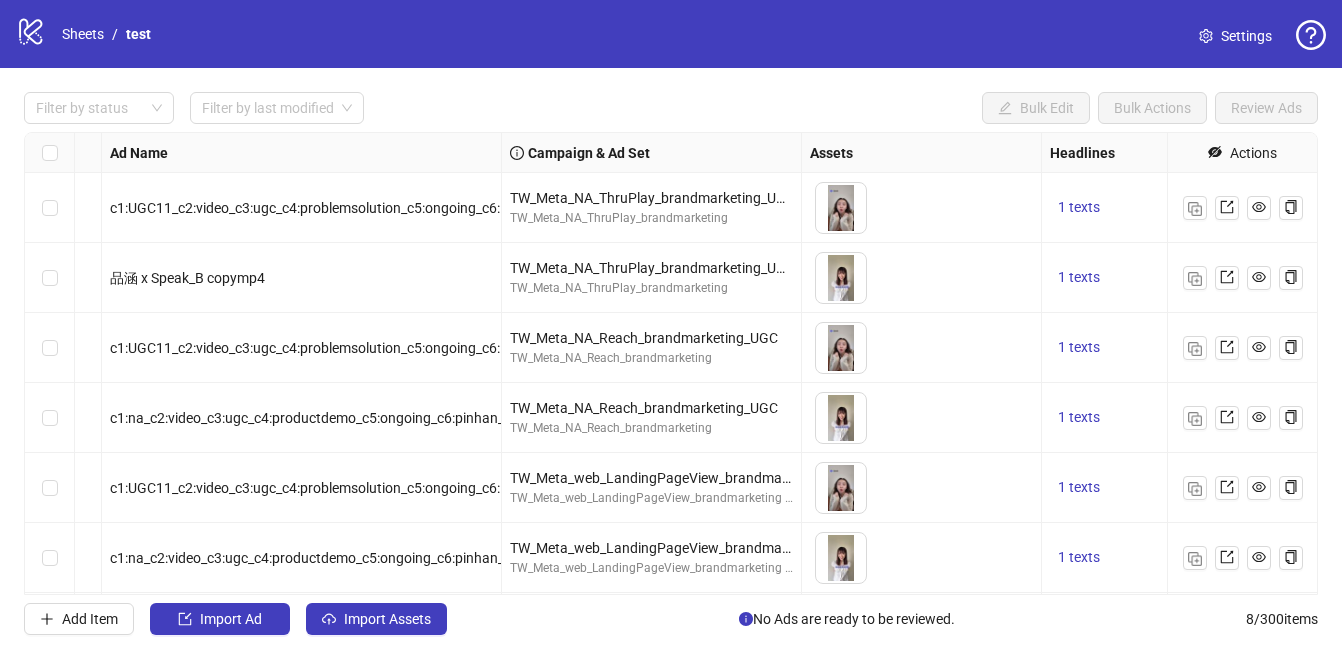 scroll, scrollTop: 0, scrollLeft: 0, axis: both 